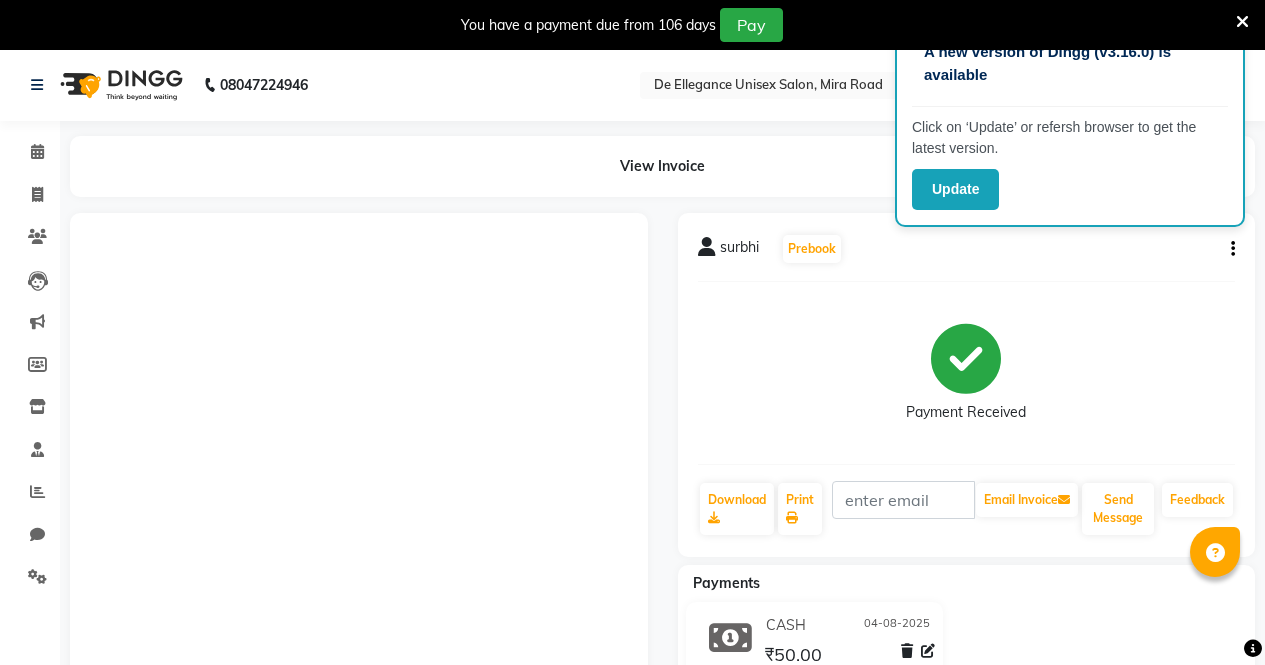 scroll, scrollTop: 176, scrollLeft: 0, axis: vertical 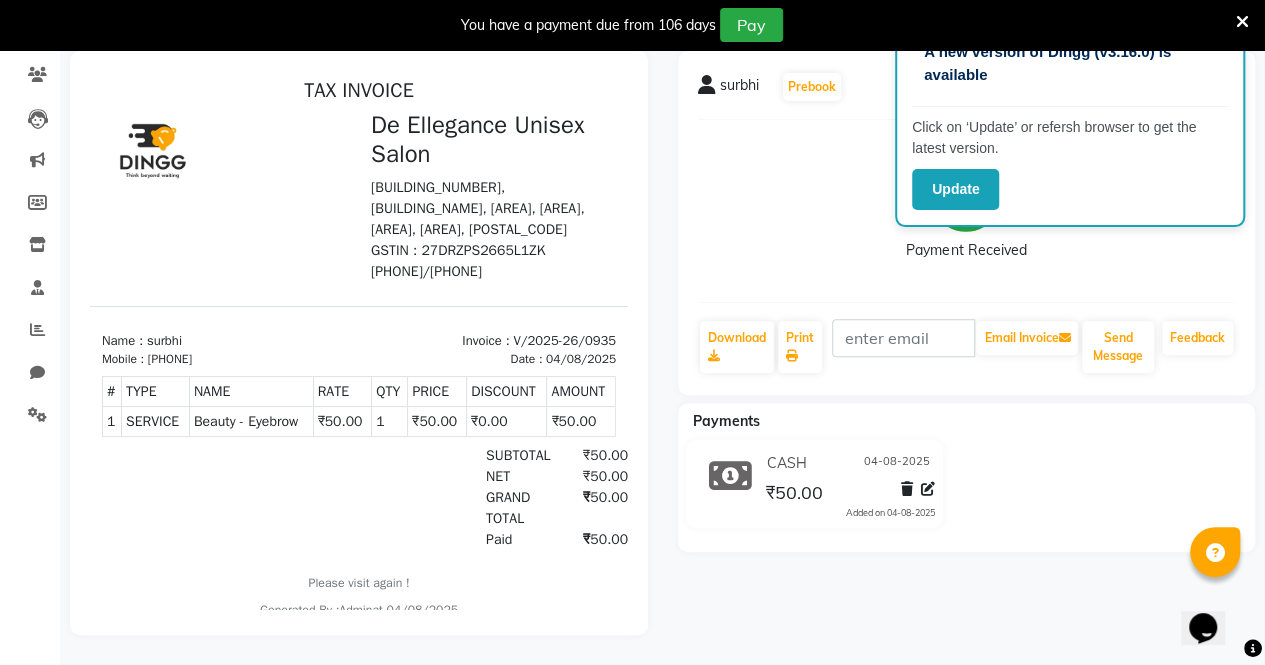 select on "7945" 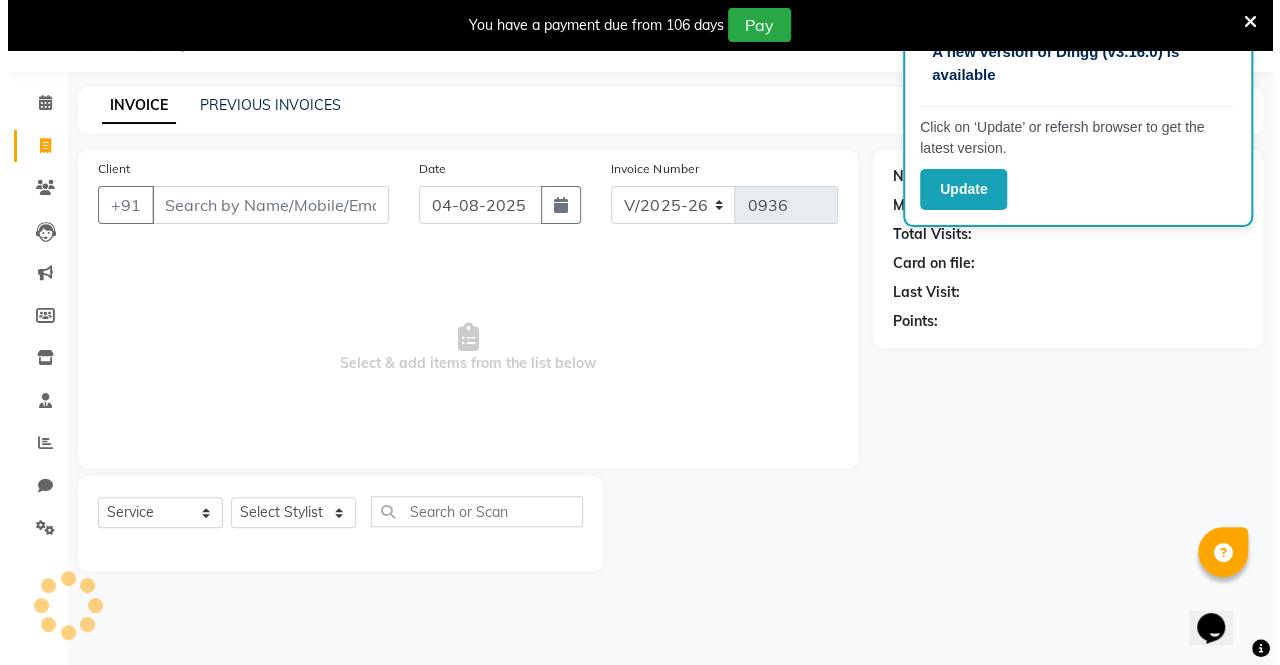scroll, scrollTop: 49, scrollLeft: 0, axis: vertical 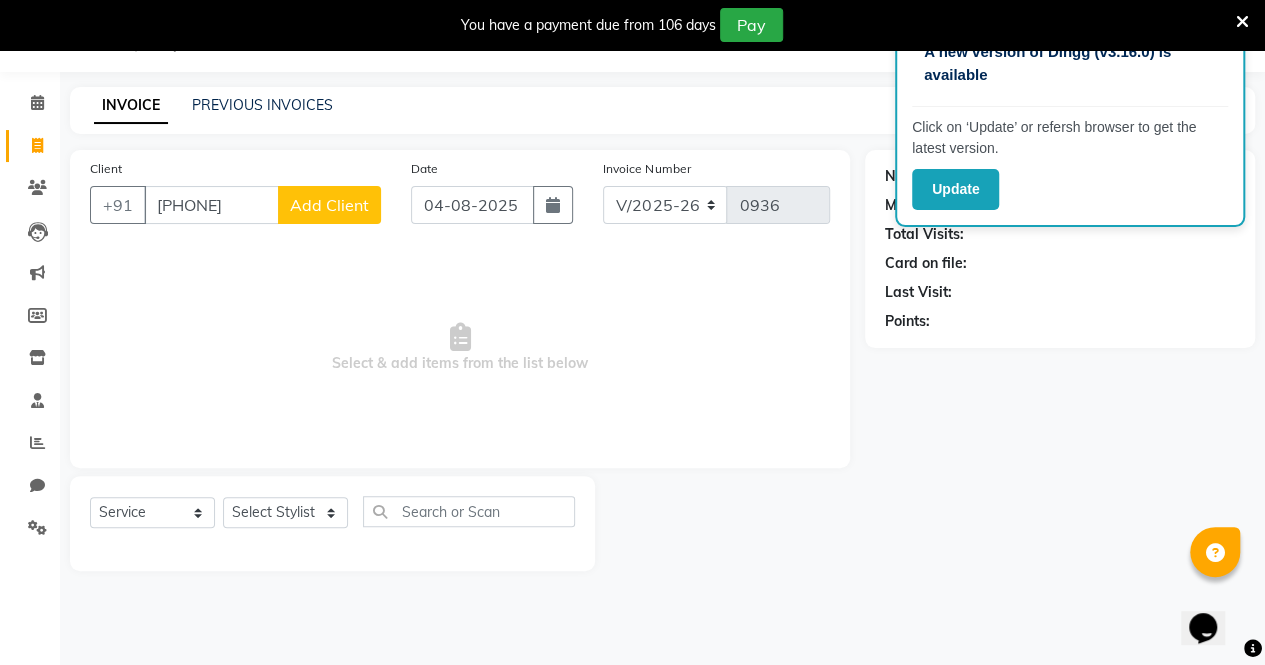 type on "[PHONE]" 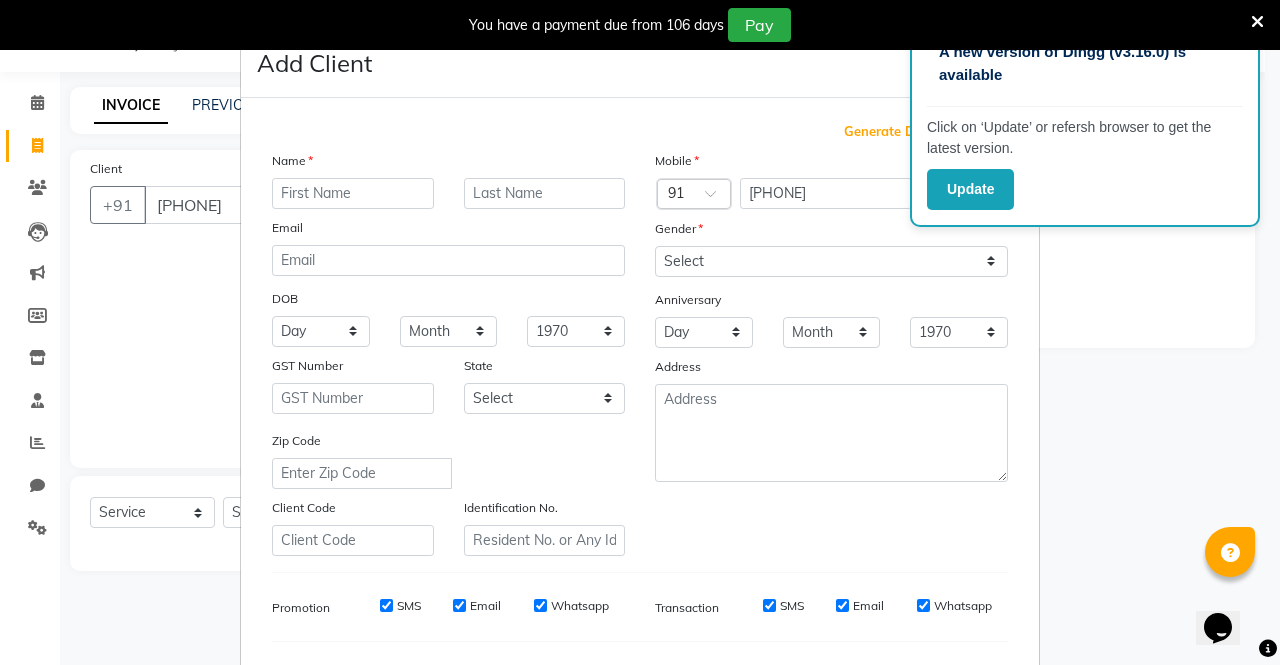 click at bounding box center (353, 193) 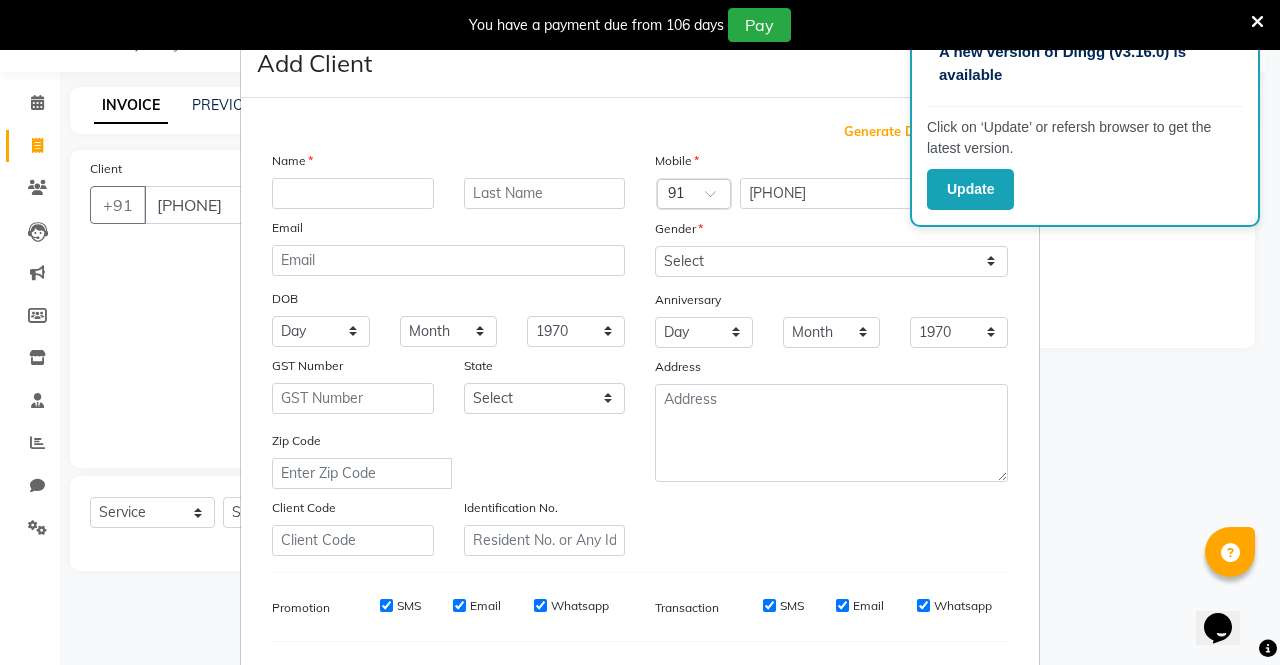 click at bounding box center [353, 193] 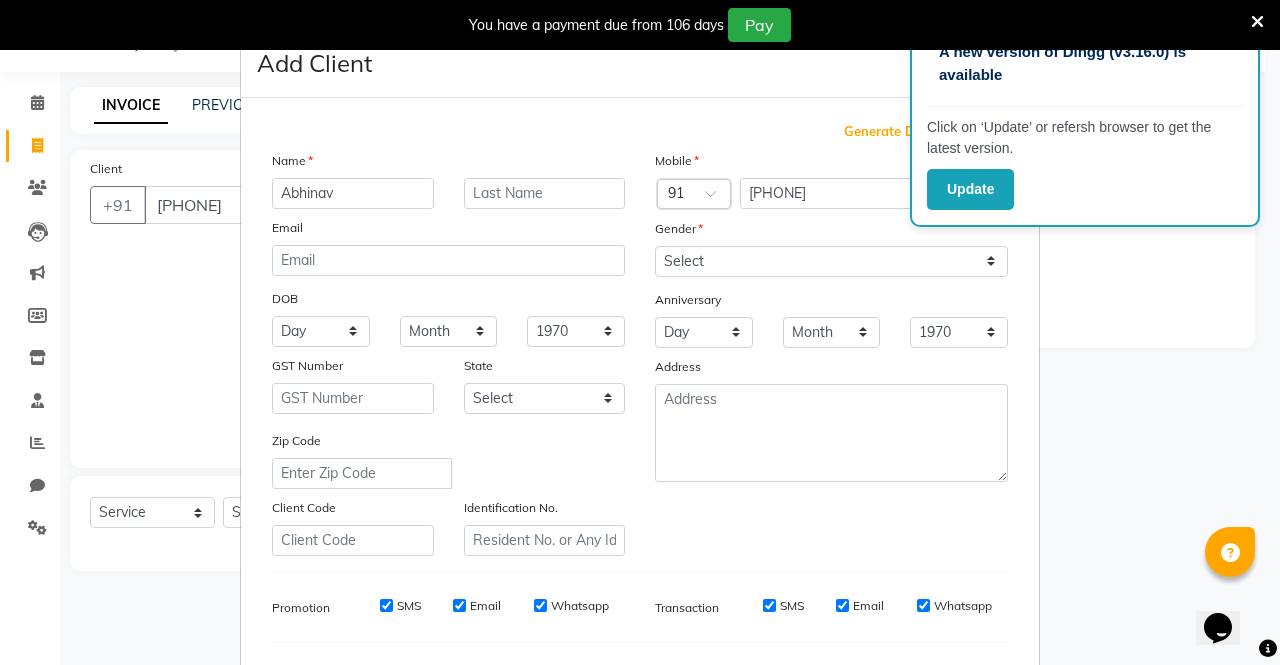 type on "Abhinav" 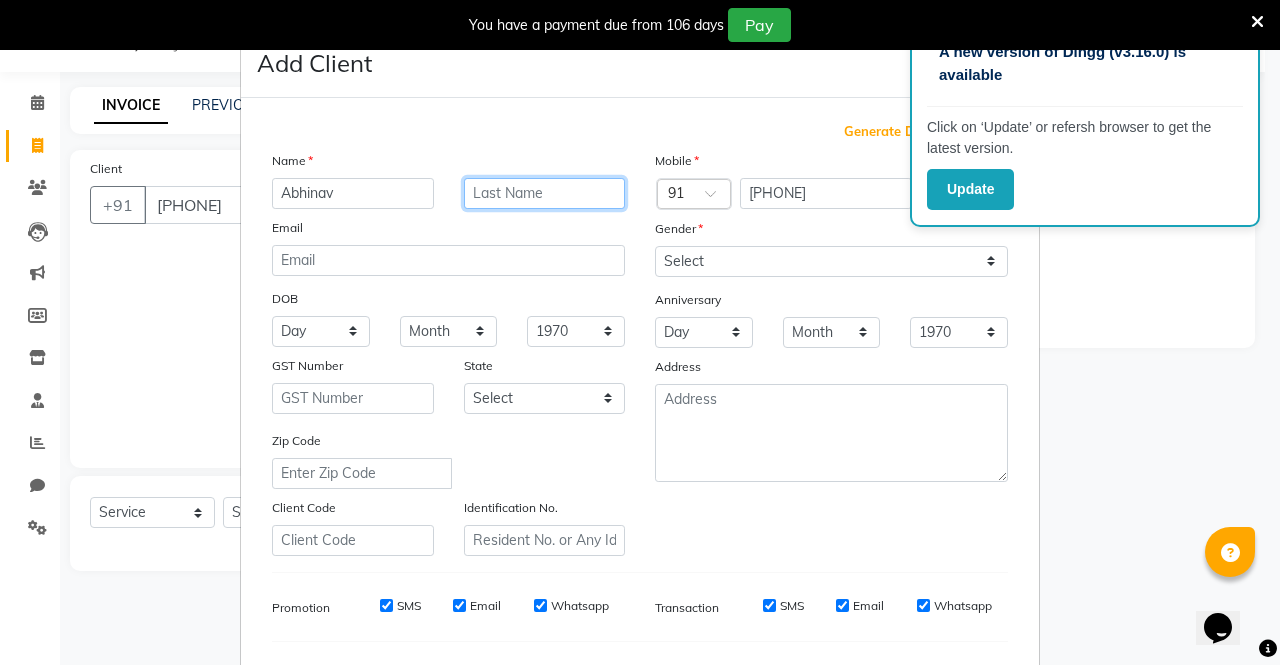 click at bounding box center [545, 193] 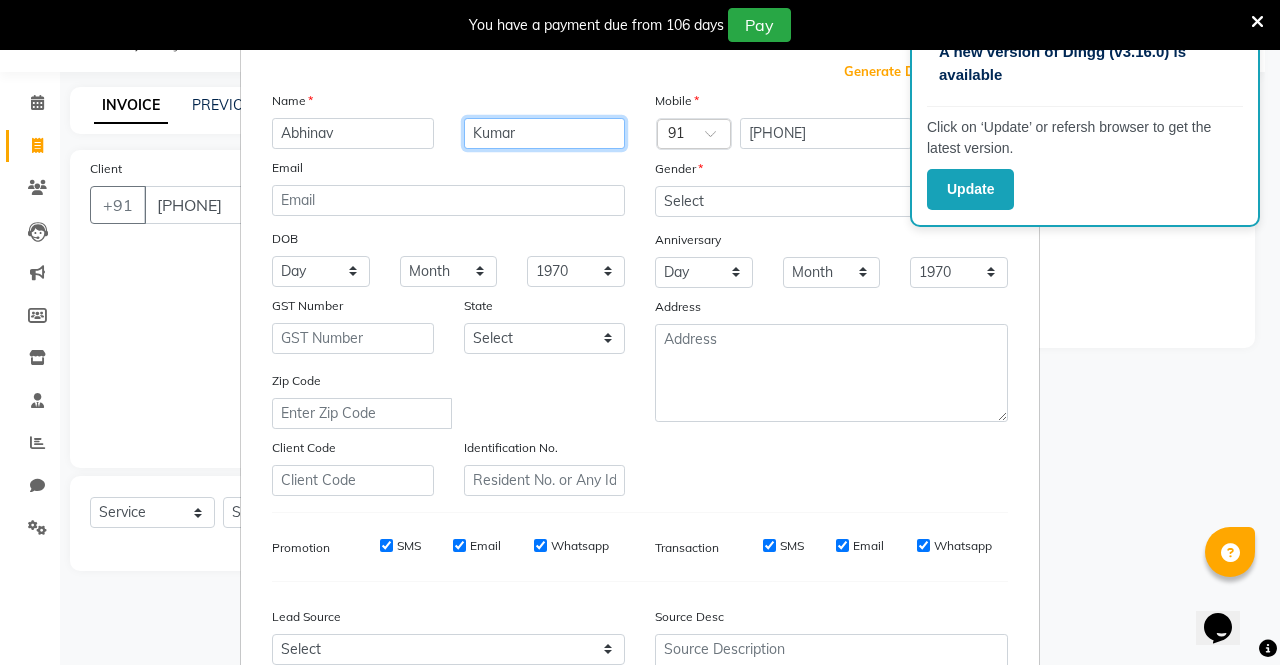 scroll, scrollTop: 104, scrollLeft: 0, axis: vertical 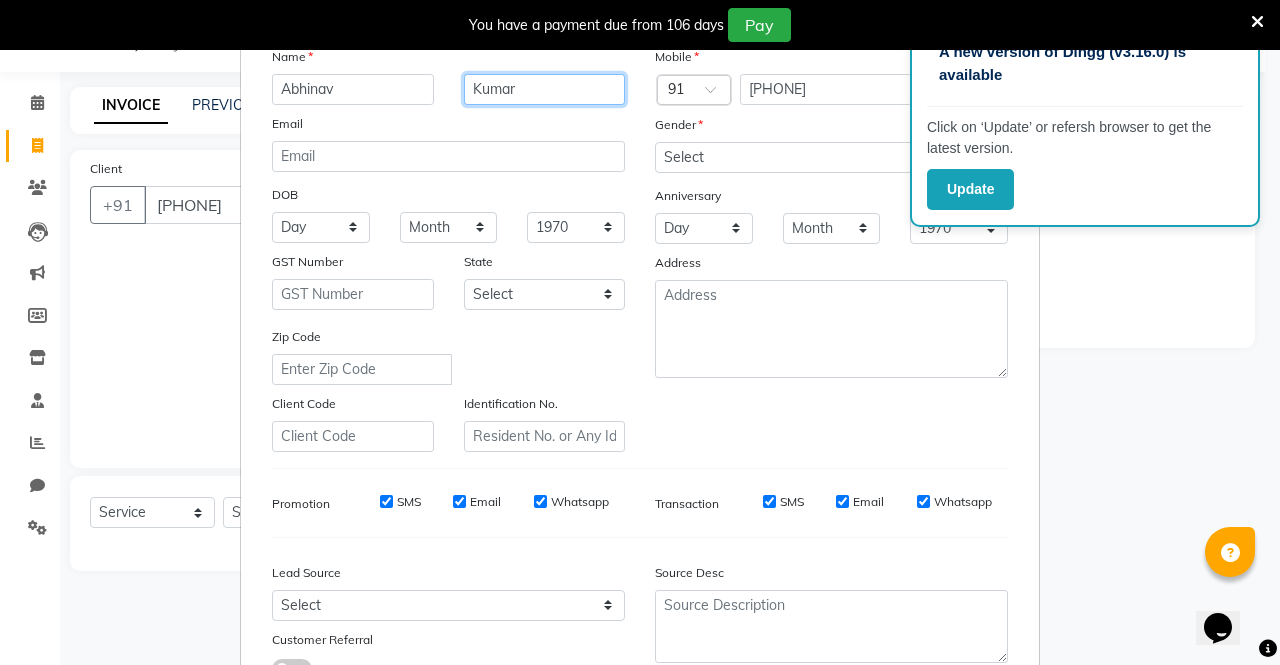 type on "Kumar" 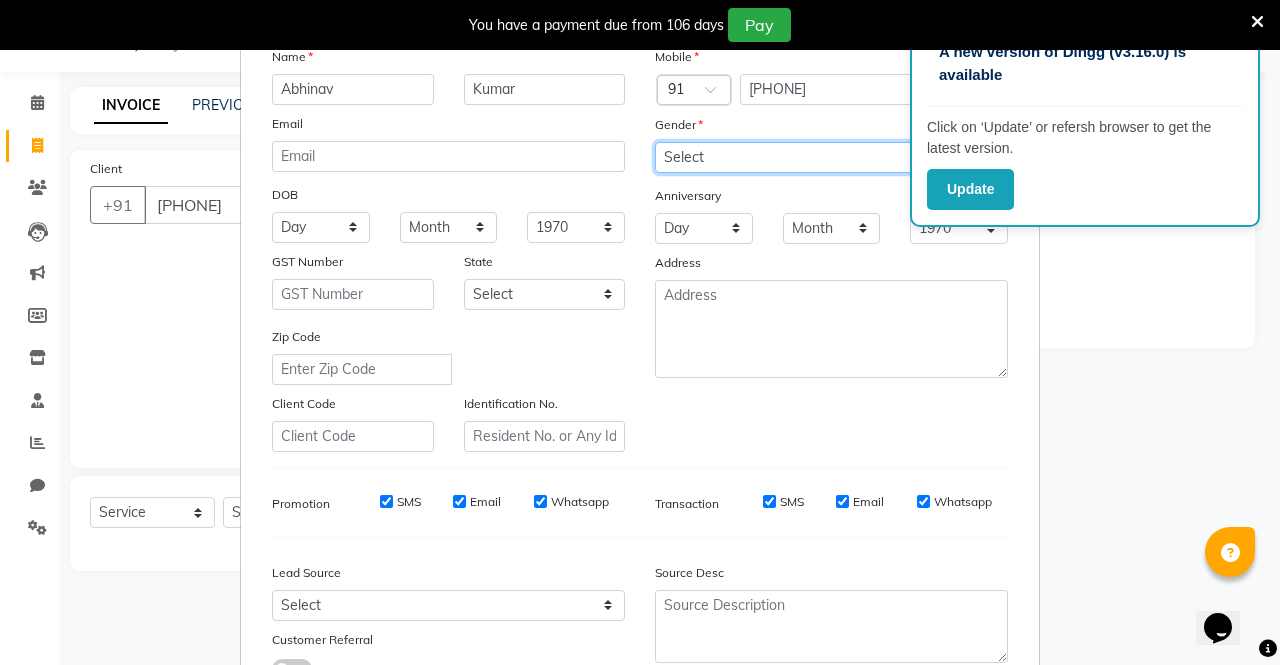 click on "Select Male Female Other Prefer Not To Say" at bounding box center [831, 157] 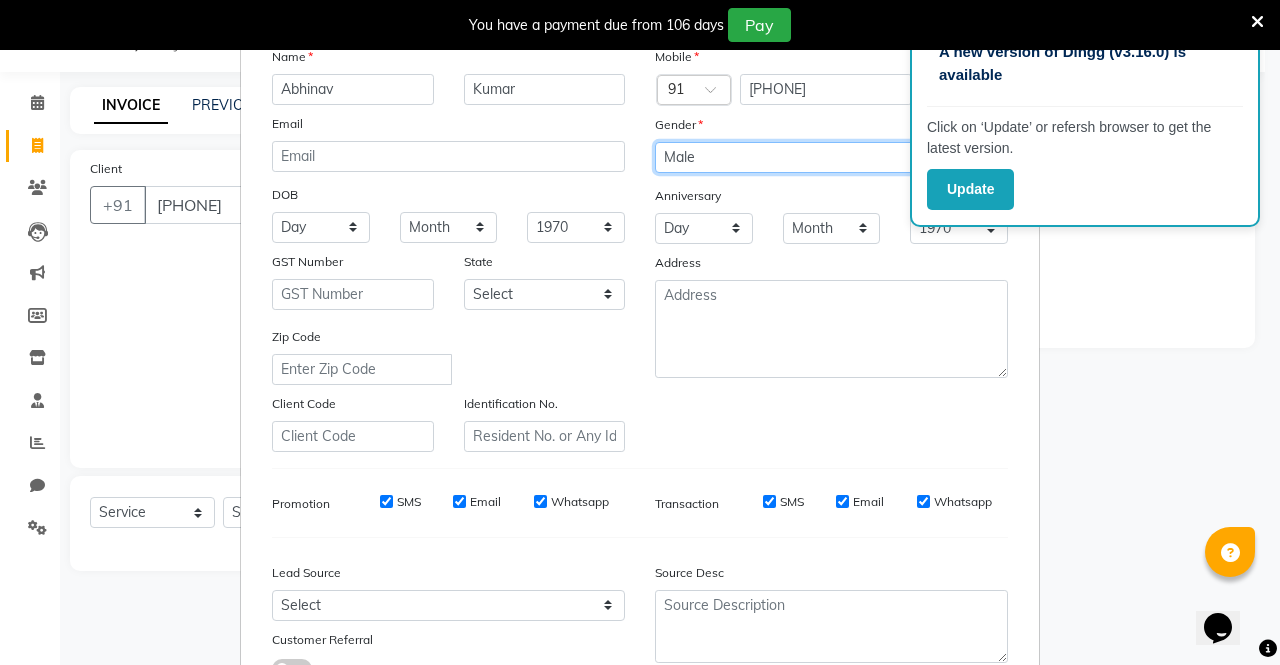 click on "Select Male Female Other Prefer Not To Say" at bounding box center (831, 157) 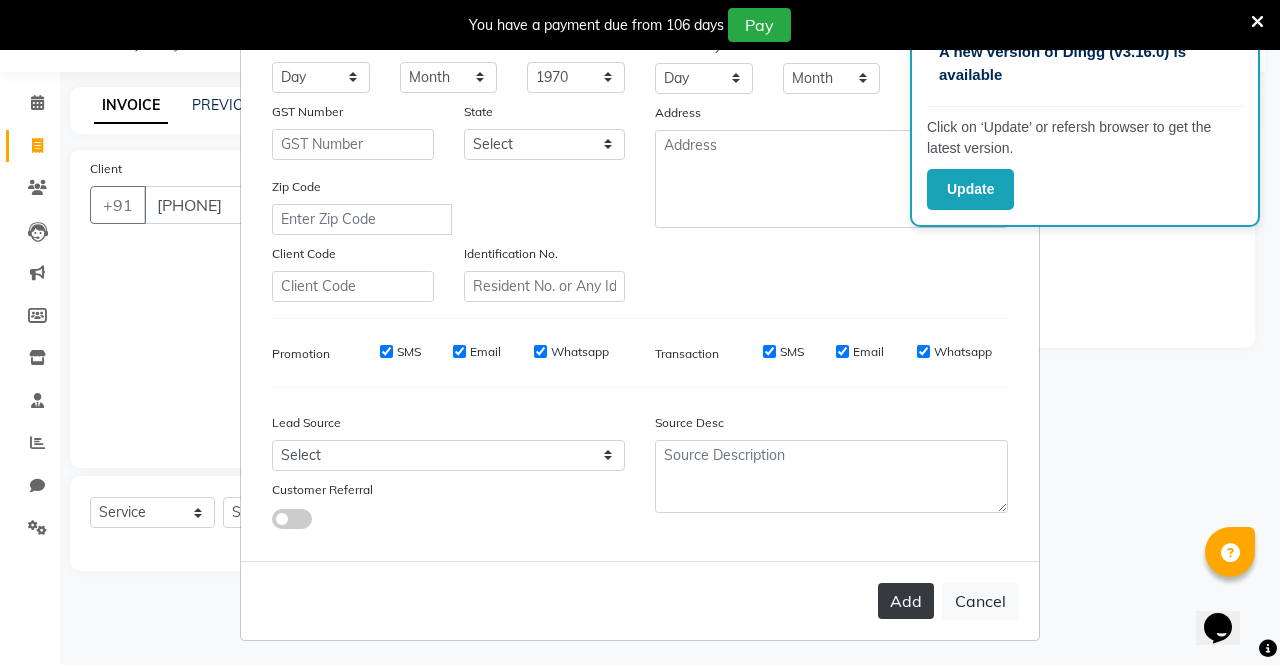 click on "Add" at bounding box center (906, 601) 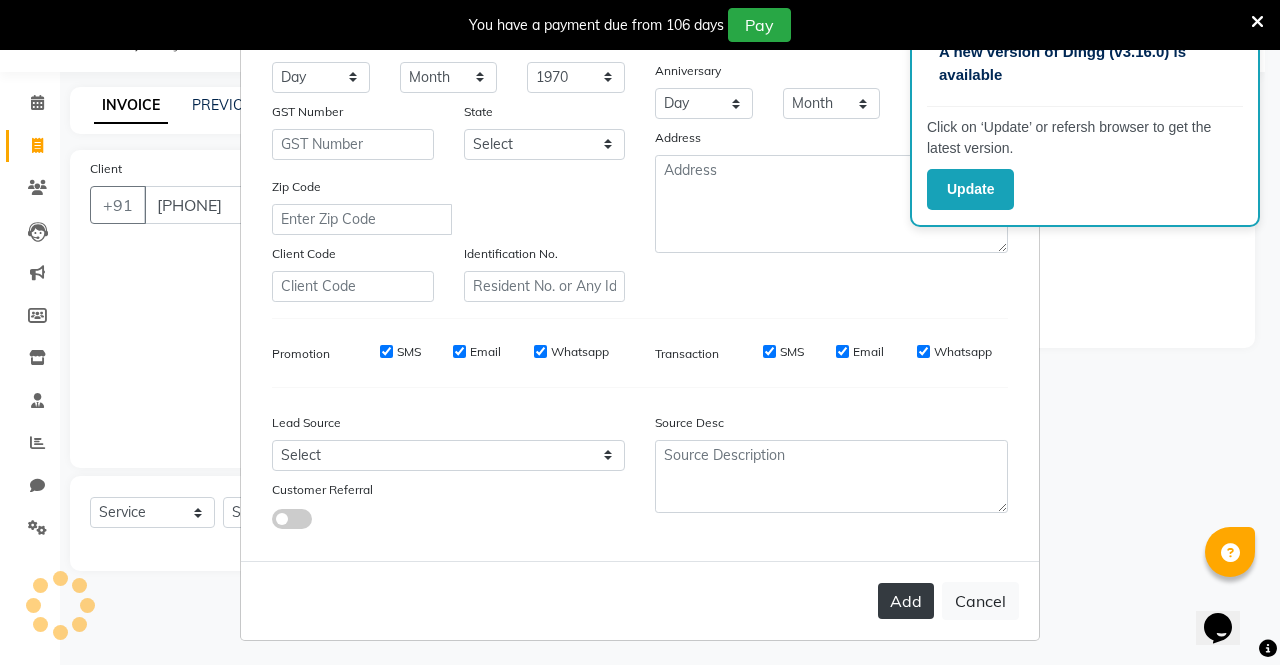 click on "Add" at bounding box center (906, 601) 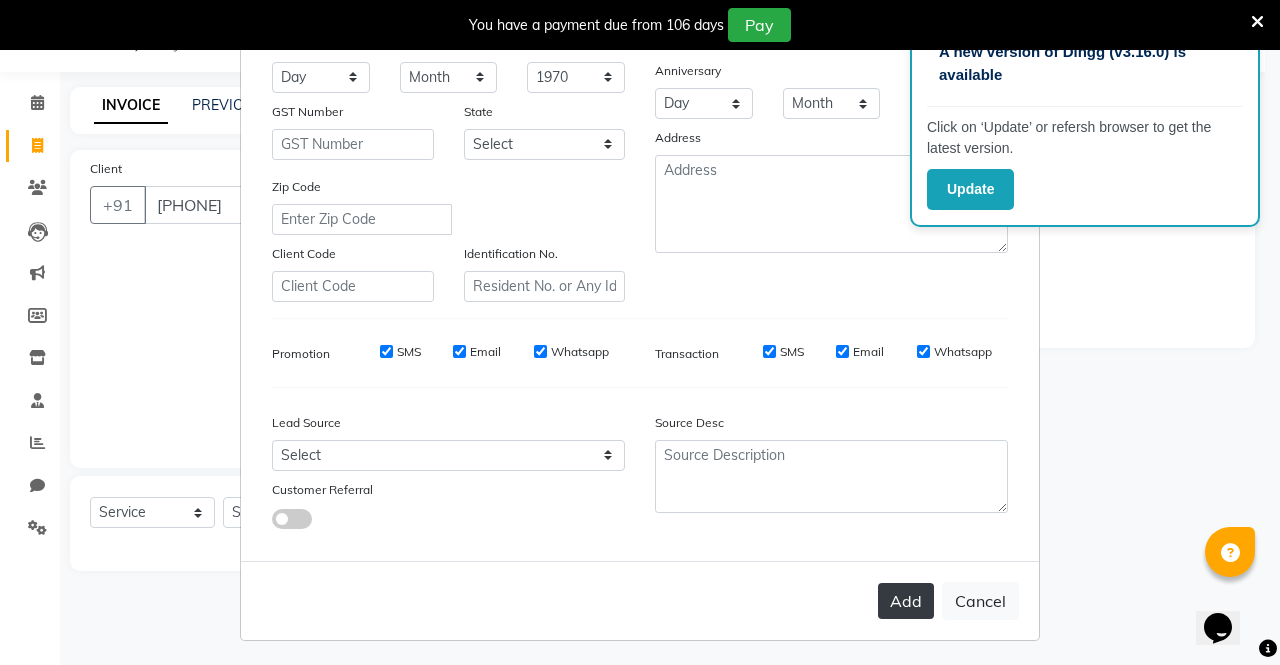 click on "Add" at bounding box center (906, 601) 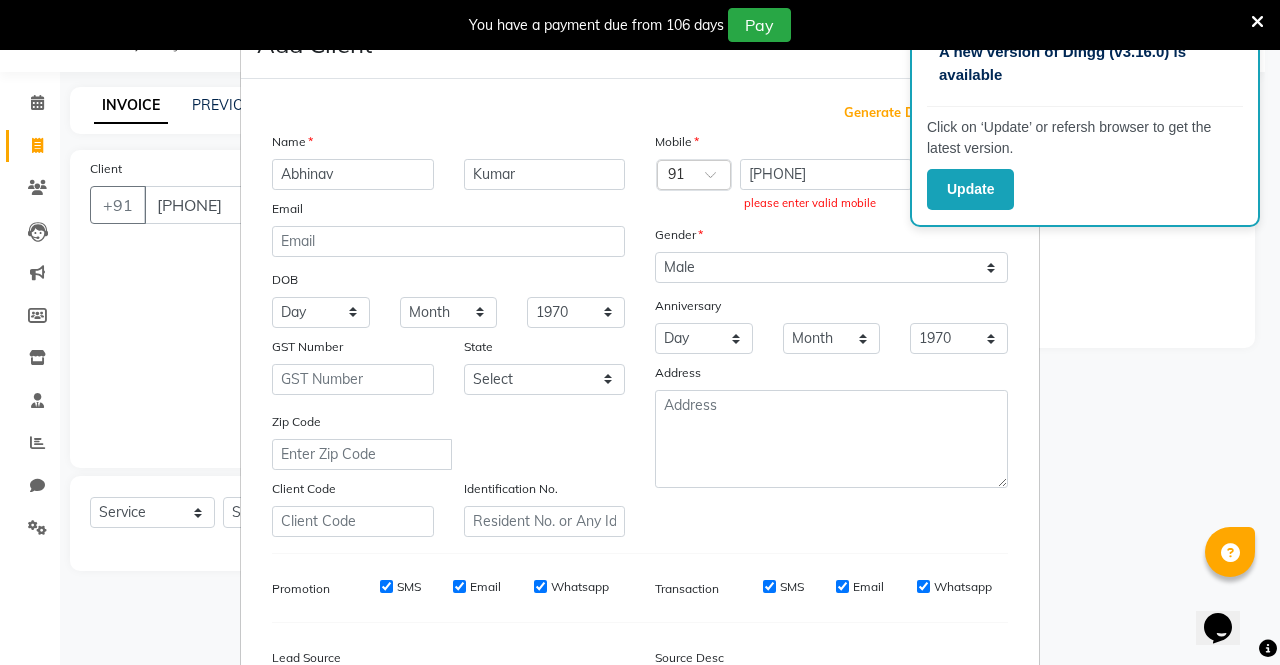 scroll, scrollTop: 0, scrollLeft: 0, axis: both 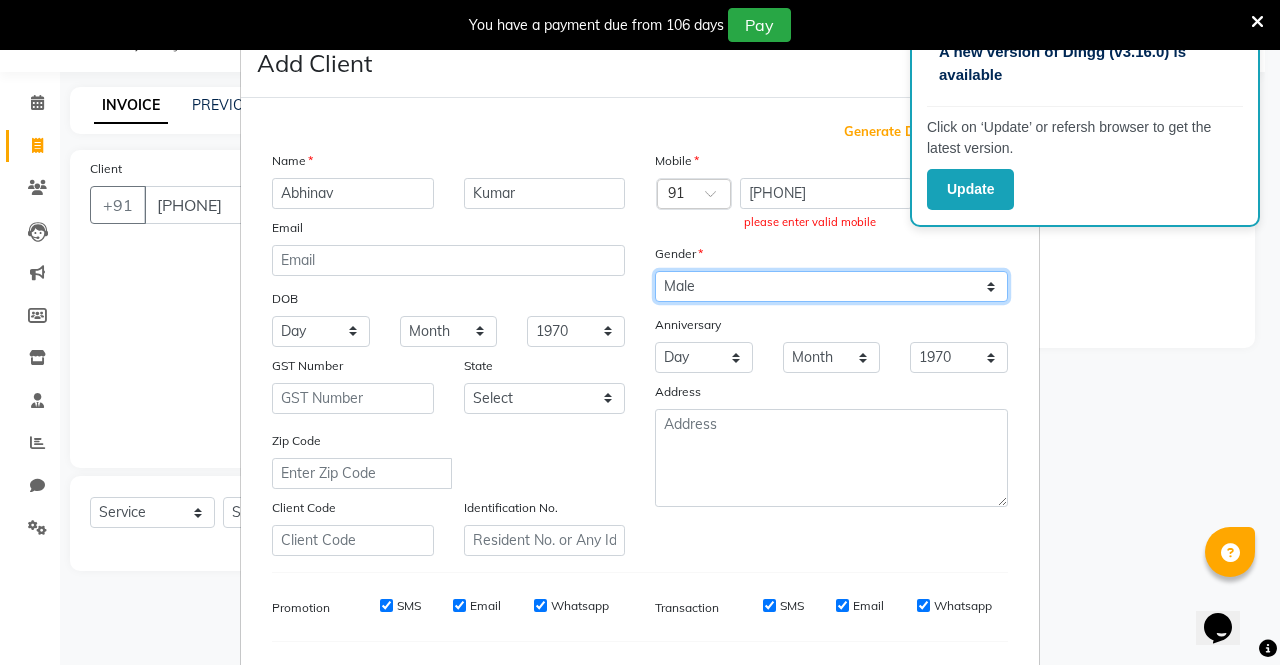 click on "Select Male Female Other Prefer Not To Say" at bounding box center (831, 286) 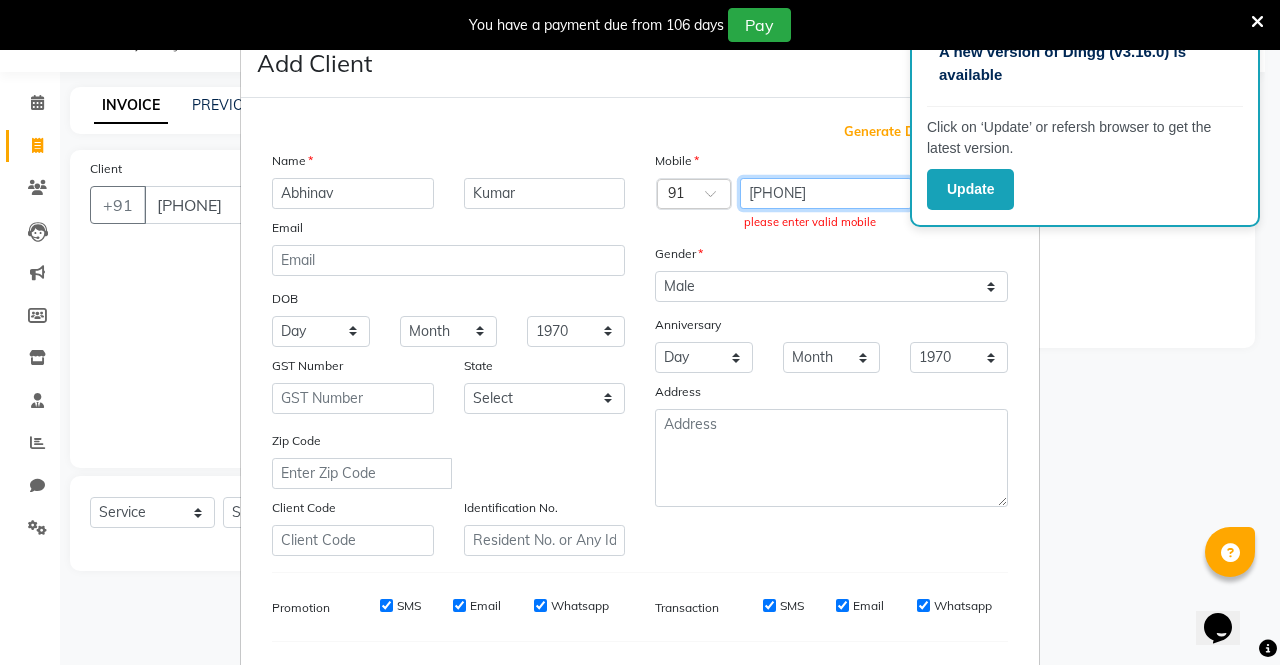 click on "[PHONE]" at bounding box center (826, 193) 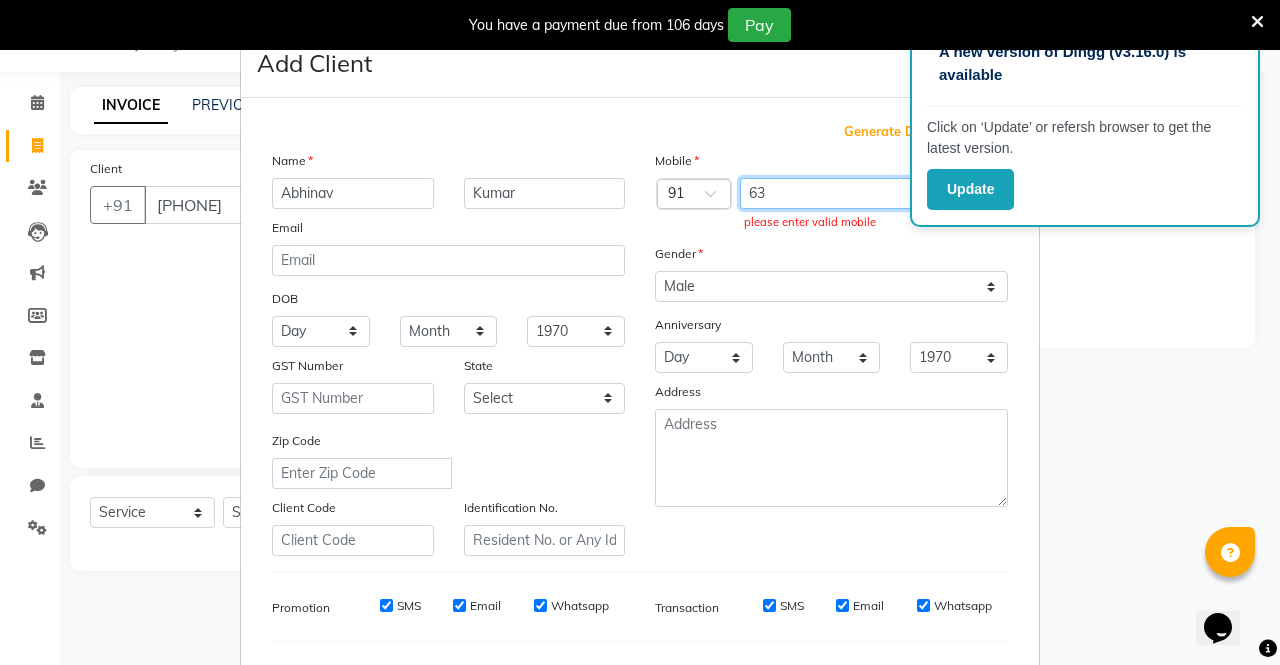 type on "6" 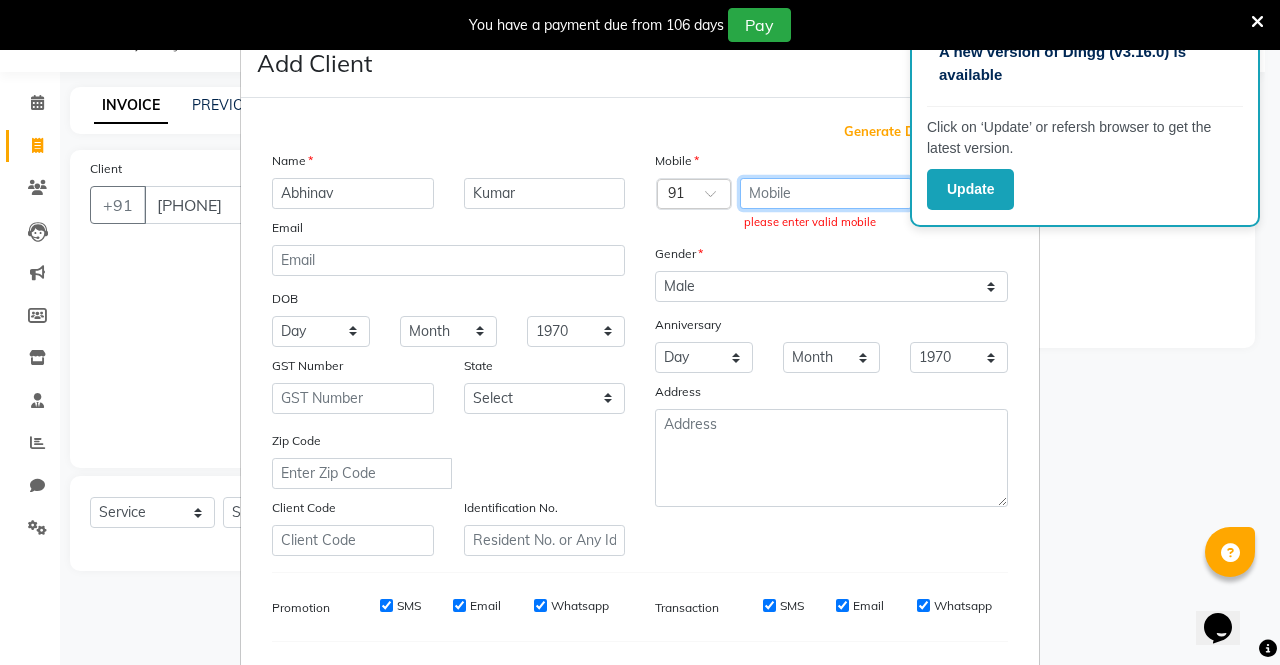 click at bounding box center (826, 193) 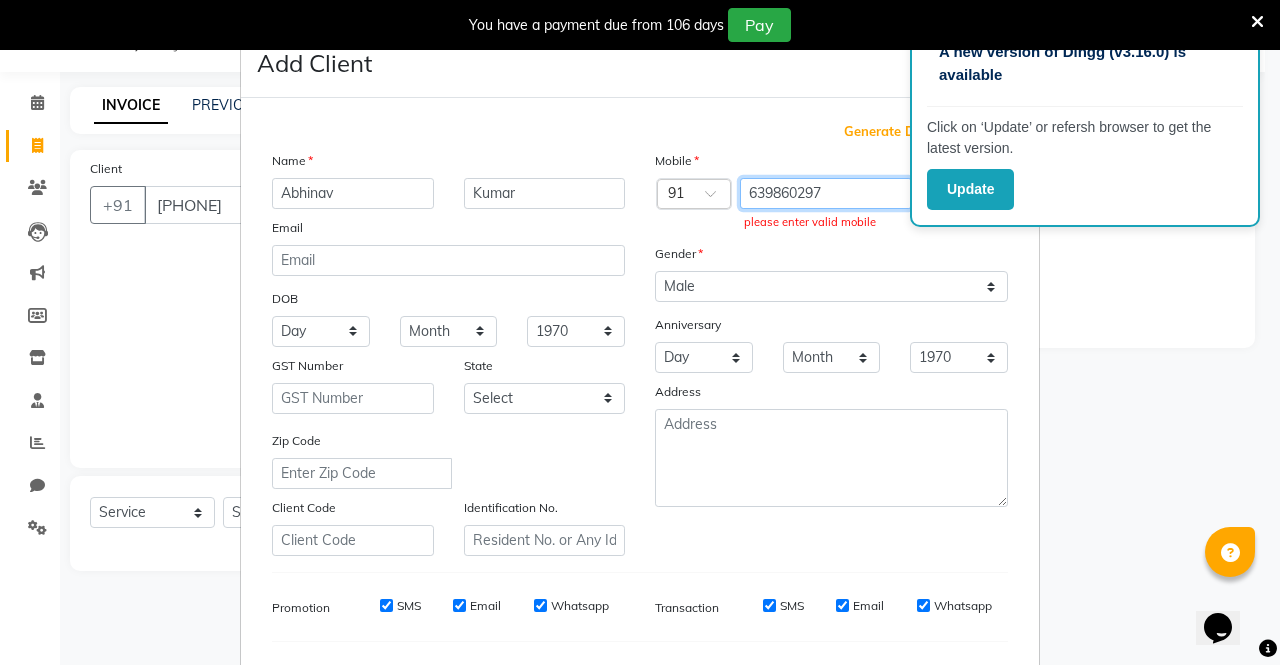 type on "[PHONE]" 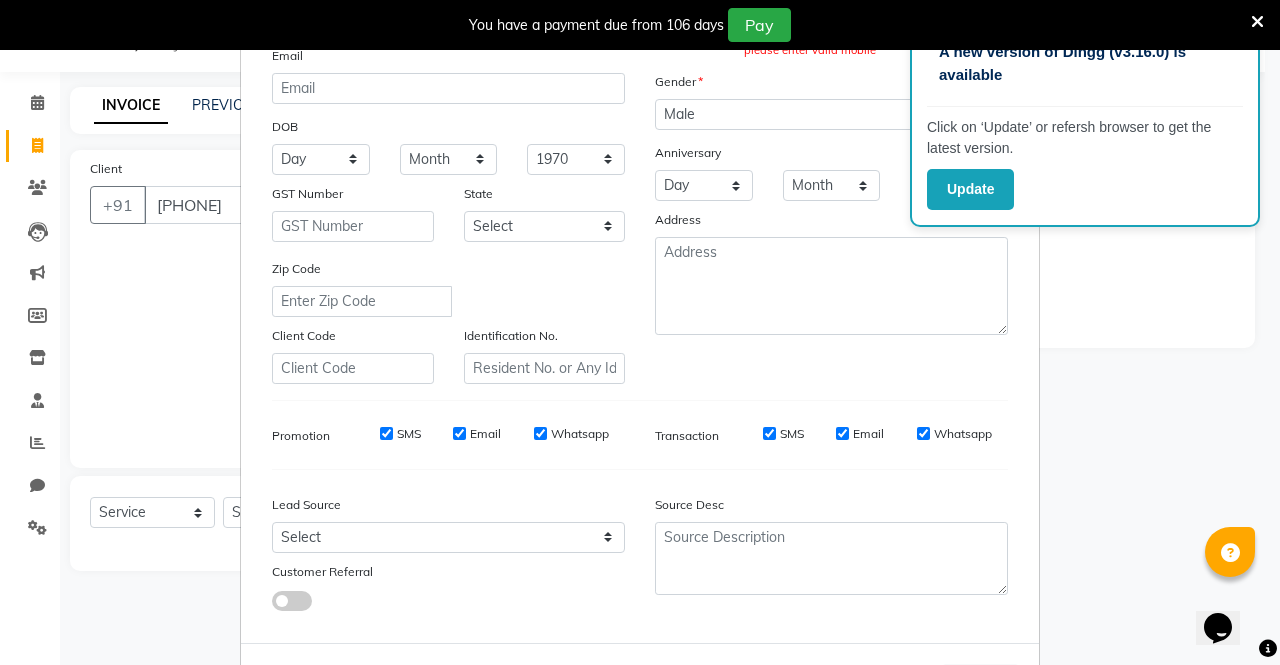 scroll, scrollTop: 254, scrollLeft: 0, axis: vertical 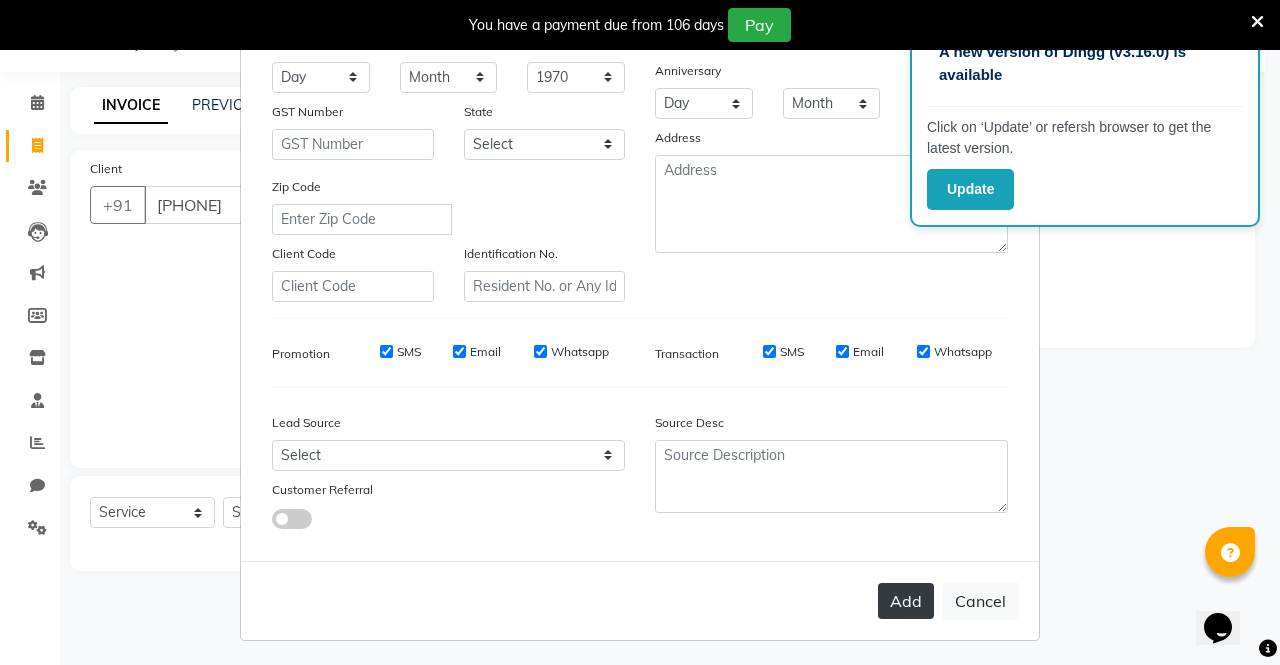 click on "Add" at bounding box center (906, 601) 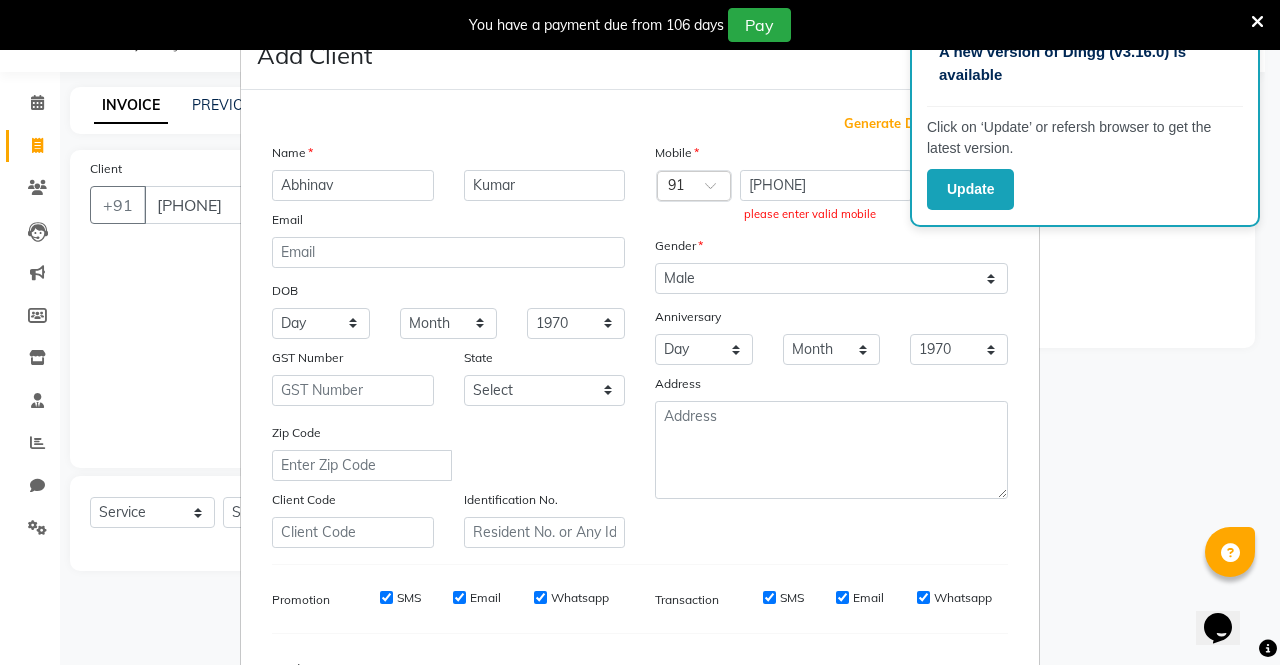 scroll, scrollTop: 0, scrollLeft: 0, axis: both 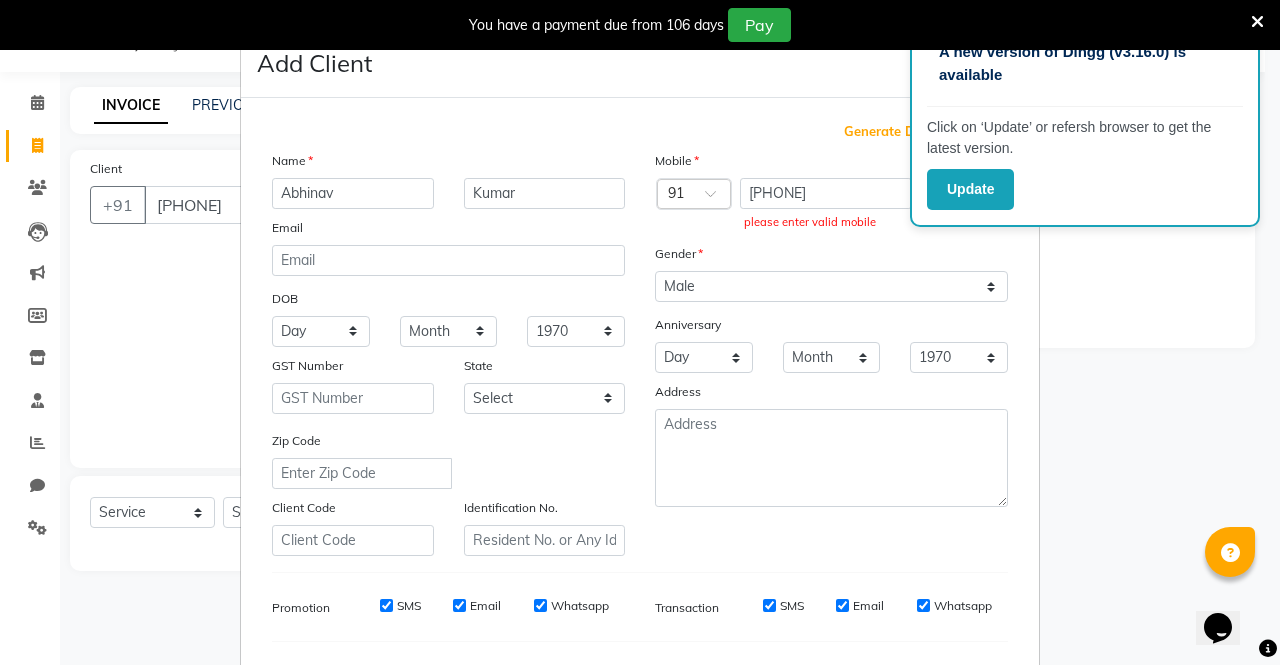 click at bounding box center [1257, 22] 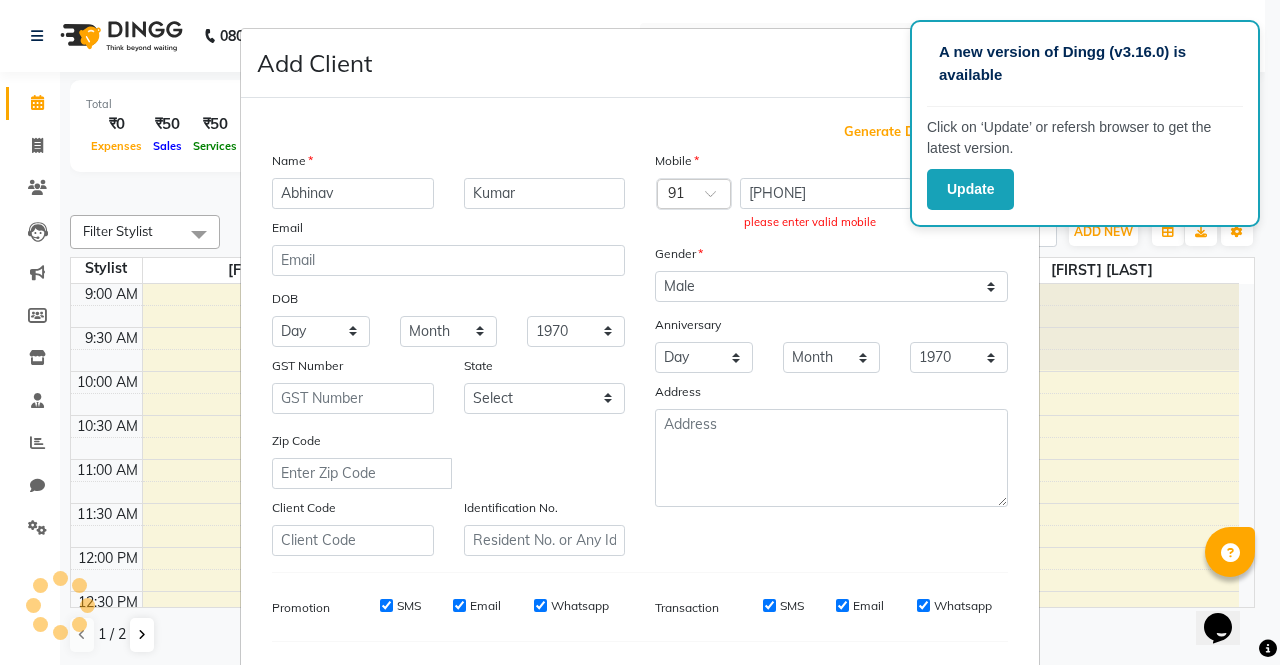 scroll, scrollTop: 0, scrollLeft: 0, axis: both 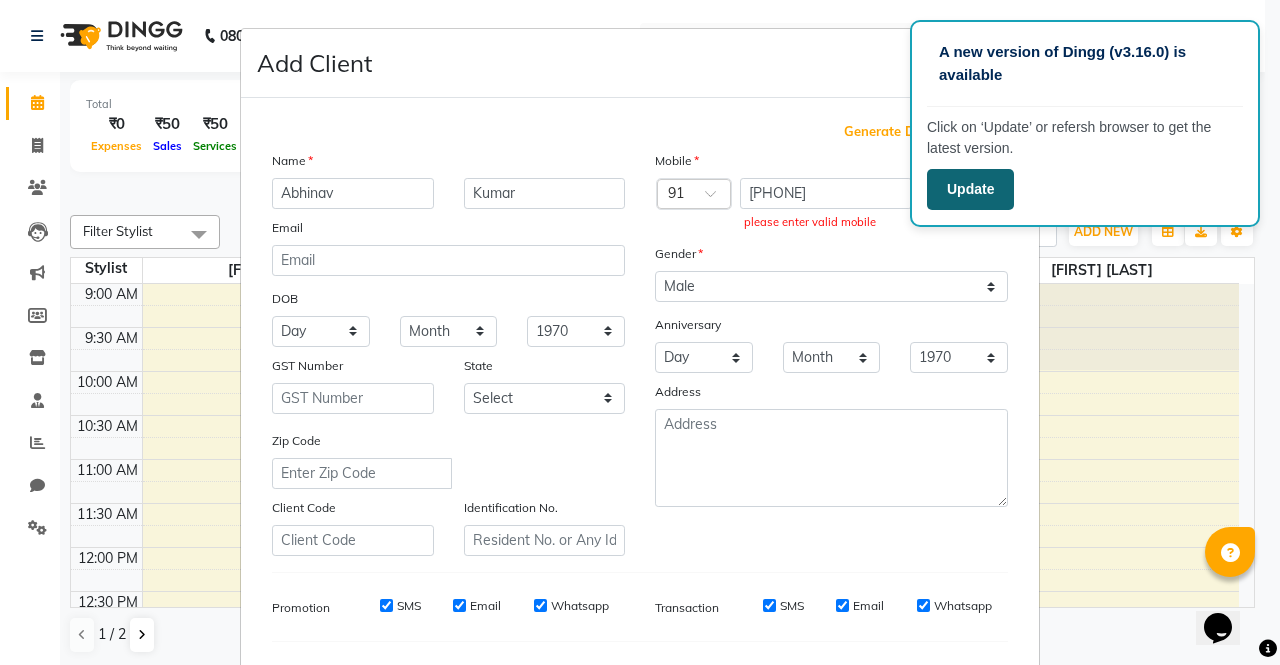 click on "Update" 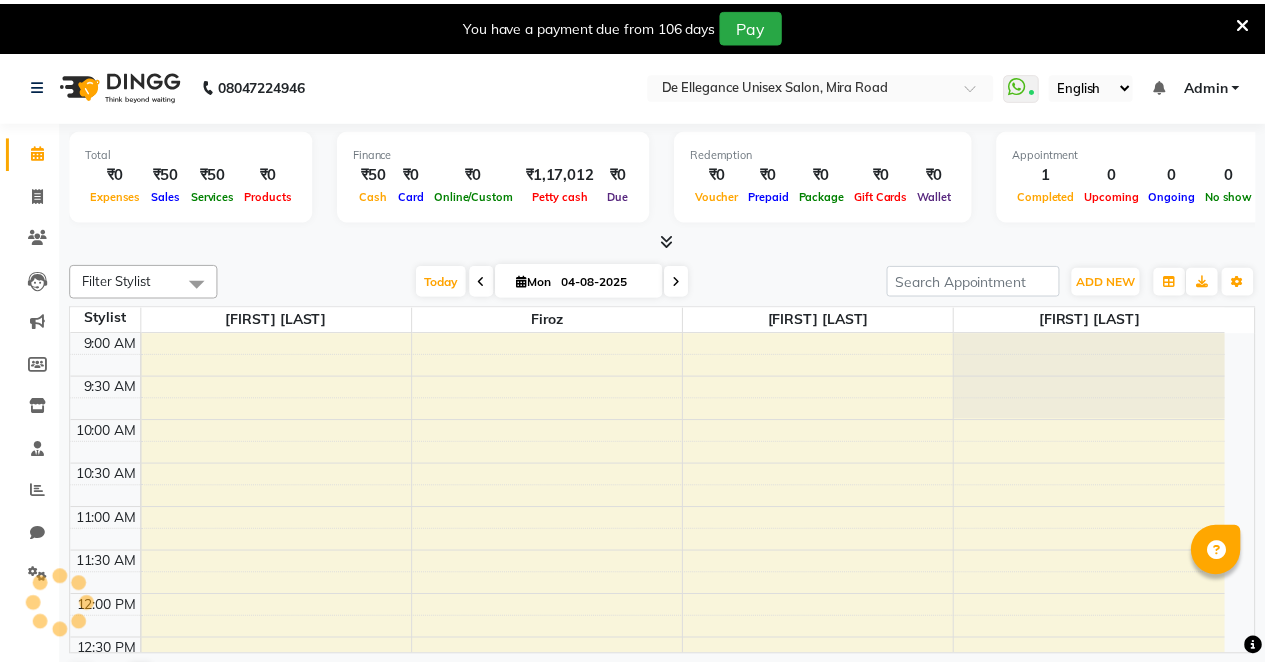 scroll, scrollTop: 0, scrollLeft: 0, axis: both 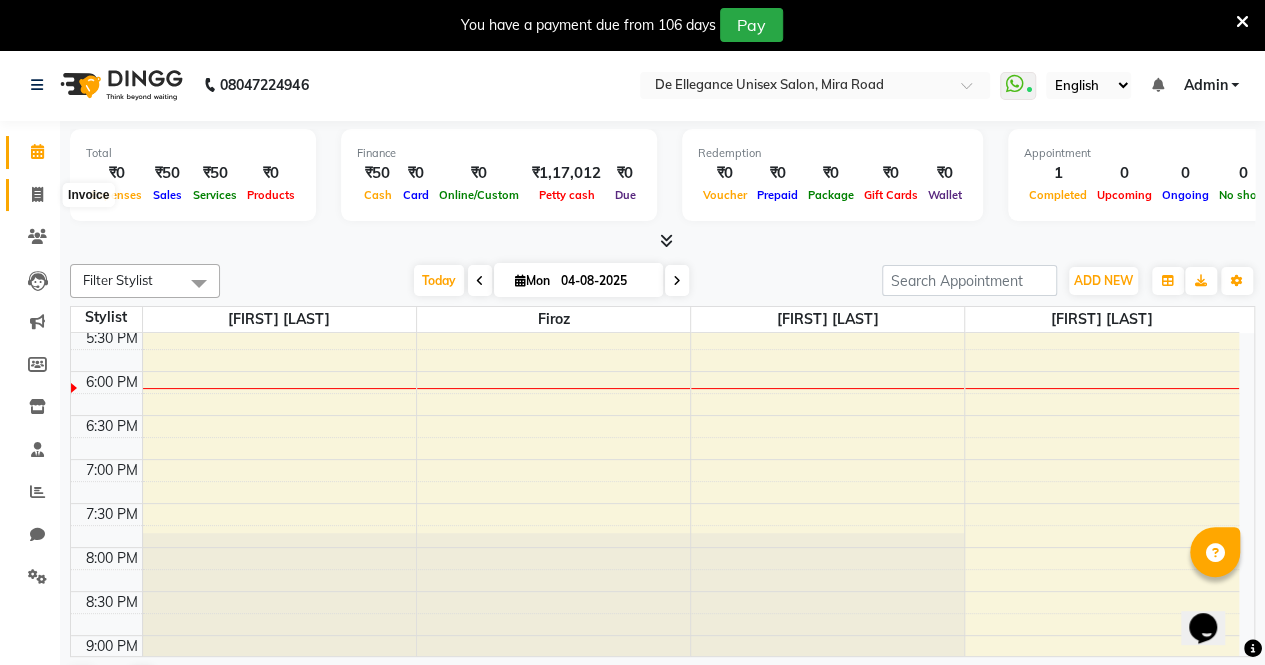 click 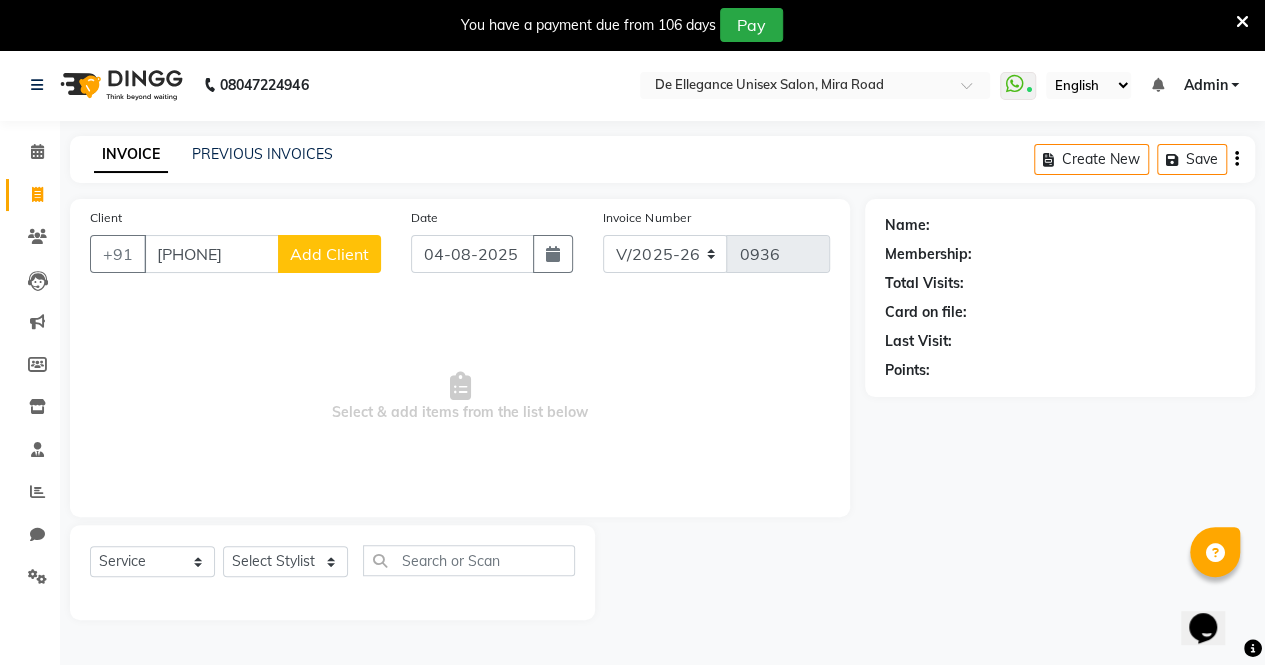drag, startPoint x: 270, startPoint y: 266, endPoint x: 335, endPoint y: 261, distance: 65.192024 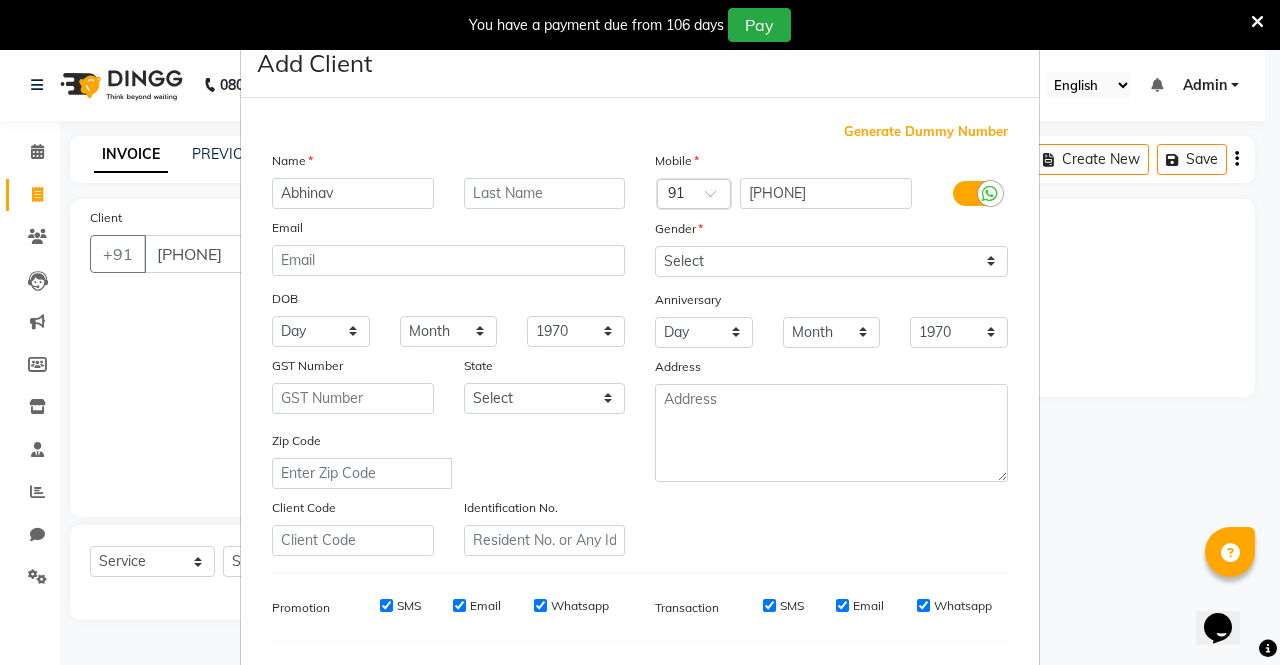 type on "Abhinav" 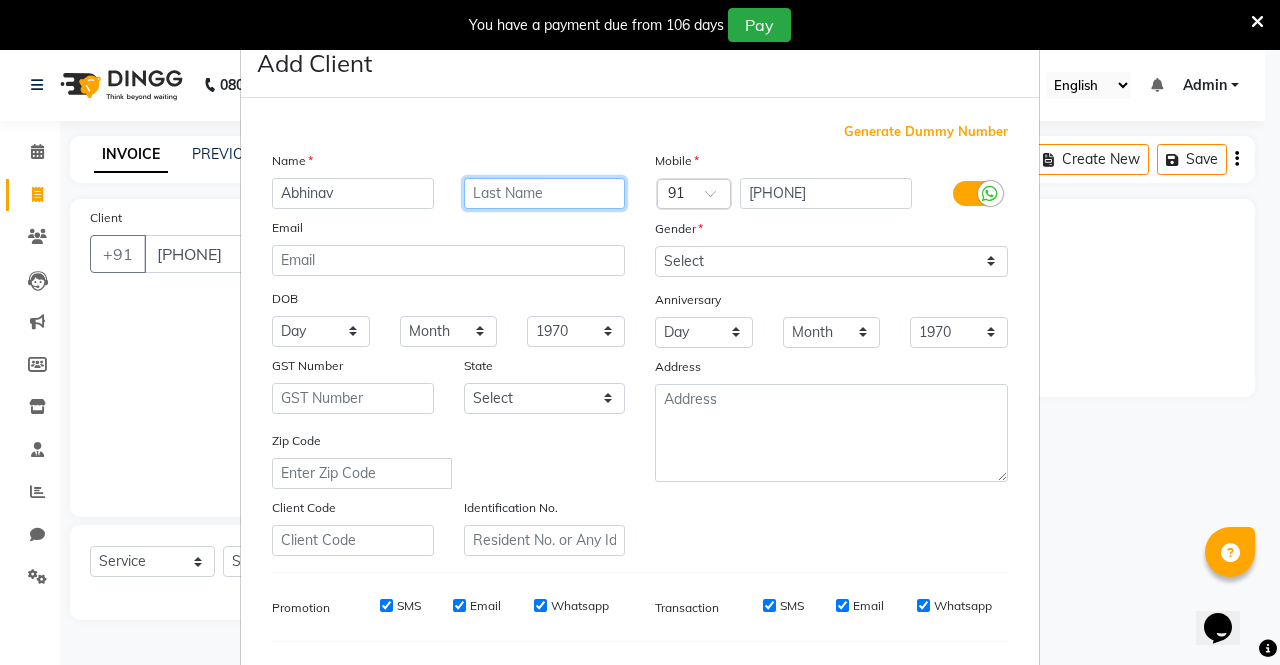 click at bounding box center [545, 193] 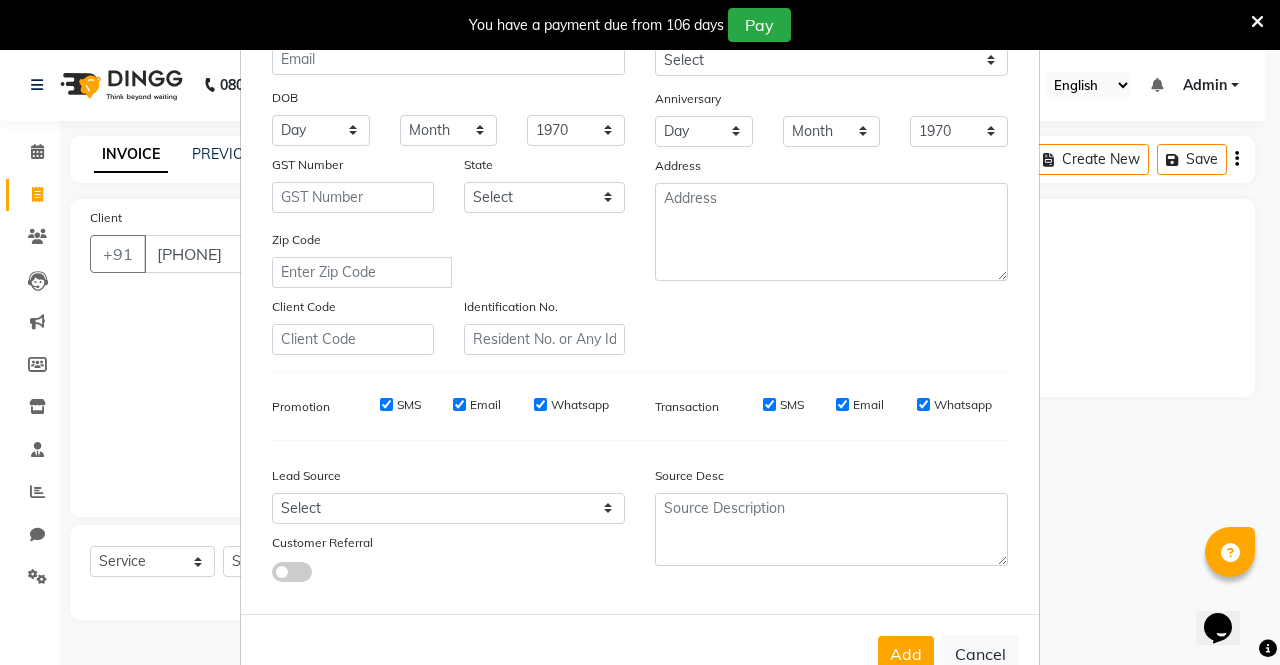 scroll, scrollTop: 194, scrollLeft: 0, axis: vertical 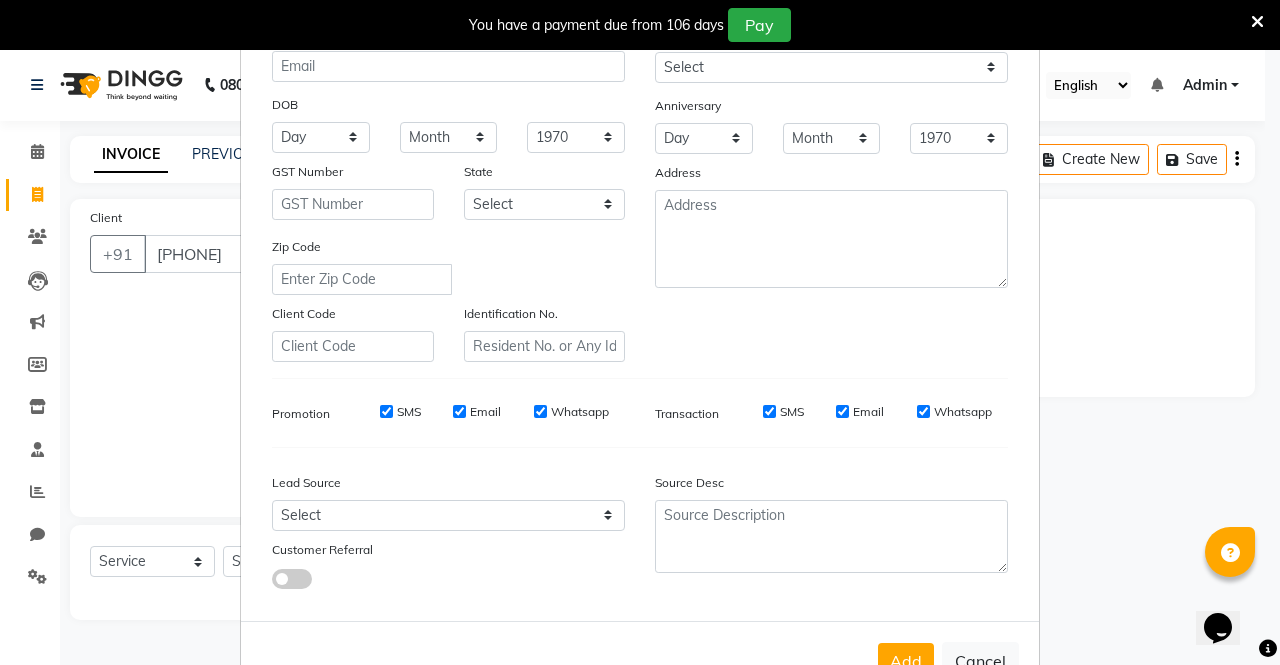 type on "Kumar" 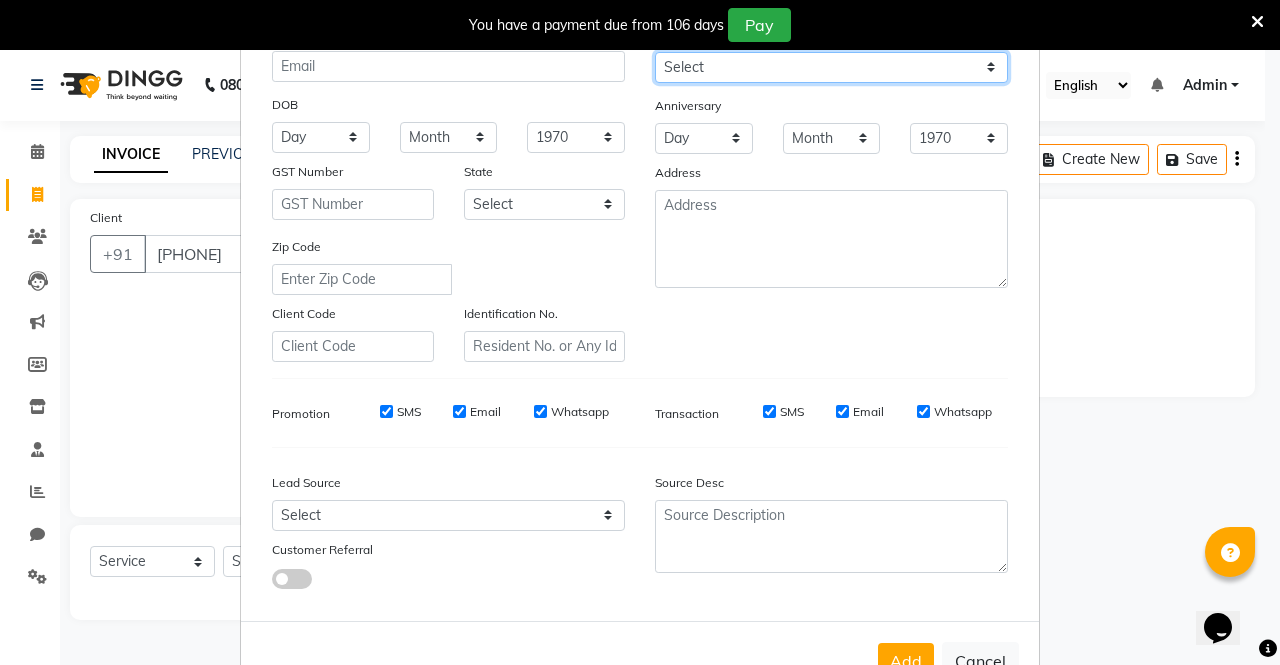 click on "Select Male Female Other Prefer Not To Say" at bounding box center (831, 67) 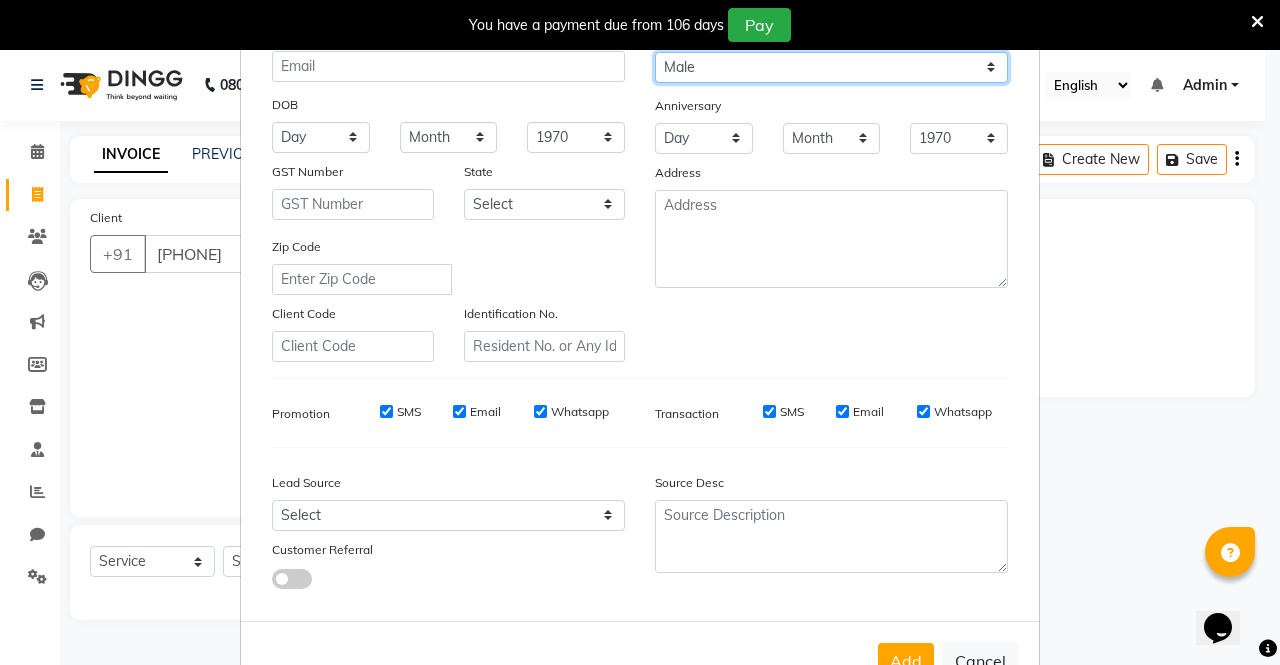 click on "Select Male Female Other Prefer Not To Say" at bounding box center [831, 67] 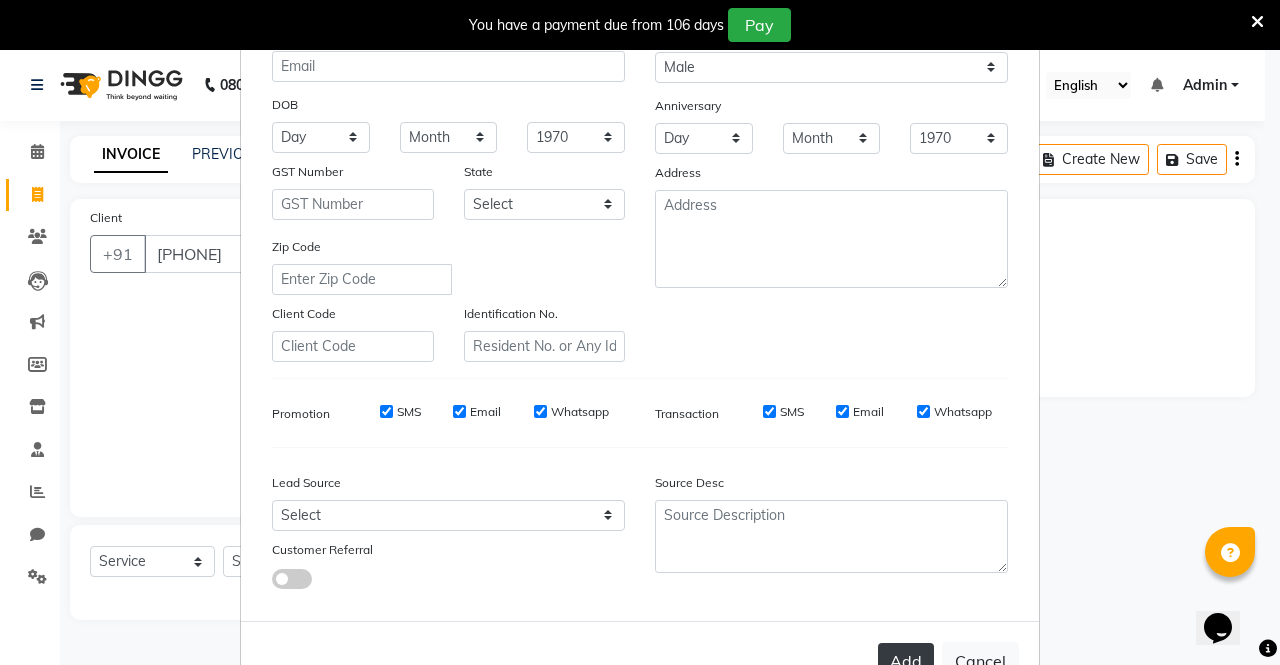 click on "Add" at bounding box center (906, 661) 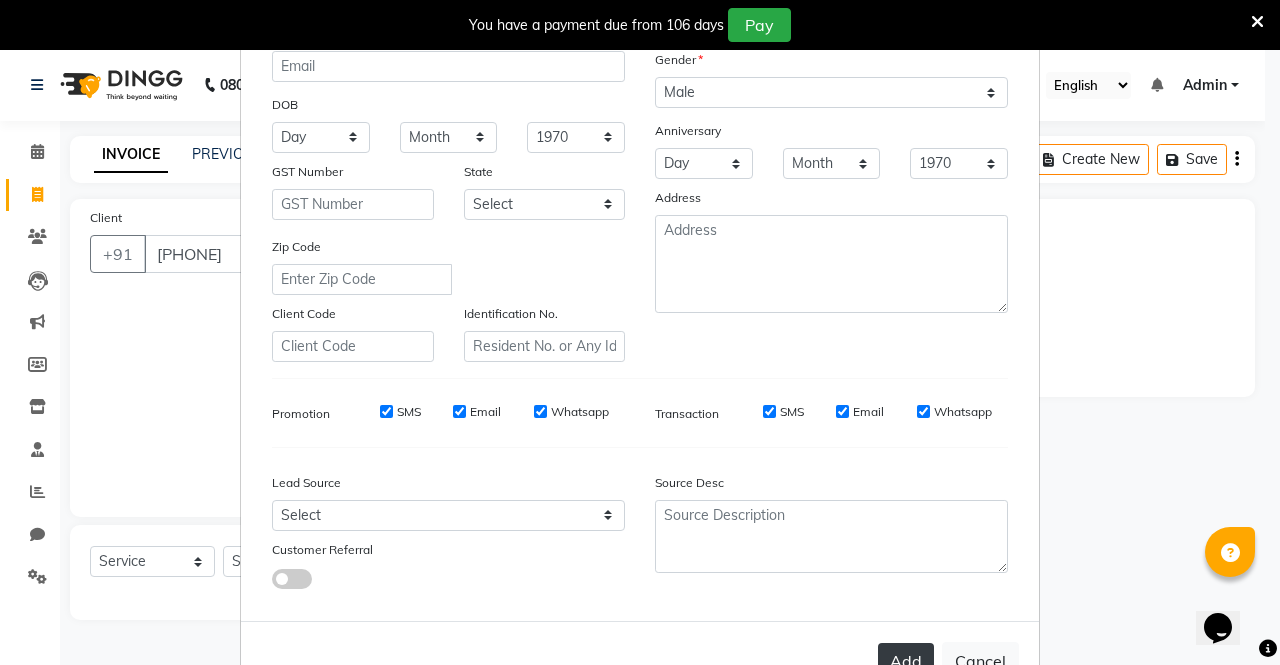 scroll, scrollTop: 254, scrollLeft: 0, axis: vertical 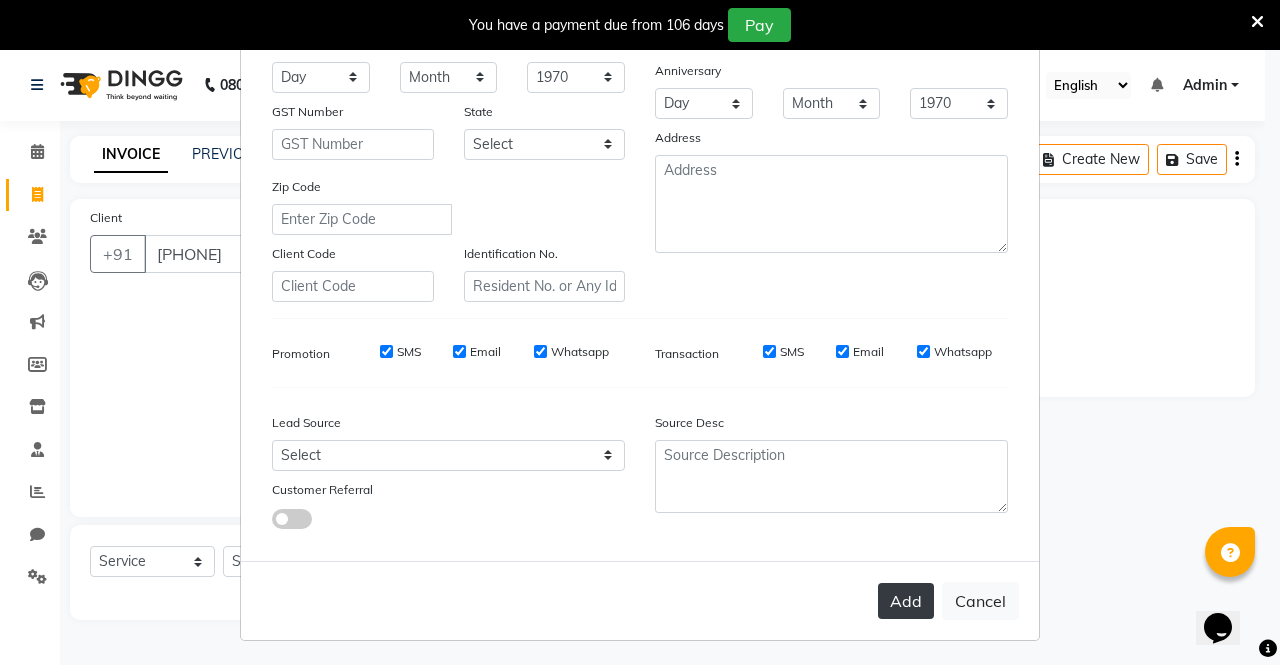 click on "Add" at bounding box center (906, 601) 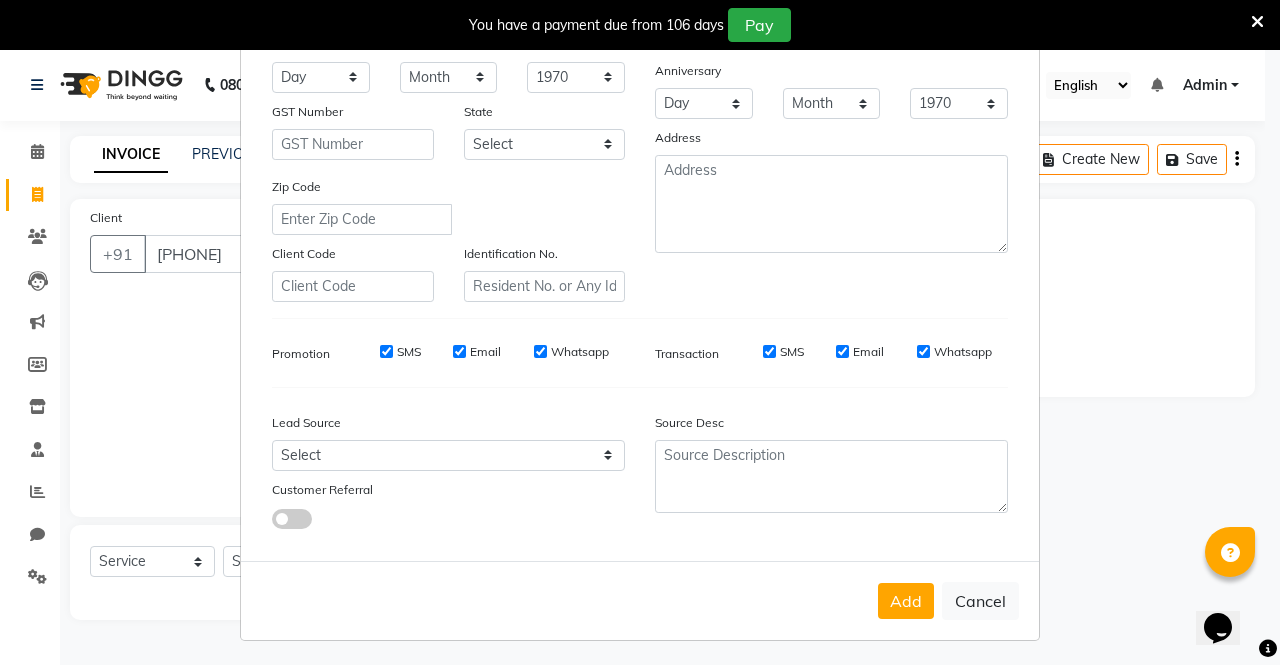 click on "Add   Cancel" at bounding box center (640, 600) 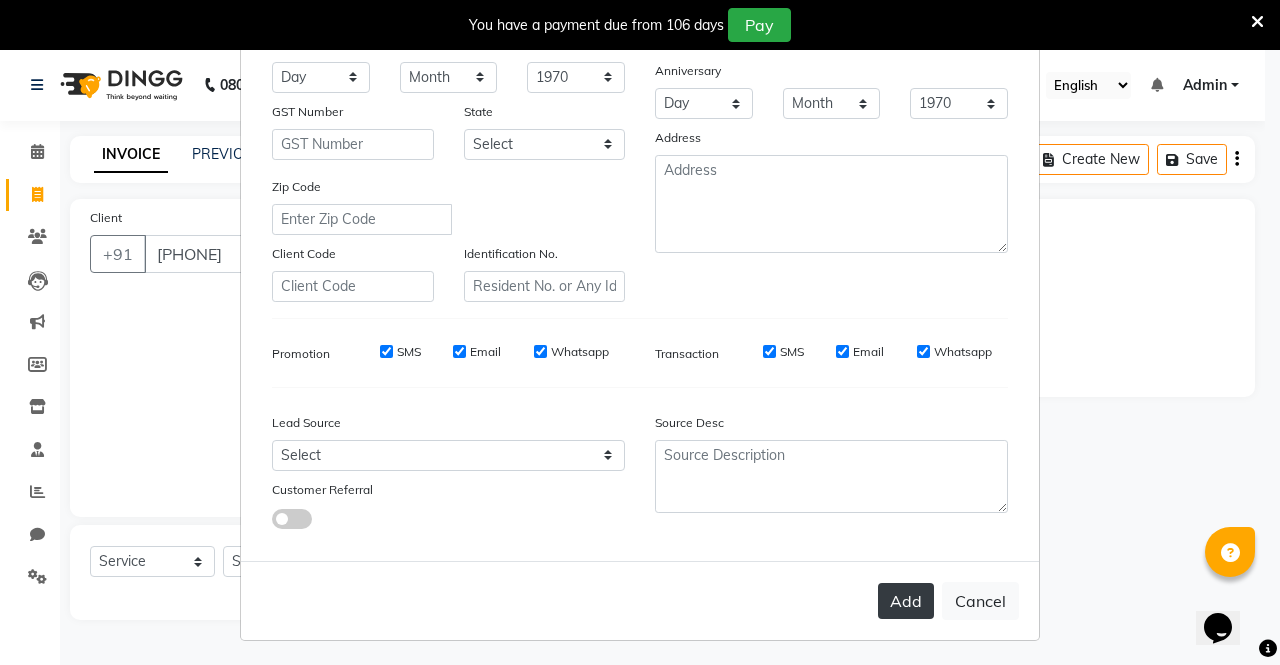 click on "Add" at bounding box center [906, 601] 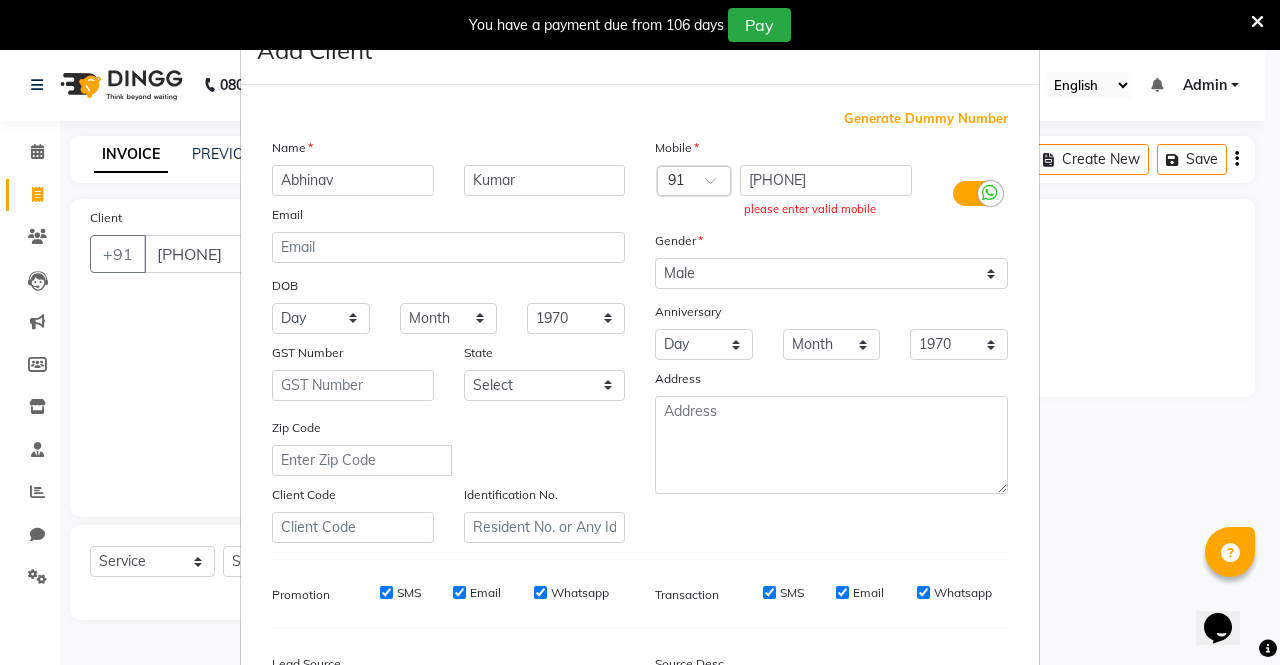 scroll, scrollTop: 0, scrollLeft: 0, axis: both 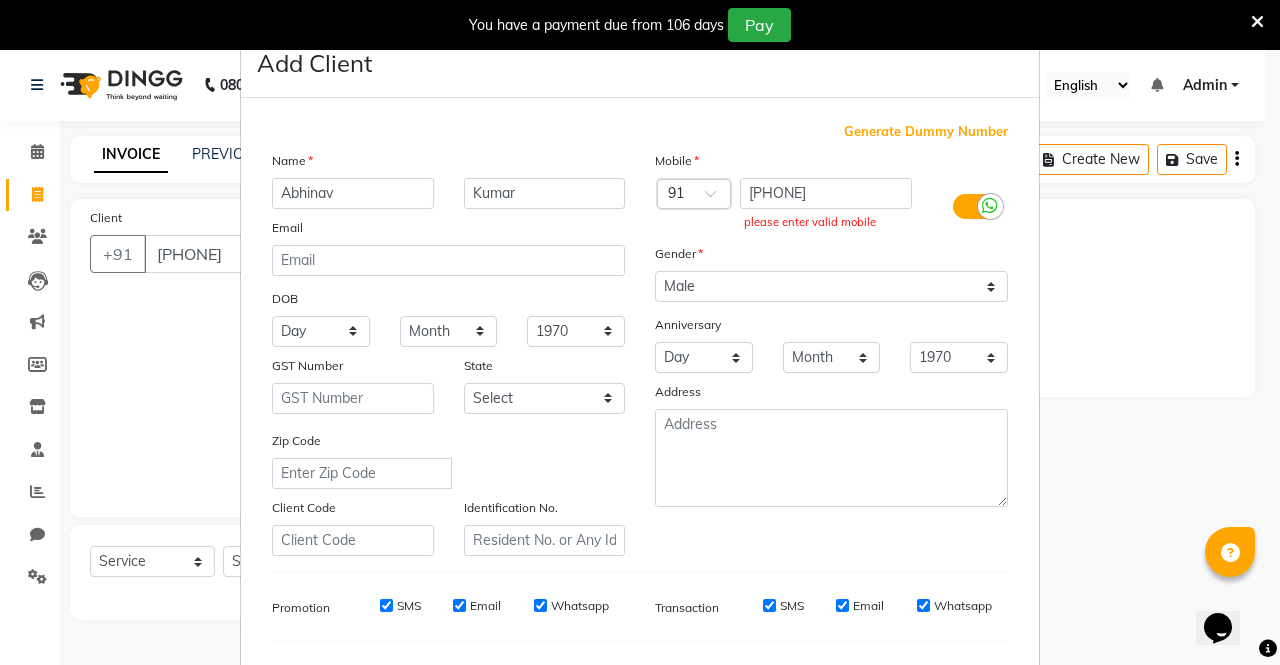 type 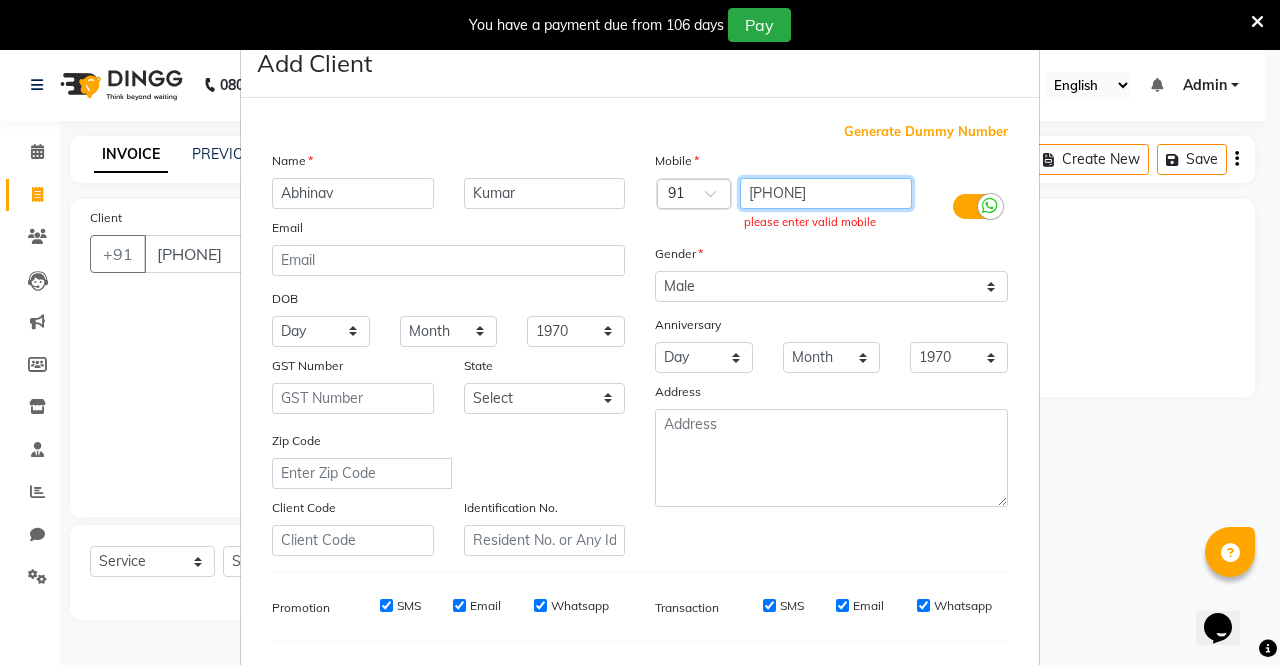 click on "[PHONE]" at bounding box center [826, 193] 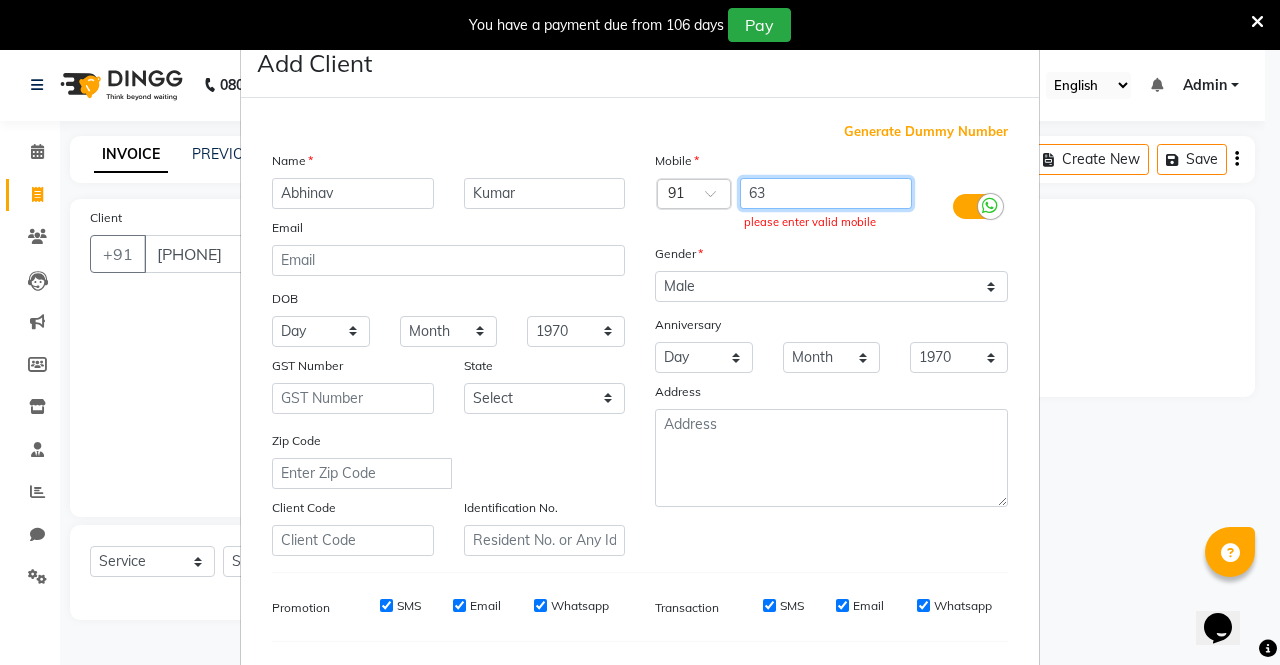 type on "6" 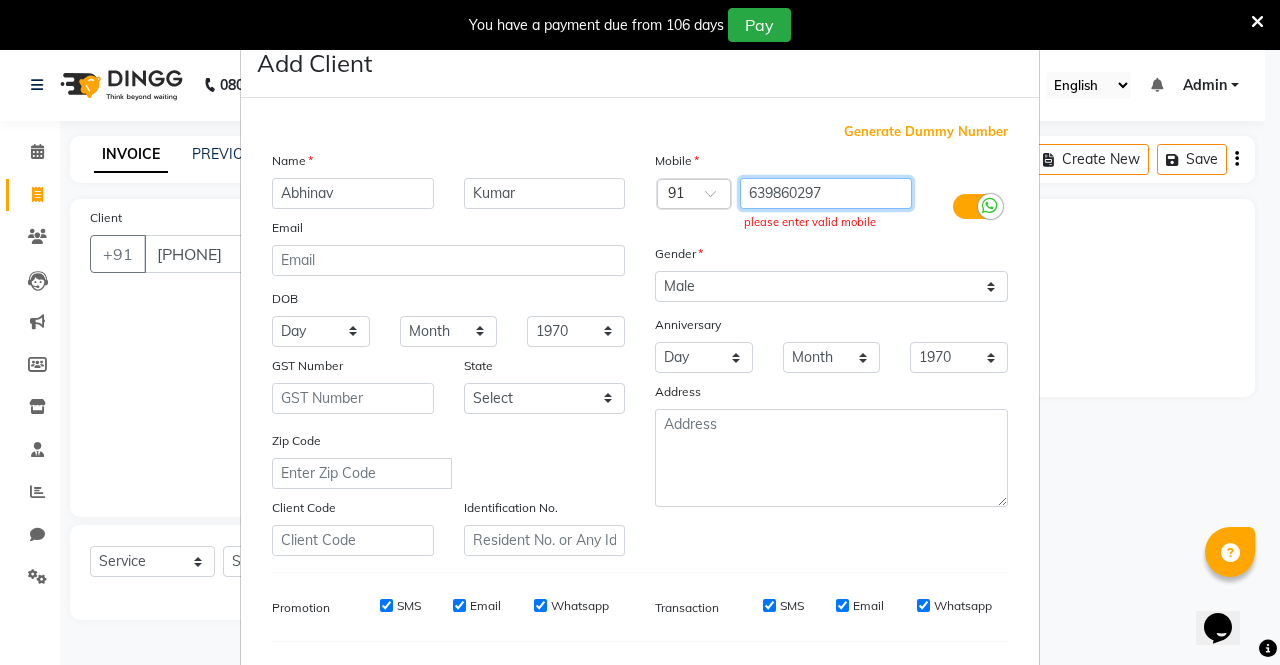 type on "[PHONE]" 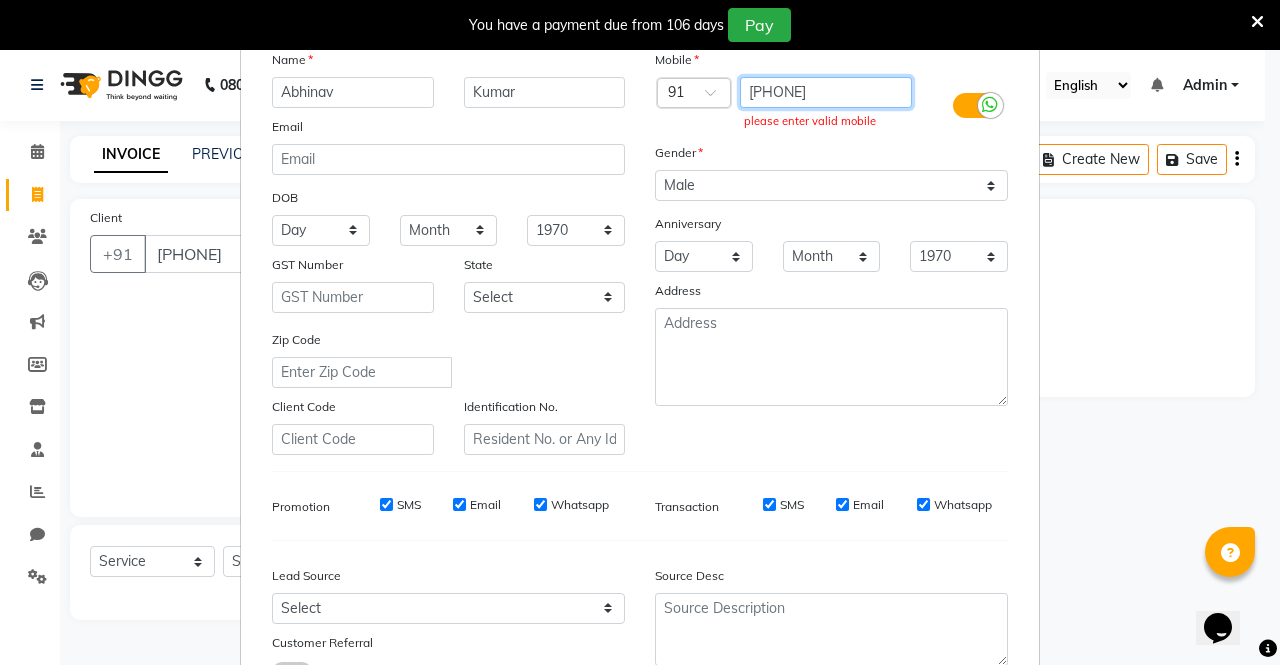 scroll, scrollTop: 223, scrollLeft: 0, axis: vertical 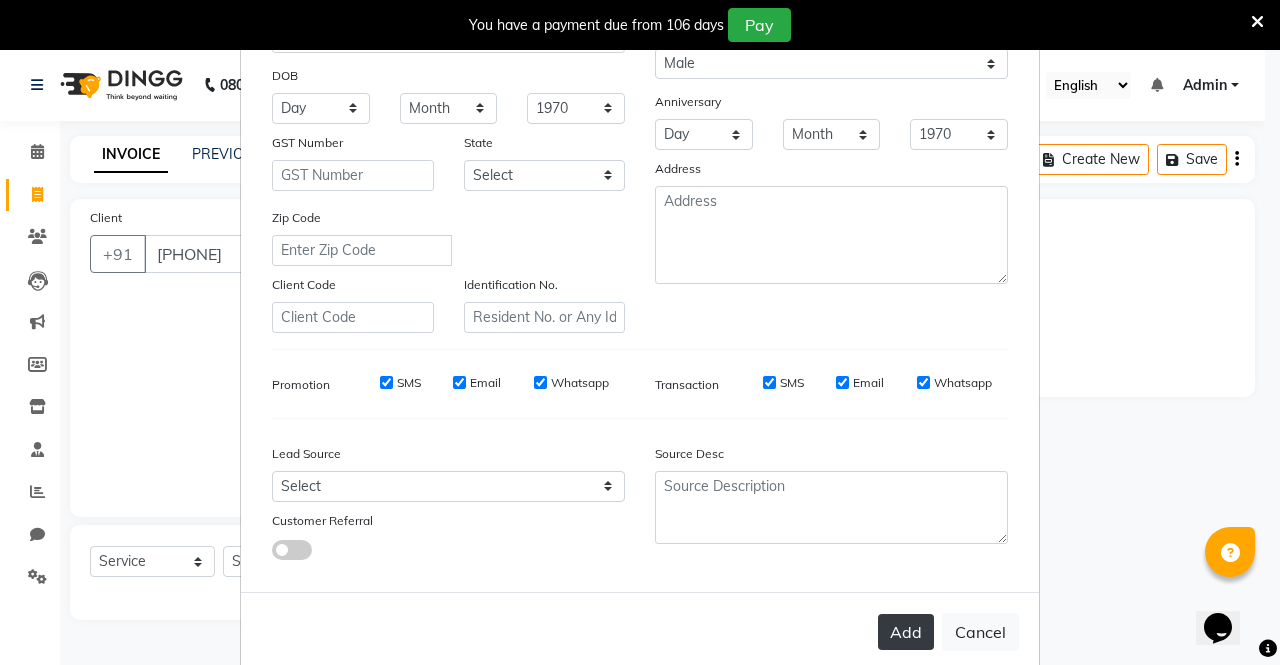 click on "Add" at bounding box center [906, 632] 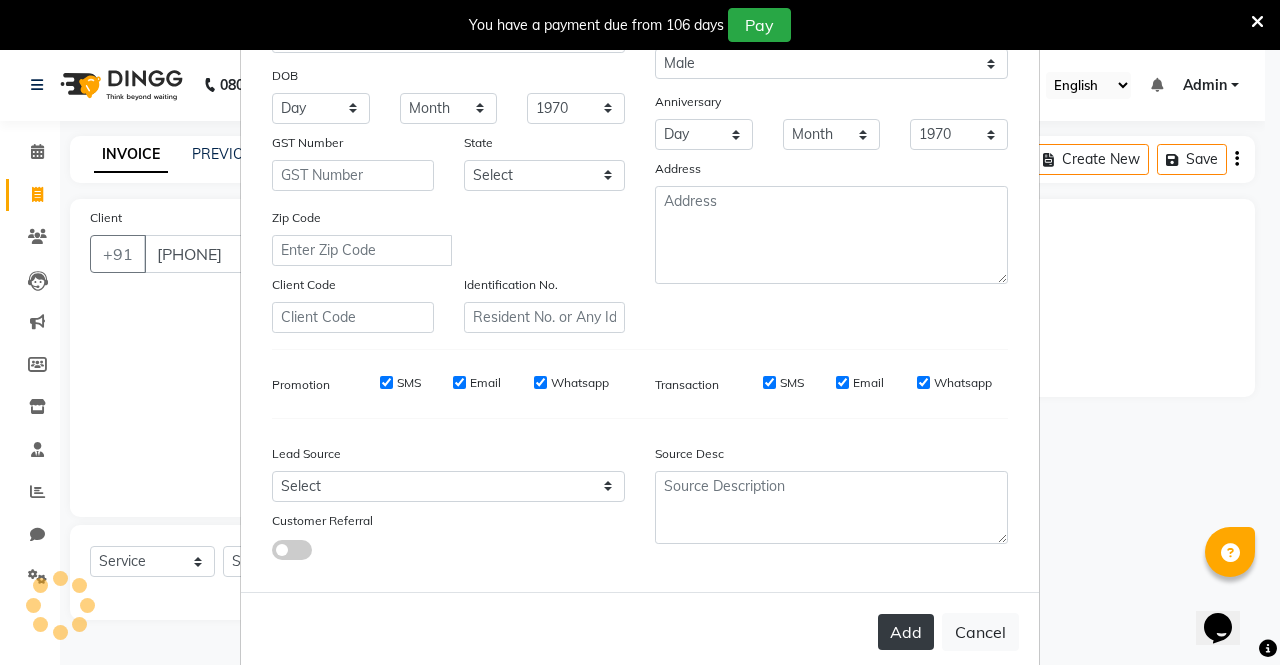 click on "Add" at bounding box center (906, 632) 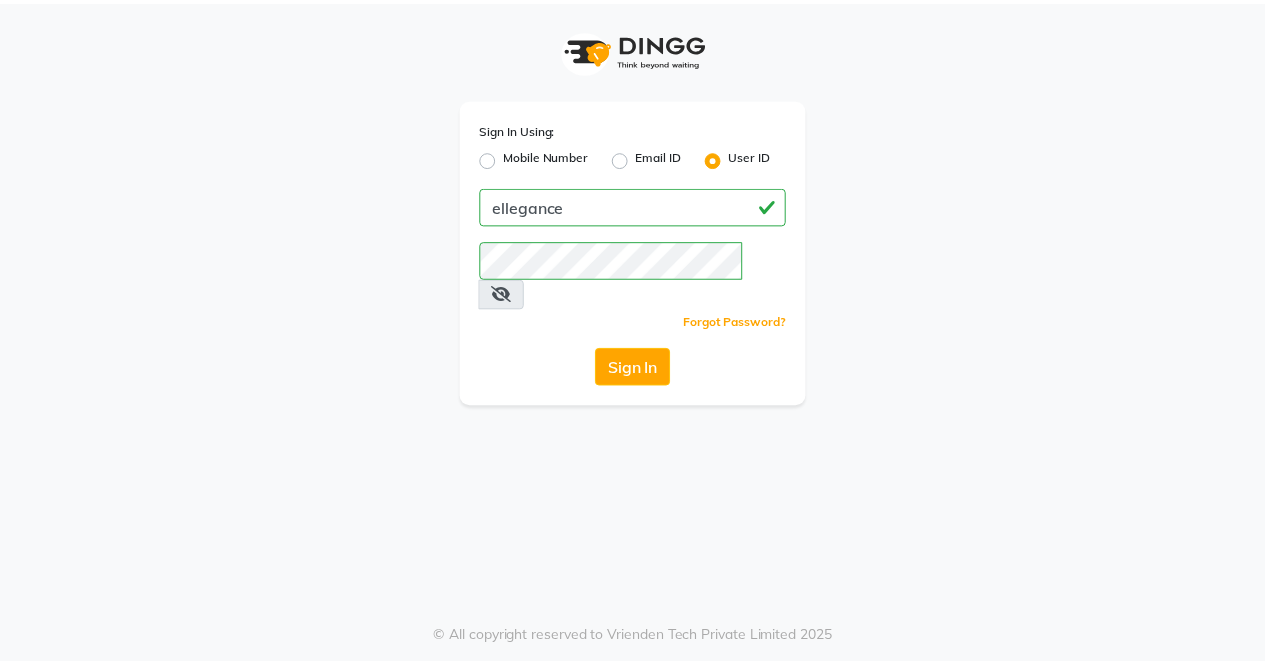 scroll, scrollTop: 0, scrollLeft: 0, axis: both 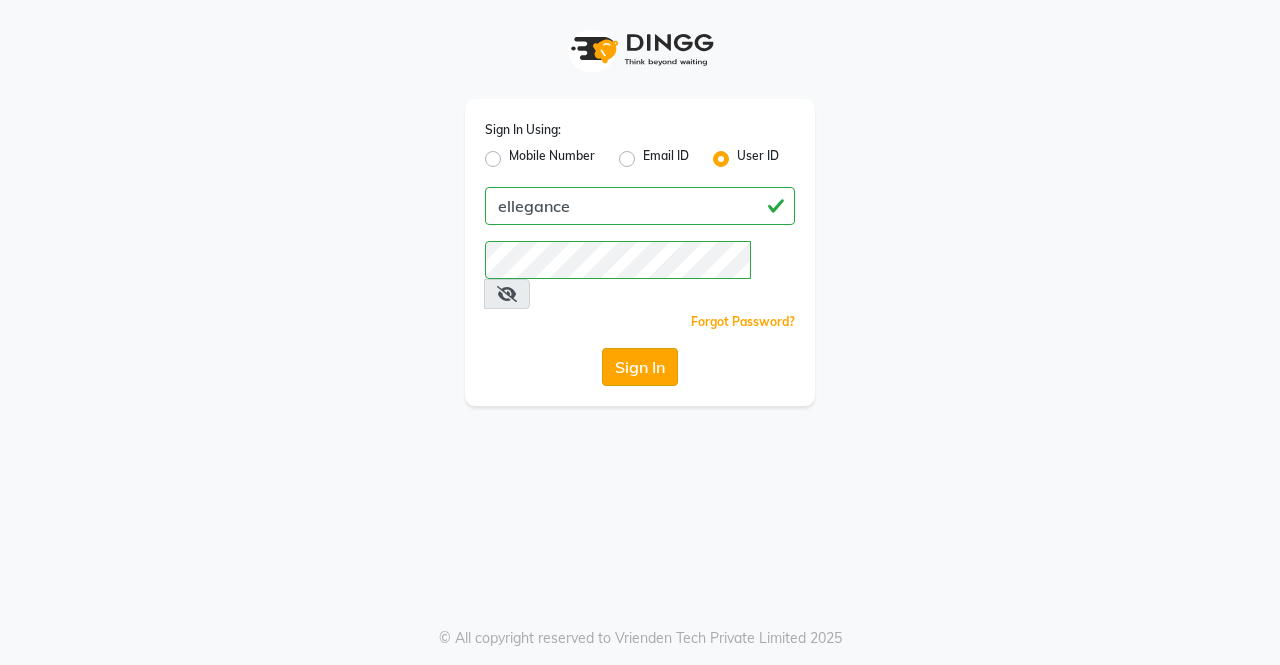 click on "Sign In" 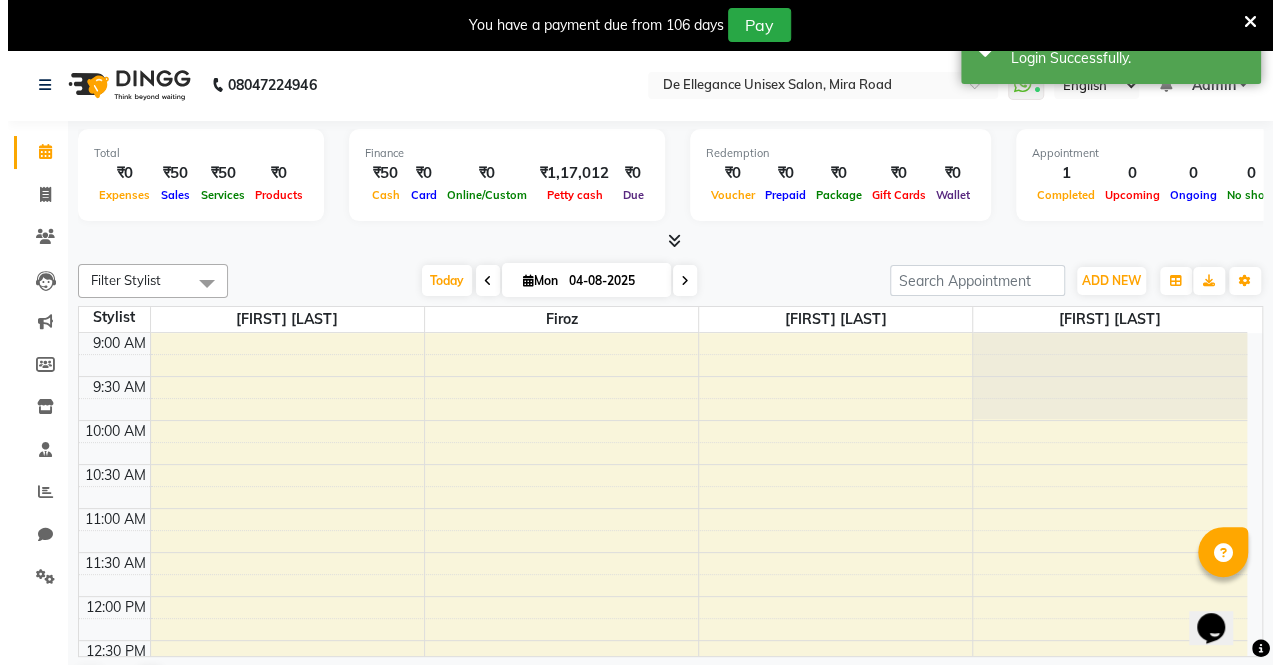 scroll, scrollTop: 0, scrollLeft: 0, axis: both 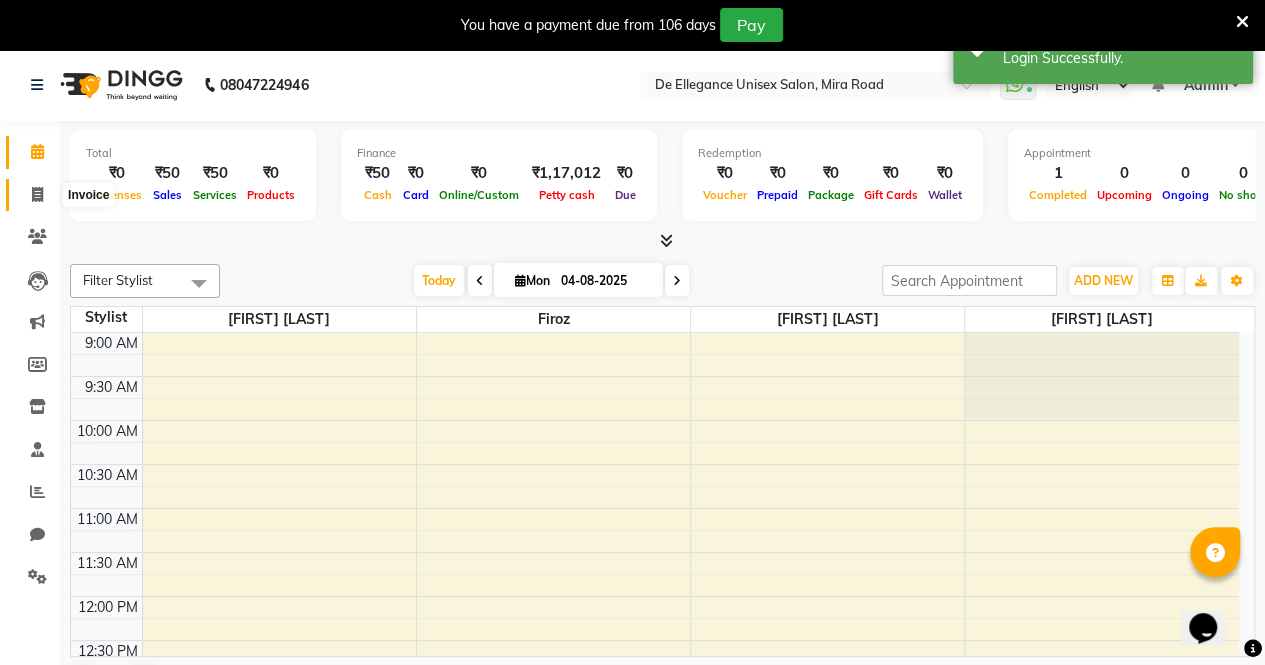 click 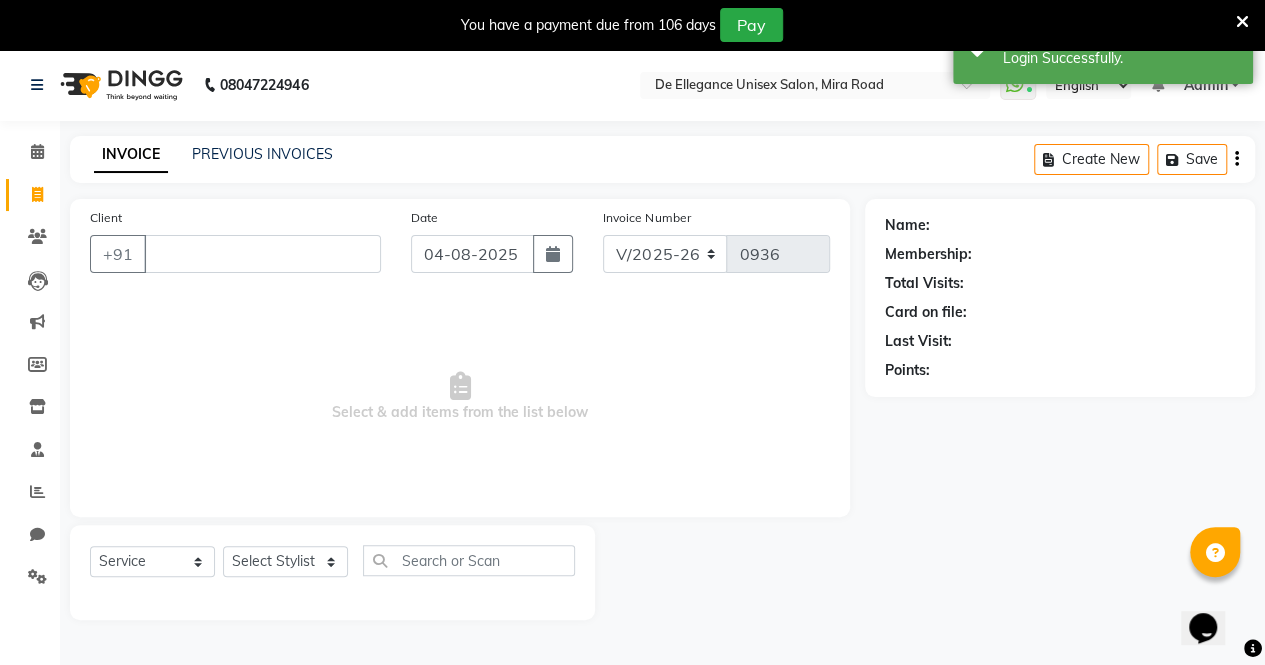 click on "Client" at bounding box center [262, 254] 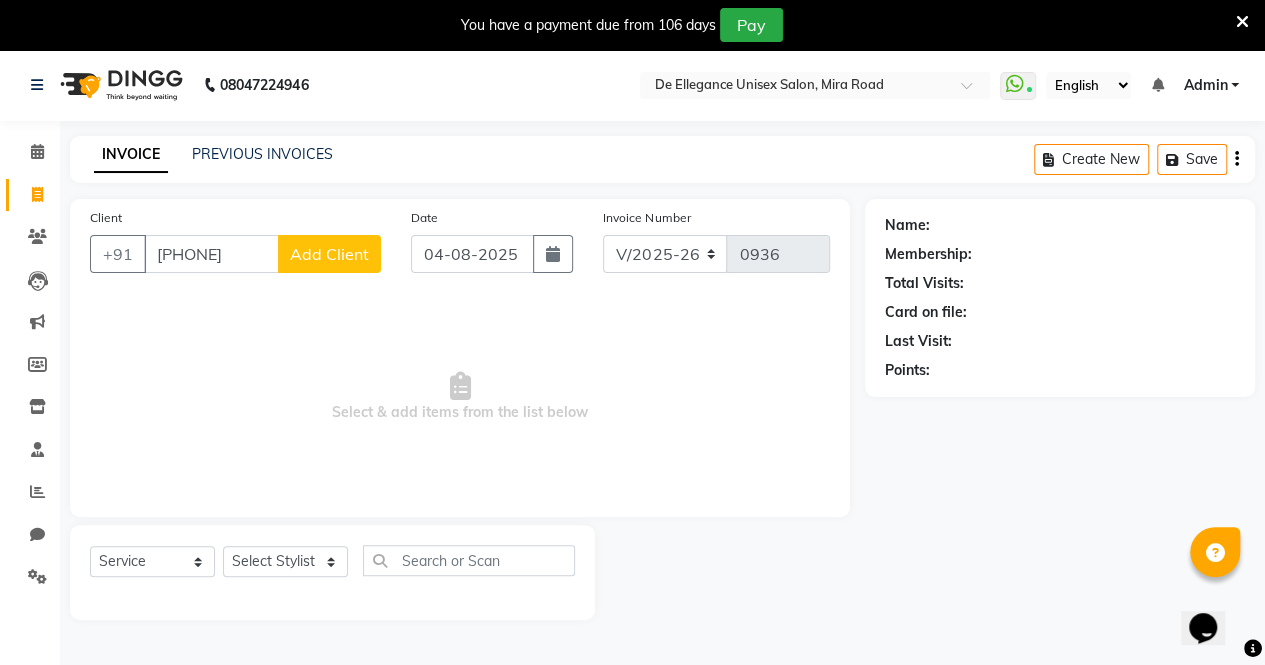 type on "[PHONE]" 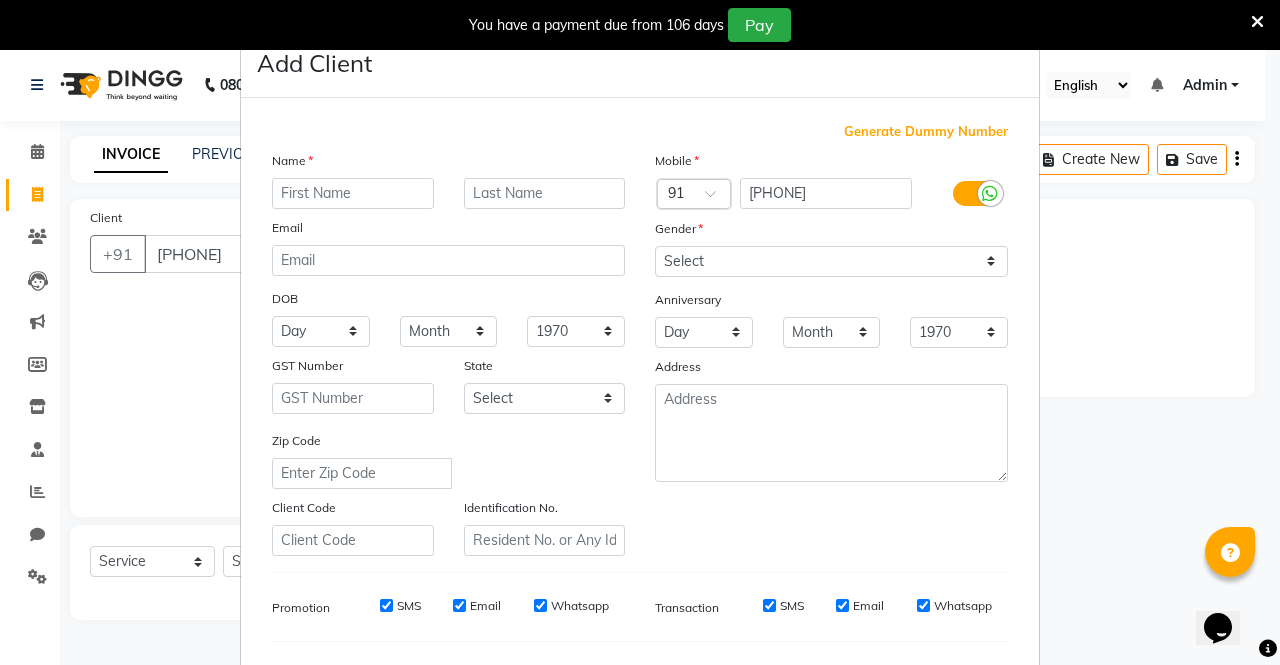 click at bounding box center [353, 193] 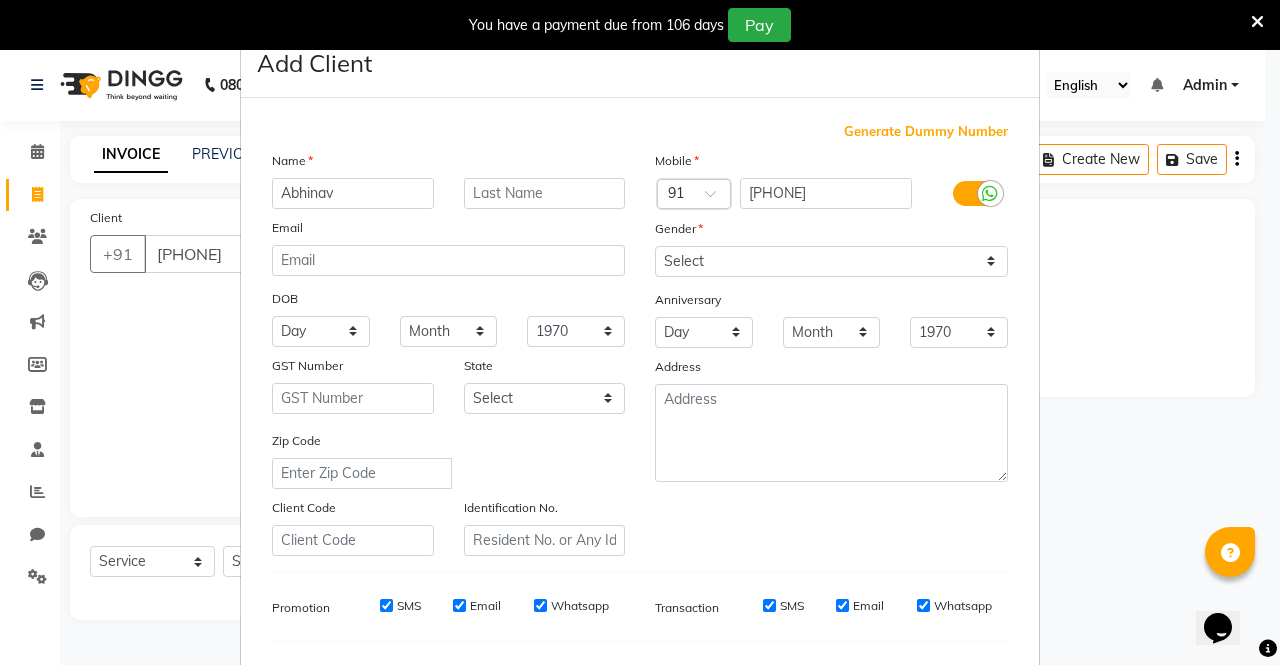 type on "Abhinav" 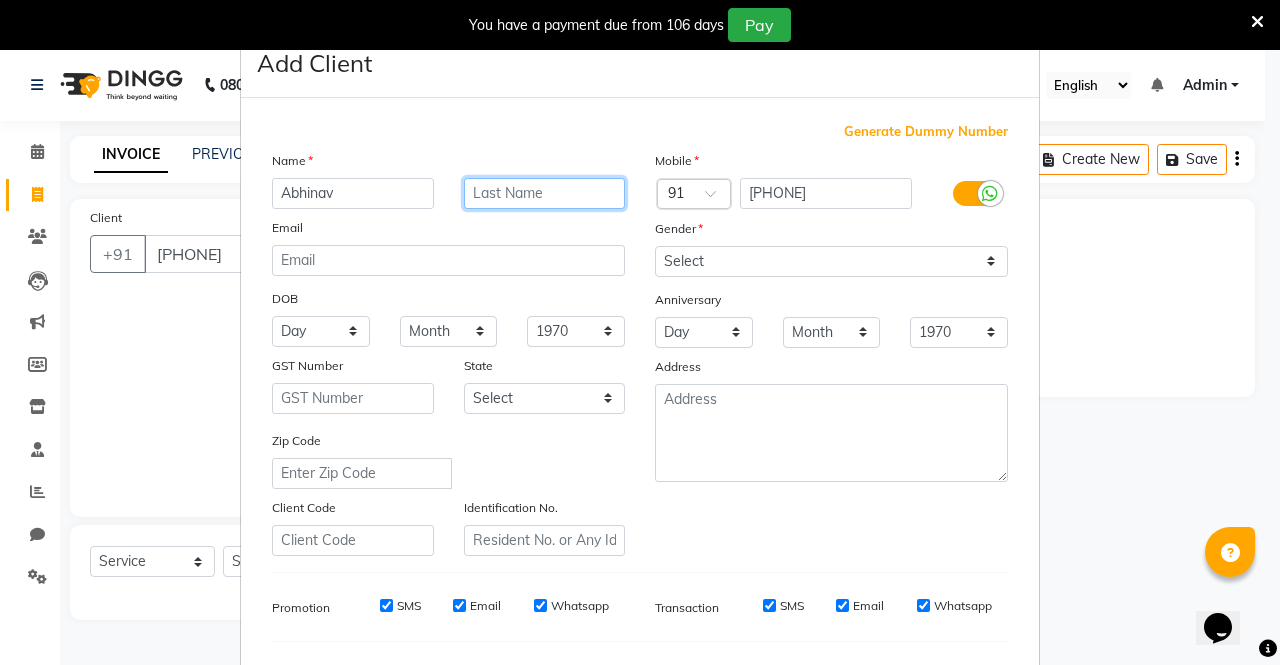 click at bounding box center [545, 193] 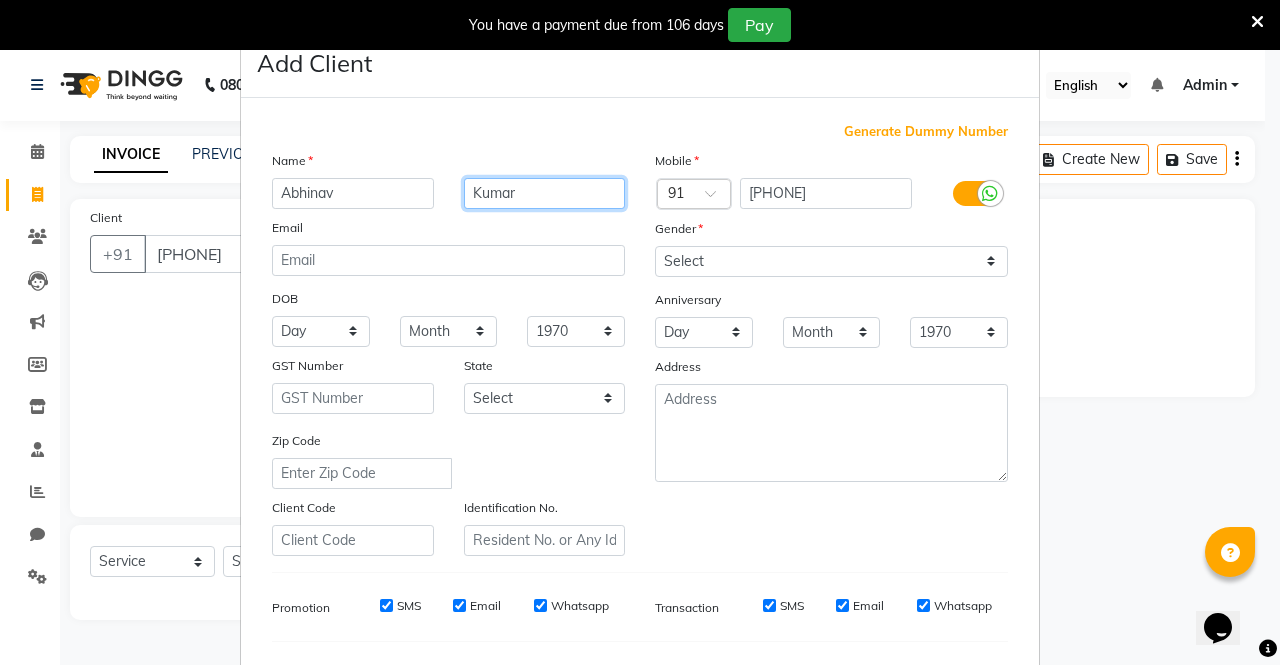 type on "Kumar" 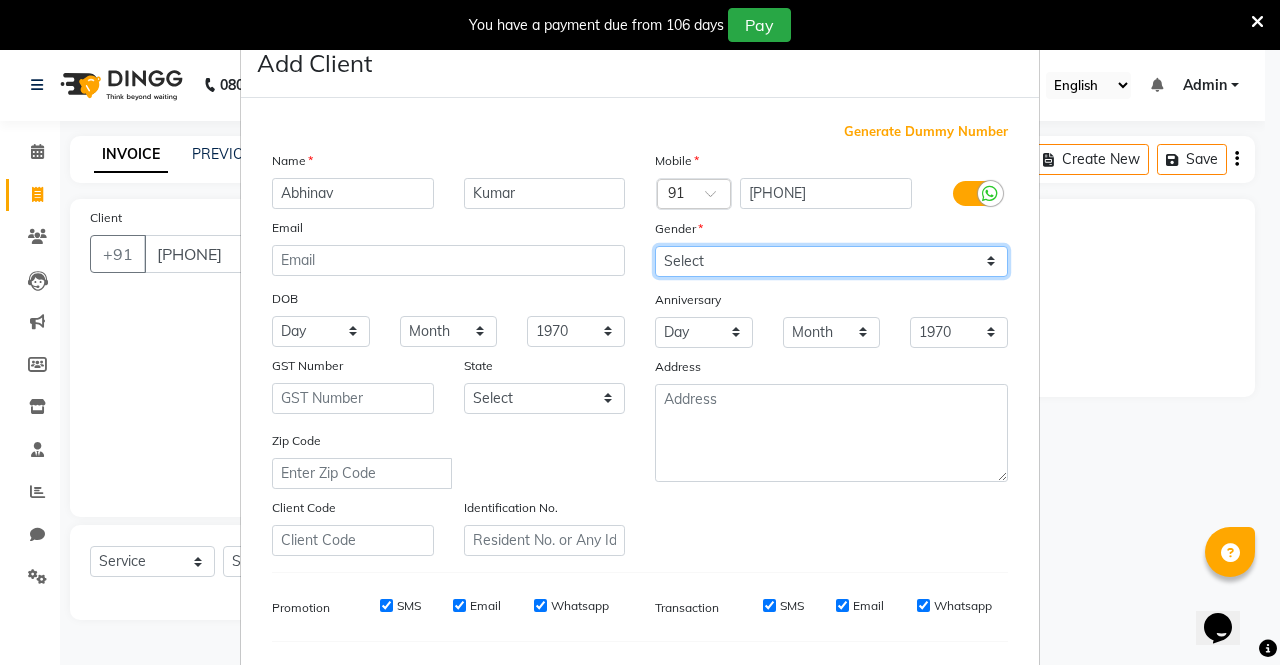 click on "Select Male Female Other Prefer Not To Say" at bounding box center (831, 261) 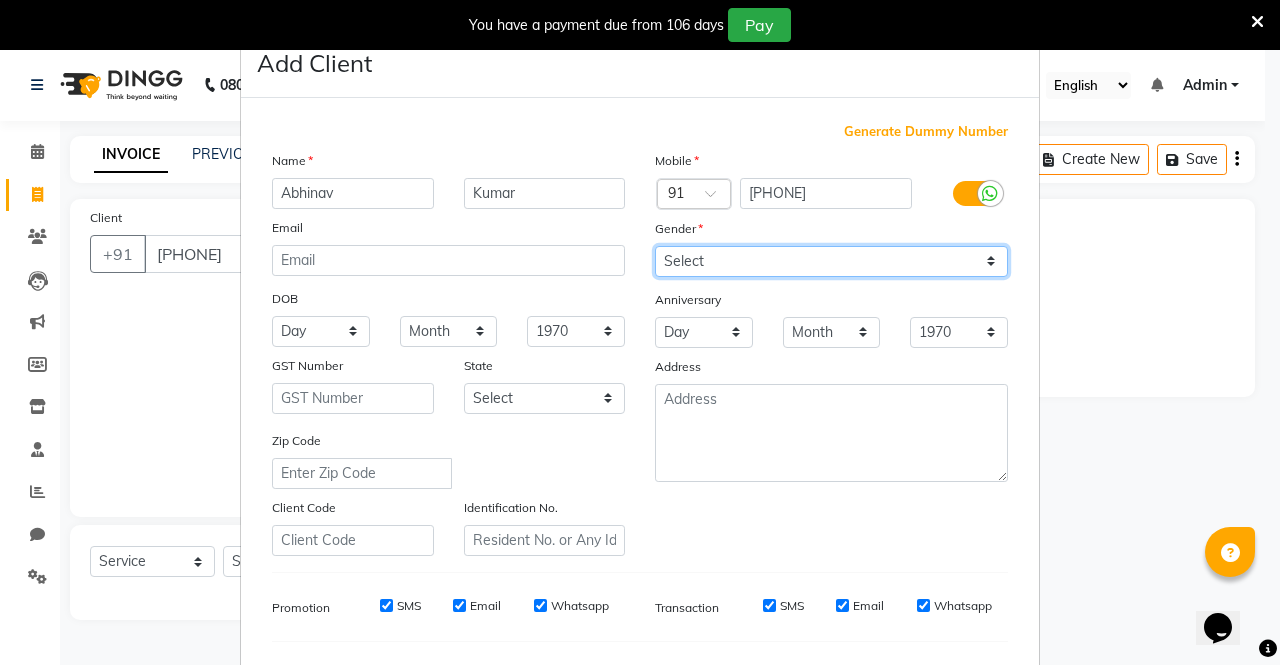 select on "male" 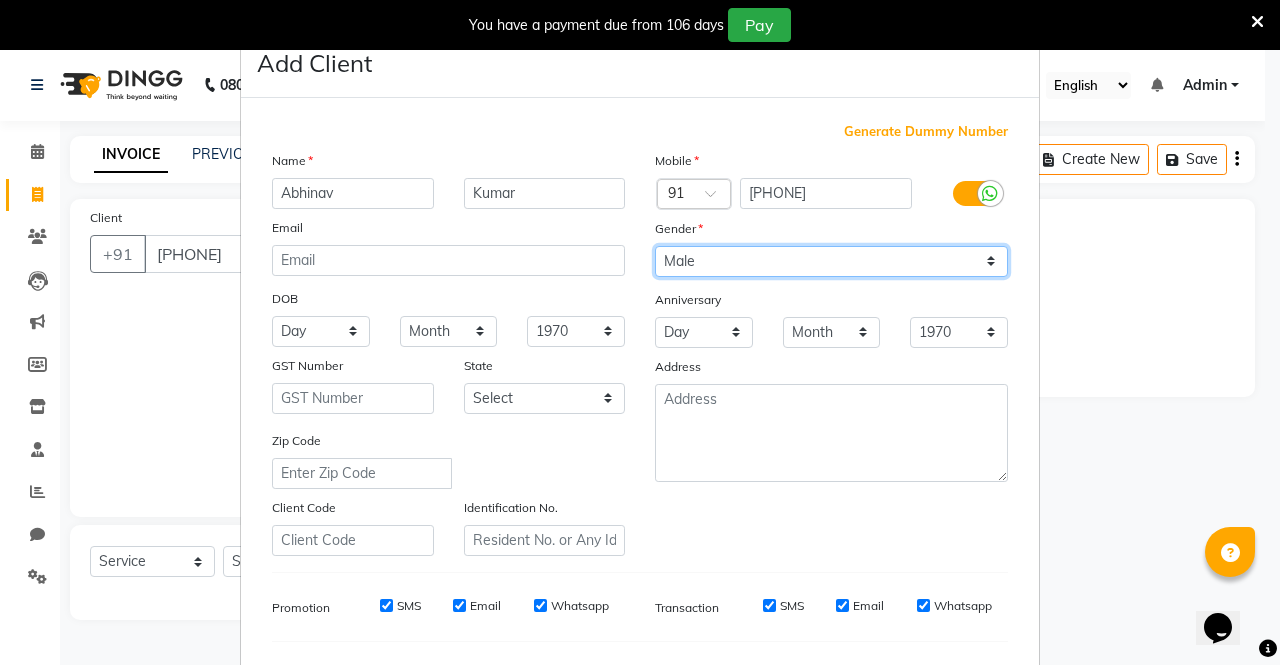 click on "Select Male Female Other Prefer Not To Say" at bounding box center [831, 261] 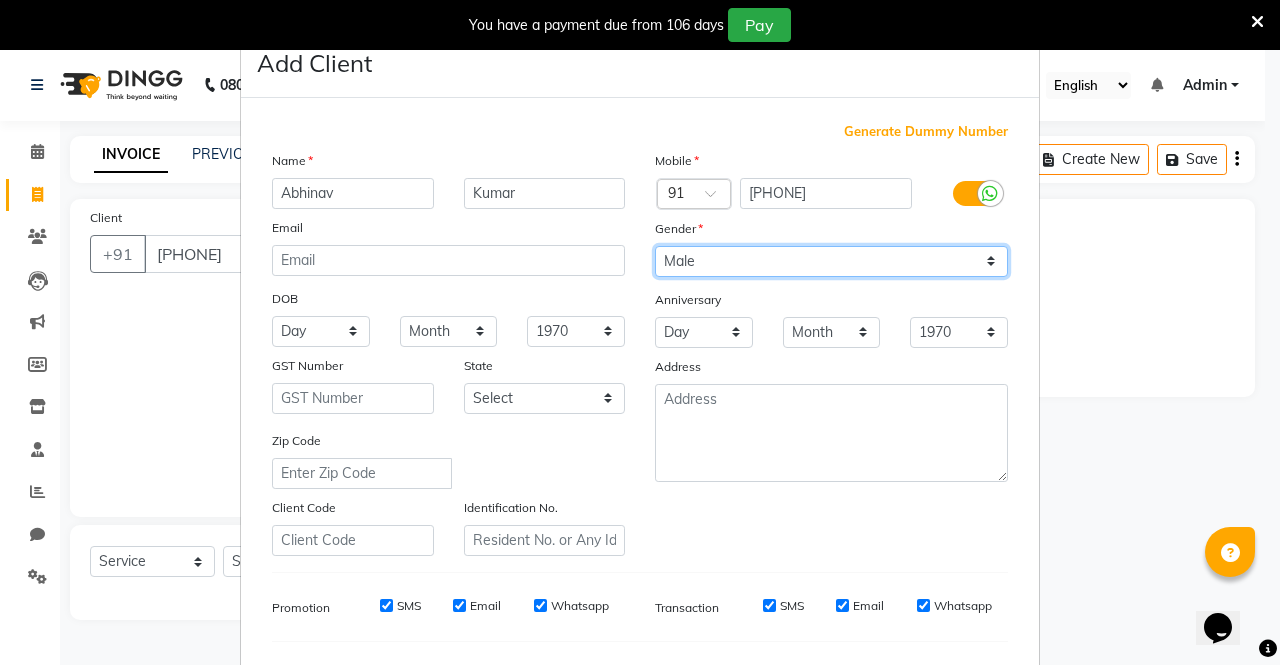 scroll, scrollTop: 254, scrollLeft: 0, axis: vertical 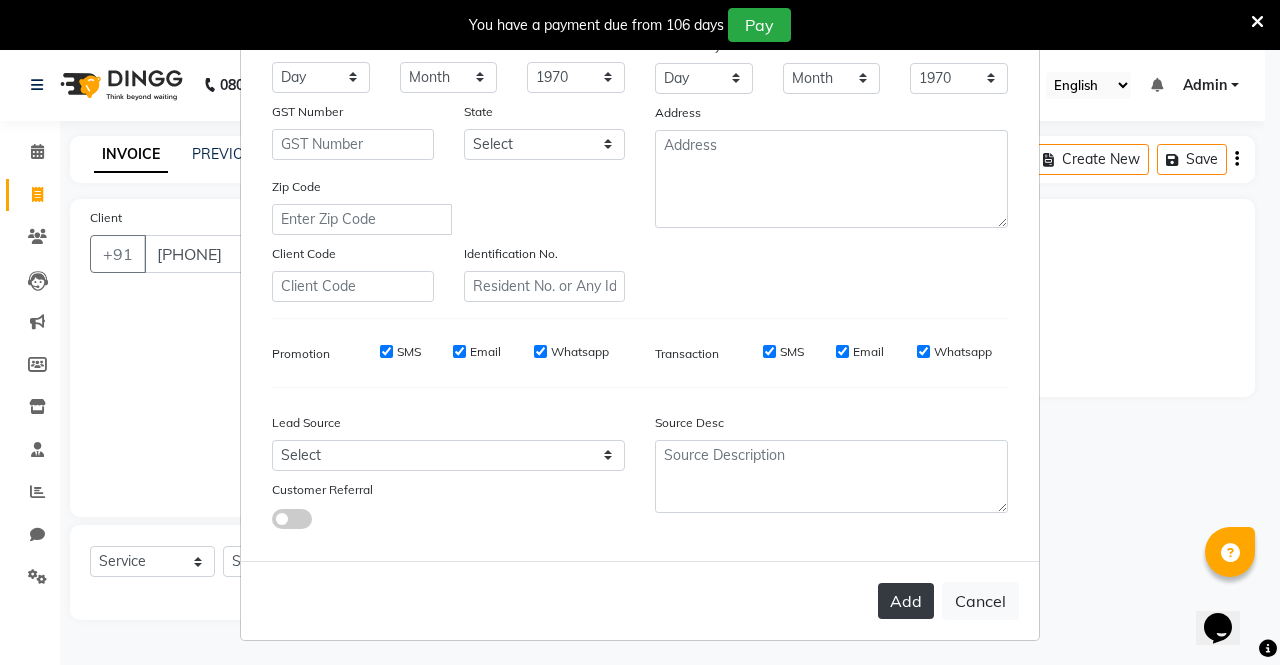 click on "Add" at bounding box center (906, 601) 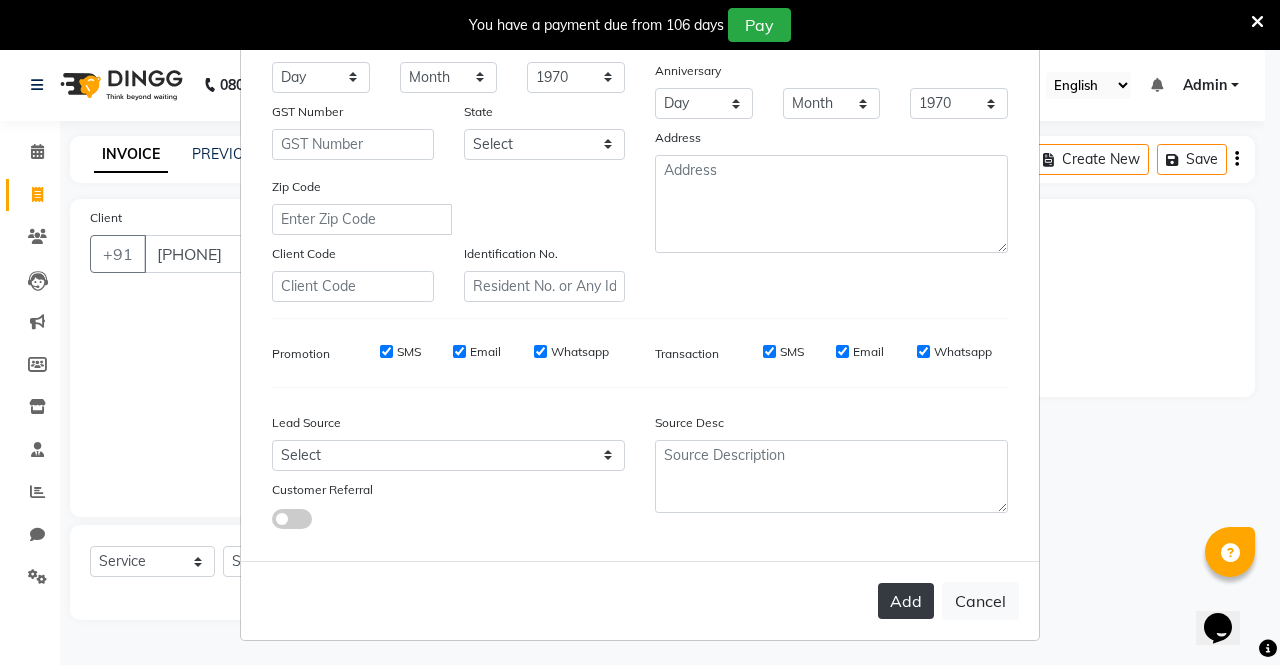 click on "Add" at bounding box center (906, 601) 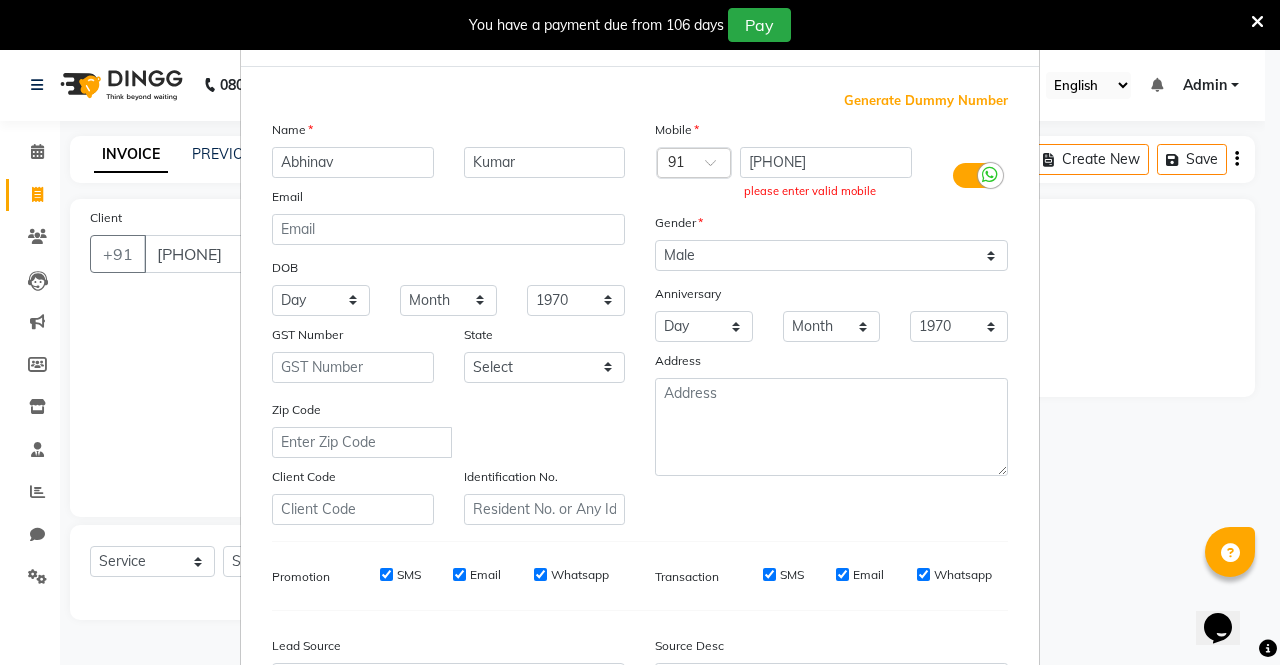 scroll, scrollTop: 0, scrollLeft: 0, axis: both 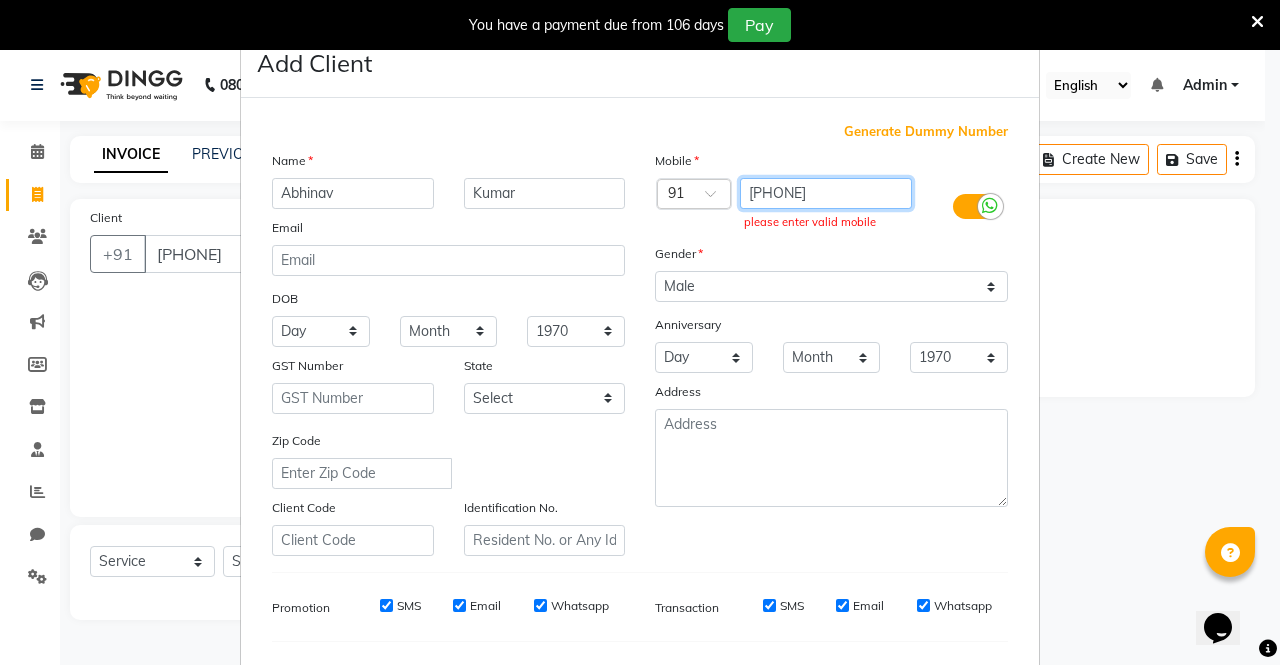 click on "[PHONE]" at bounding box center [826, 193] 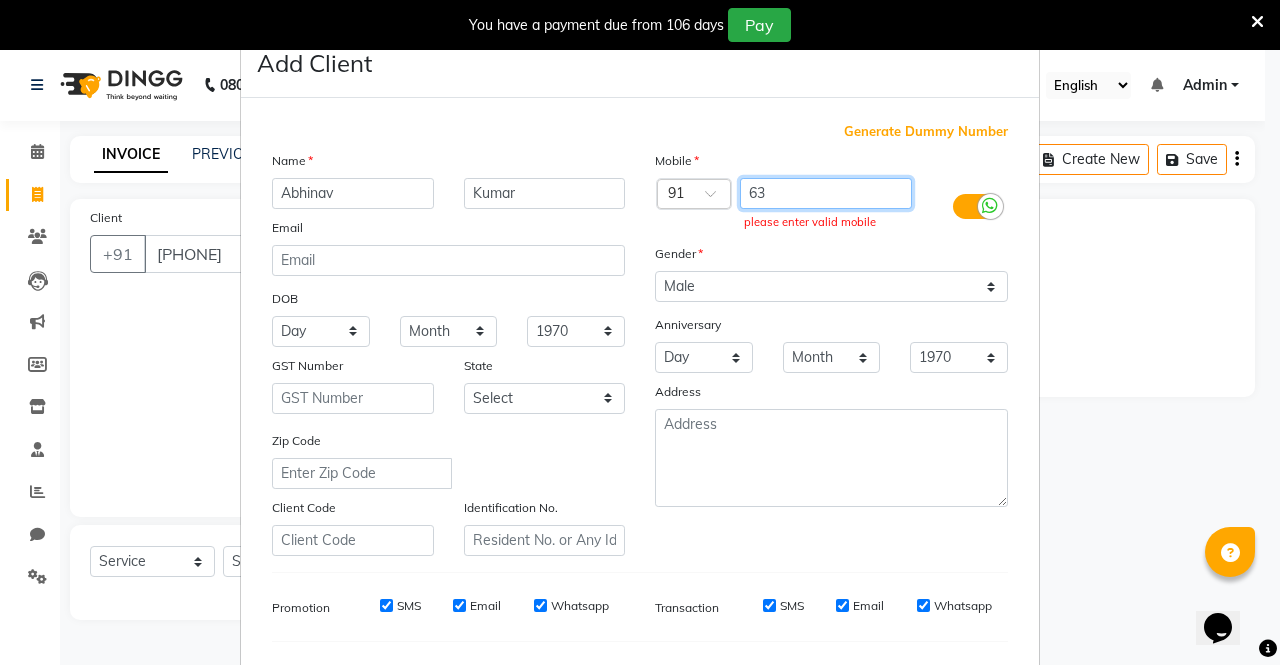 type on "6" 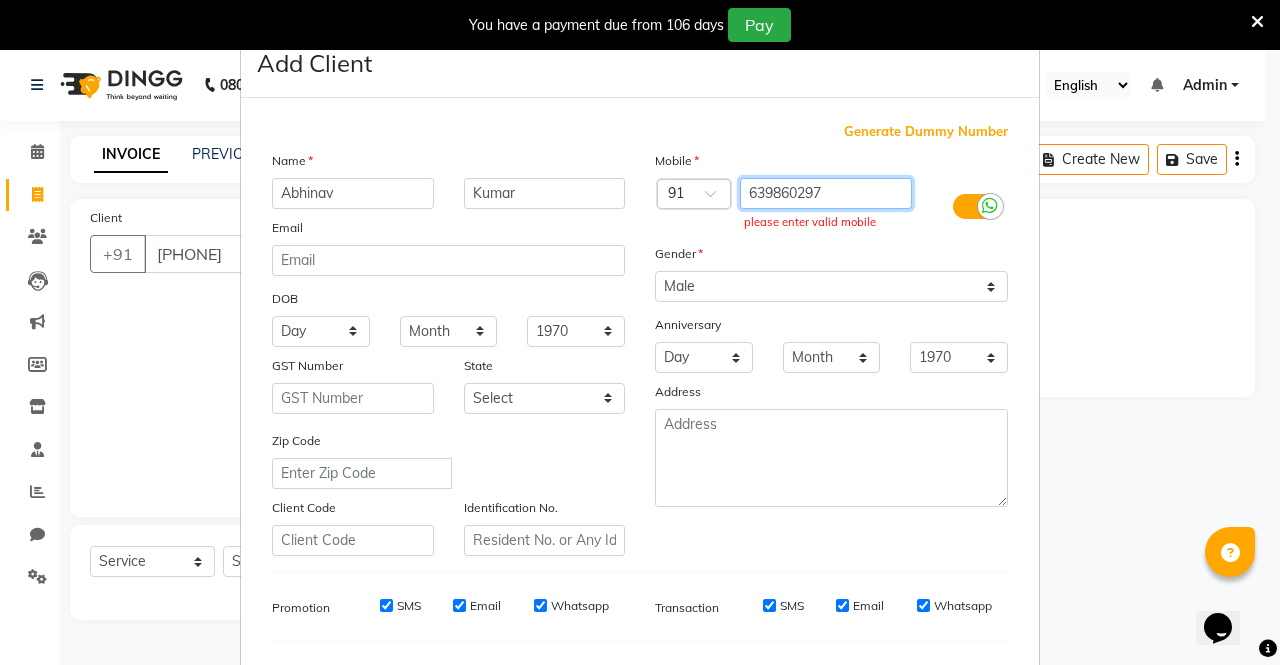 type on "[PHONE]" 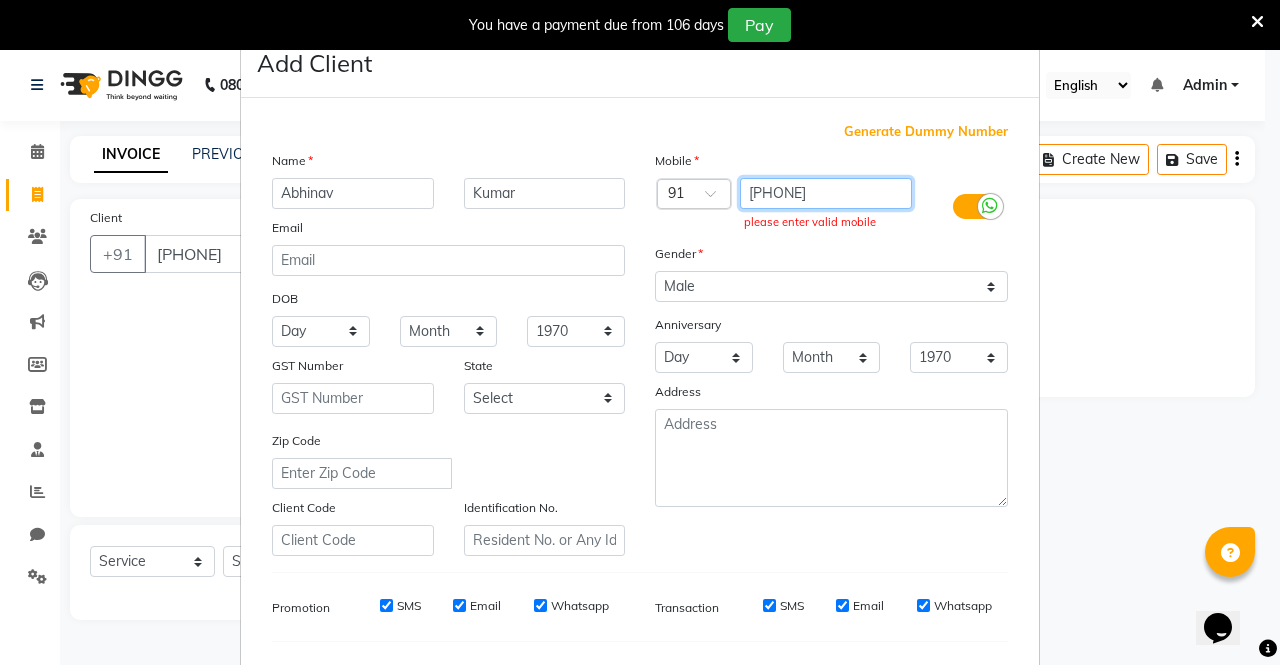 scroll, scrollTop: 254, scrollLeft: 0, axis: vertical 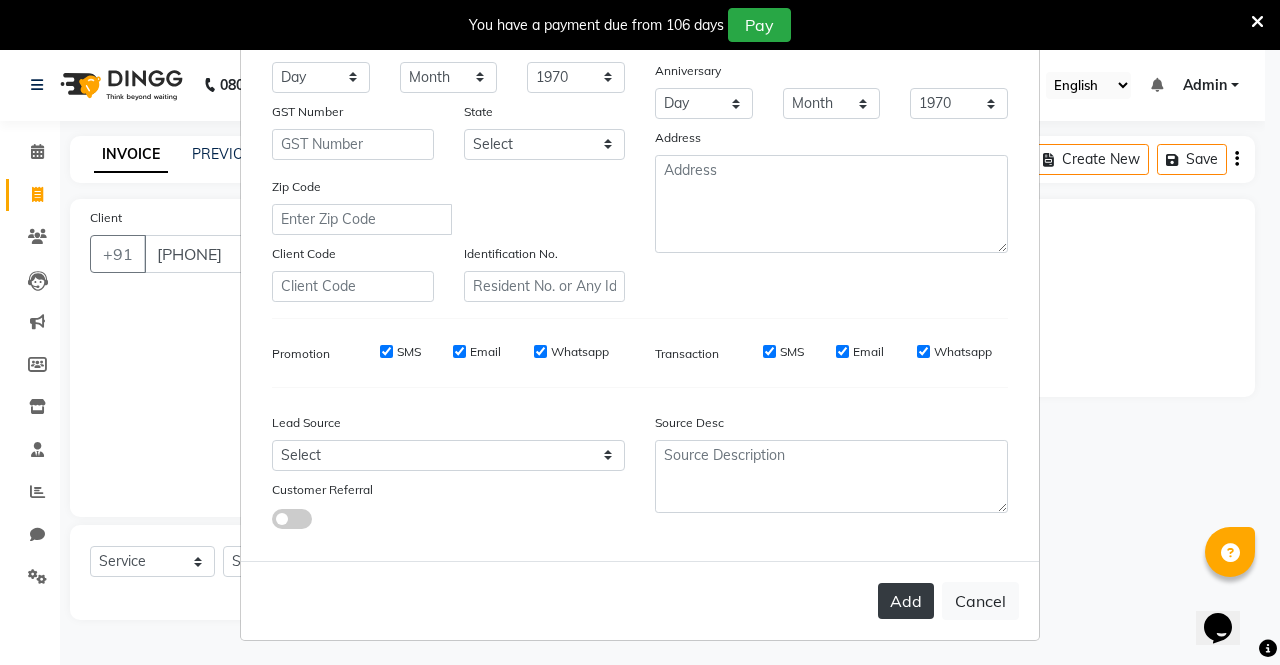 click on "Add" at bounding box center [906, 601] 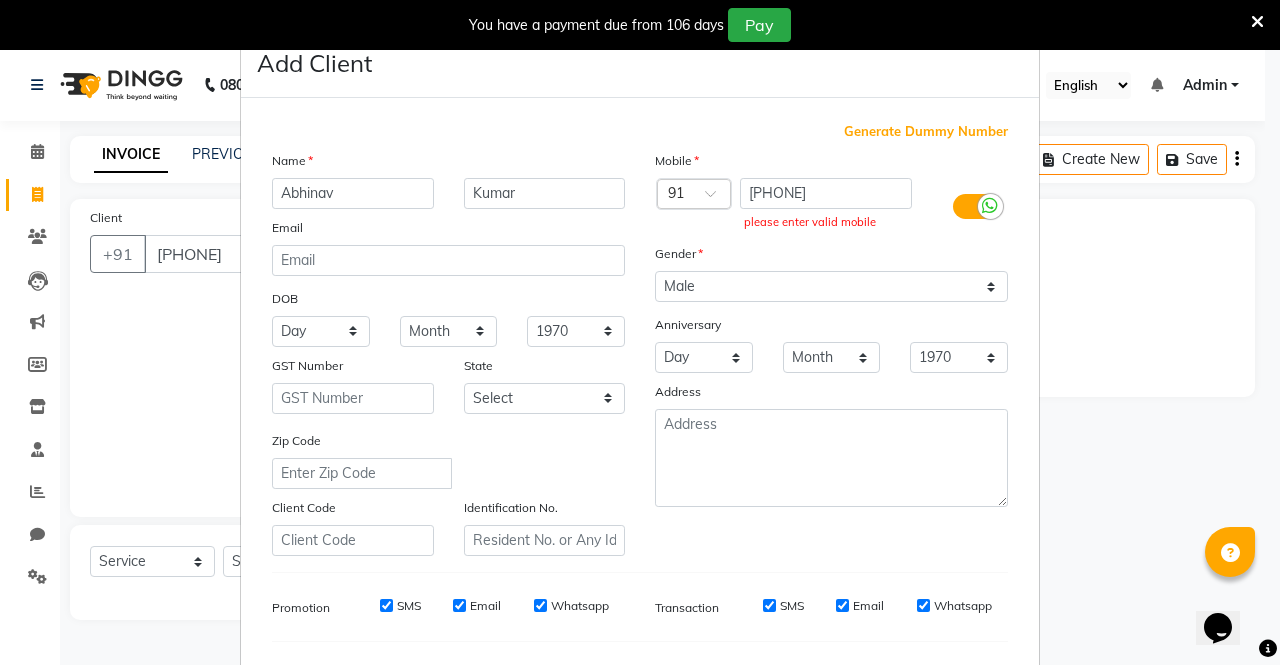 scroll, scrollTop: 2, scrollLeft: 0, axis: vertical 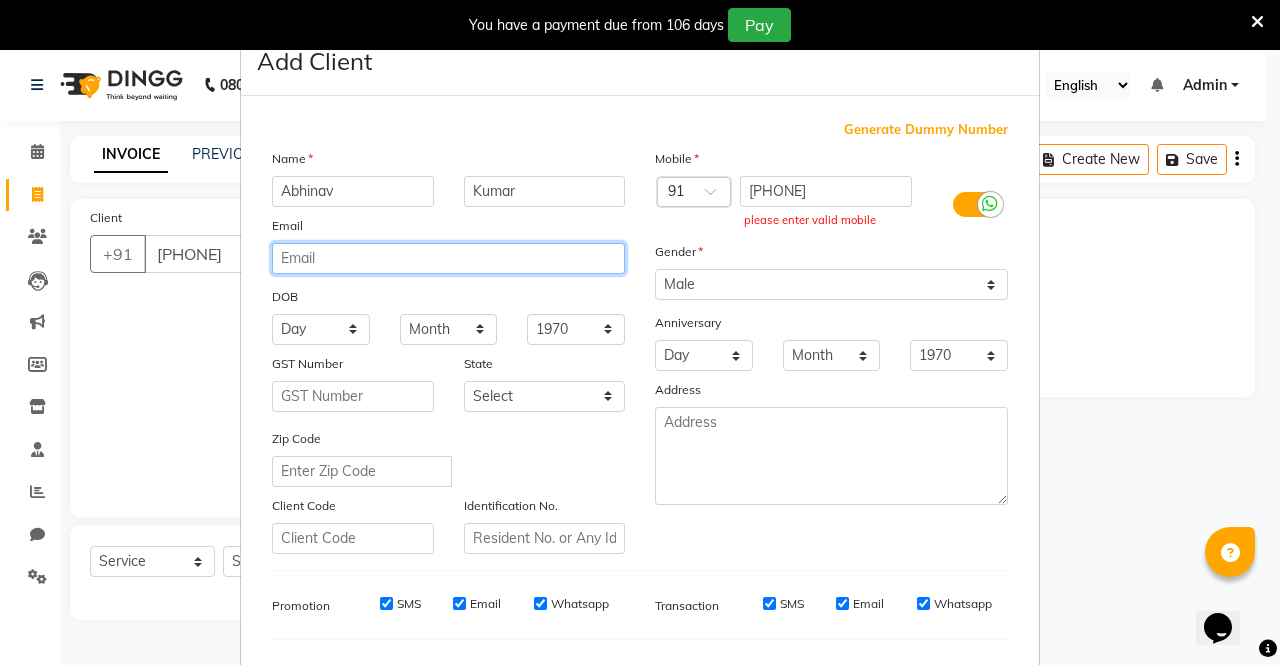 click at bounding box center (448, 258) 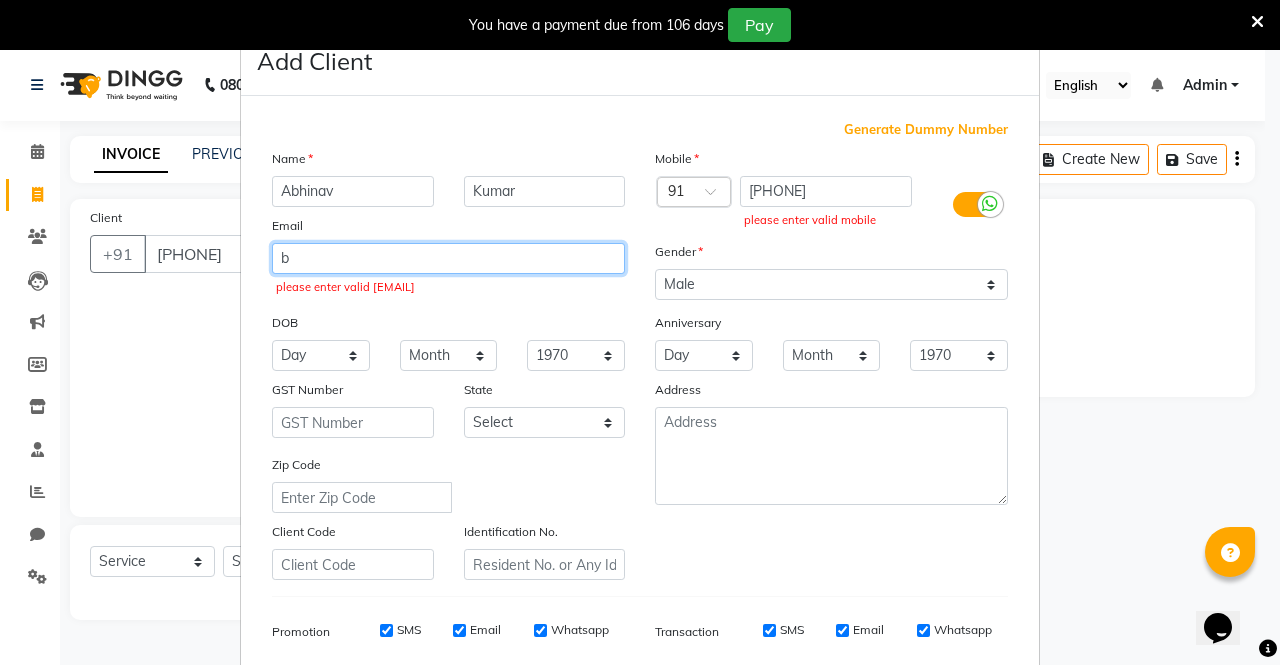 type 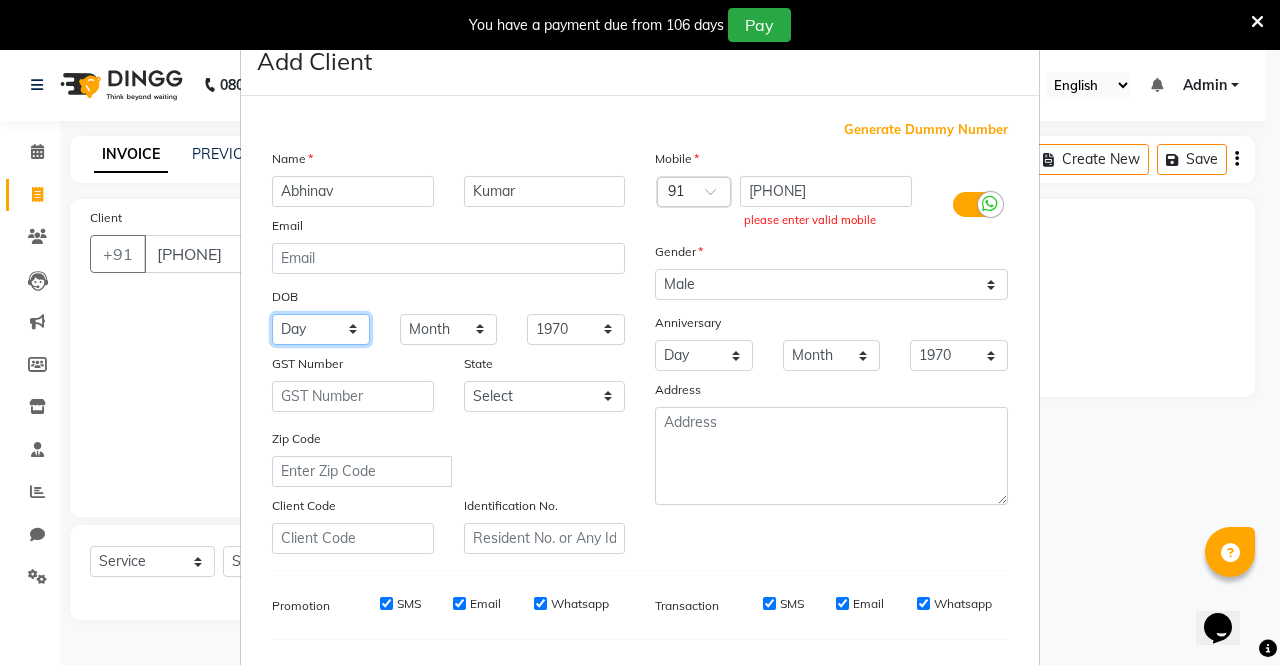 click on "Day 01 02 03 04 05 06 07 08 09 10 11 12 13 14 15 16 17 18 19 20 21 22 23 24 25 26 27 28 29 30 31" at bounding box center (321, 329) 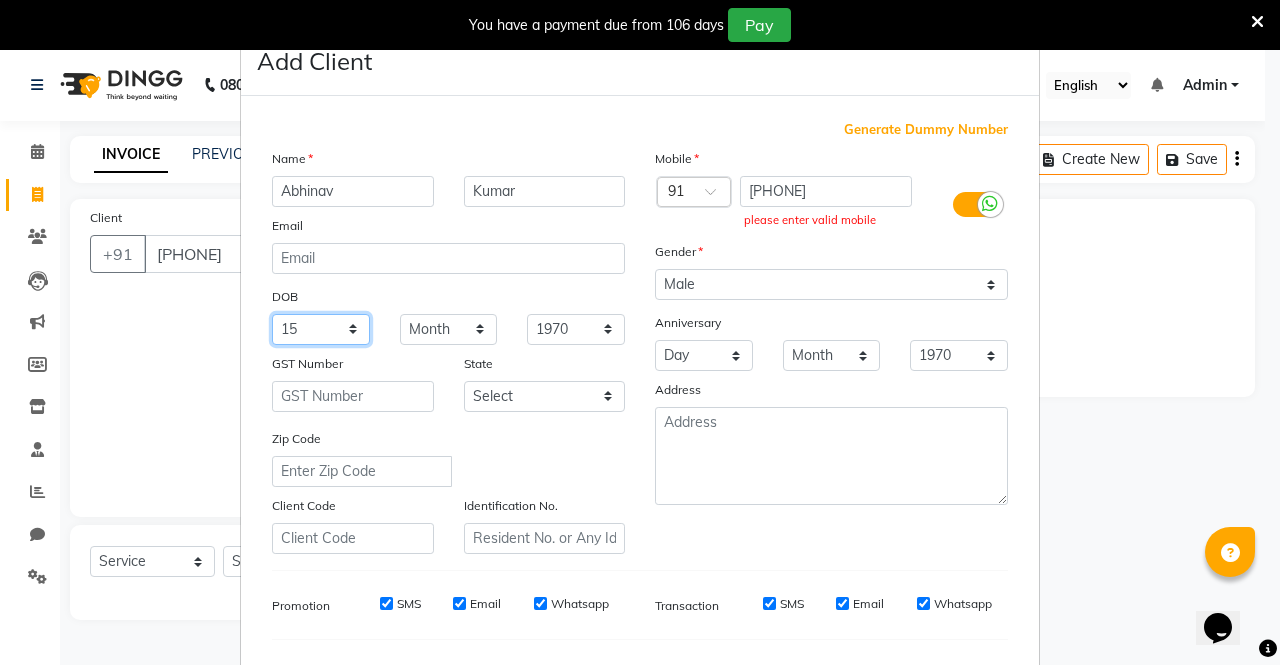 click on "Day 01 02 03 04 05 06 07 08 09 10 11 12 13 14 15 16 17 18 19 20 21 22 23 24 25 26 27 28 29 30 31" at bounding box center [321, 329] 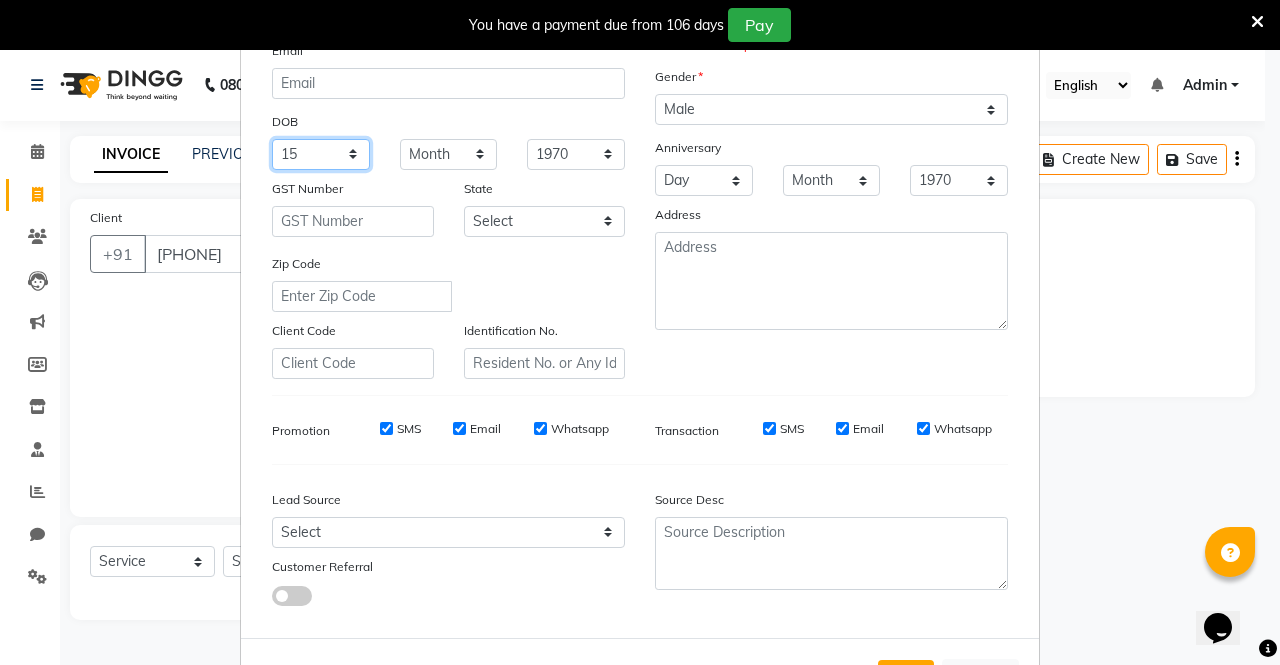 scroll, scrollTop: 254, scrollLeft: 0, axis: vertical 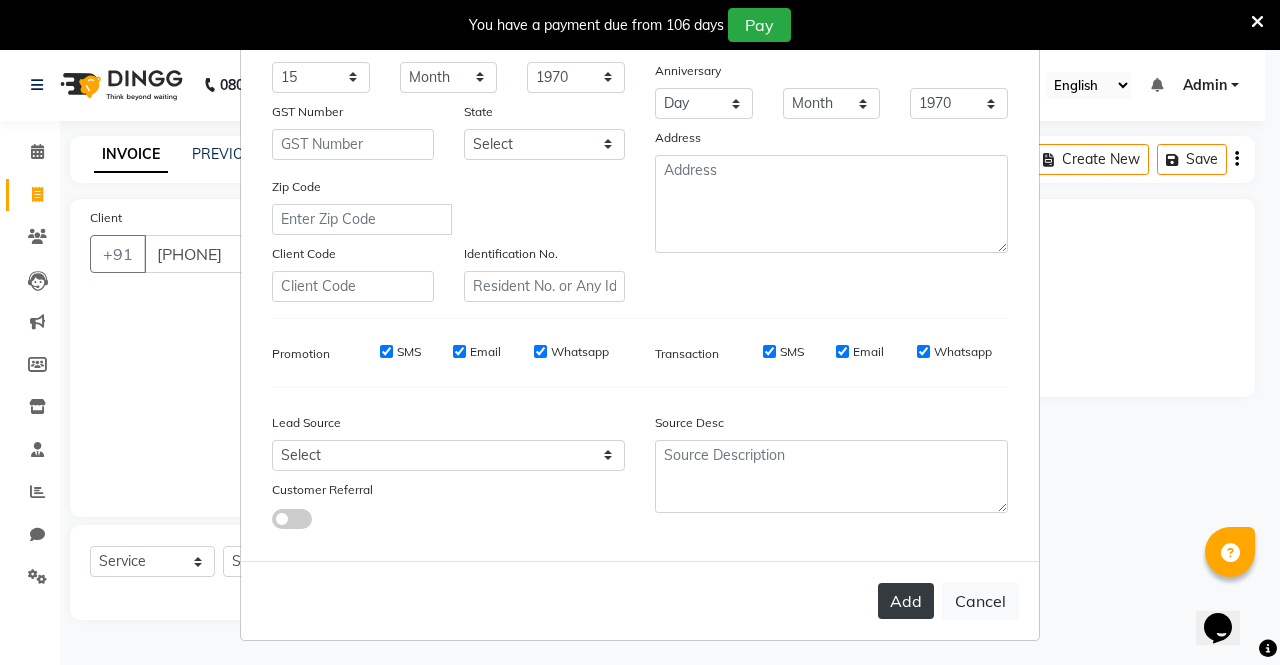 click on "Add" at bounding box center [906, 601] 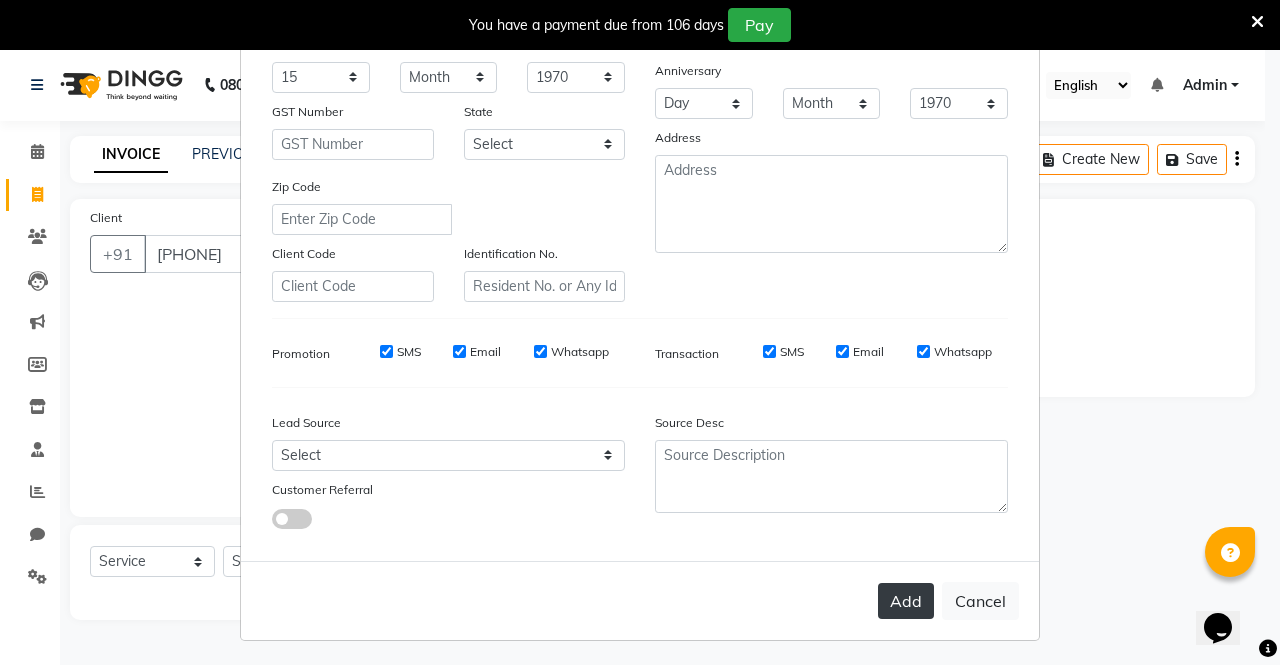 click on "Add" at bounding box center (906, 601) 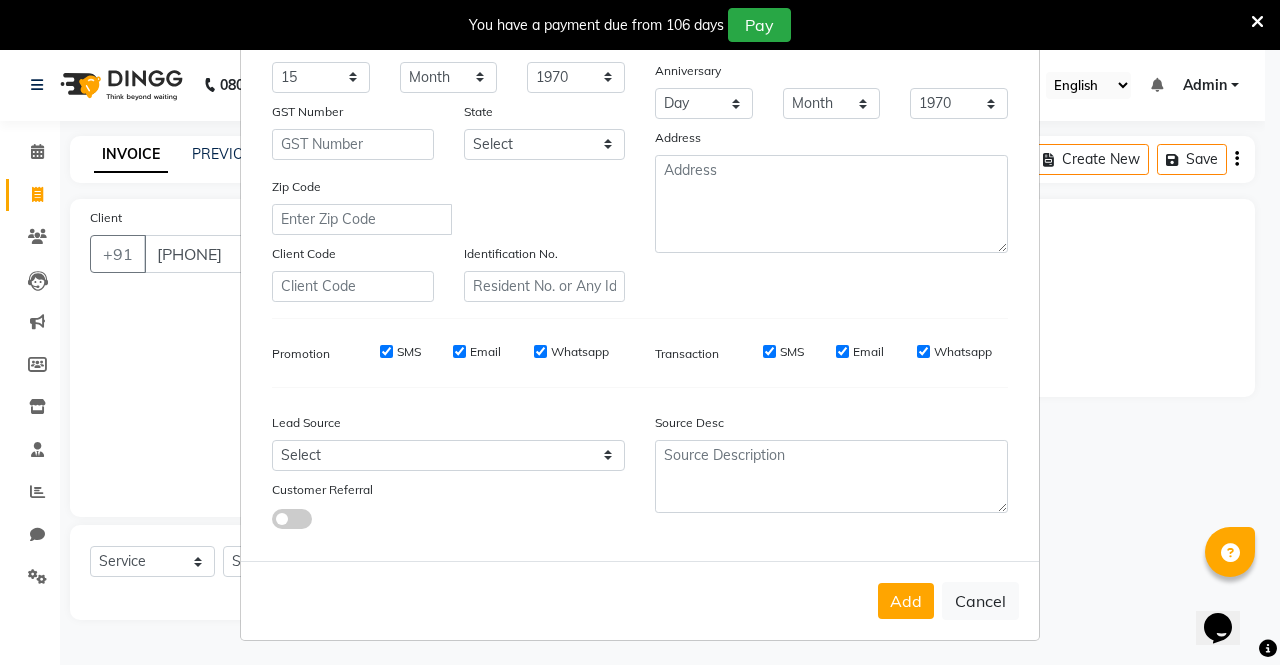 drag, startPoint x: 891, startPoint y: 596, endPoint x: 752, endPoint y: 248, distance: 374.73325 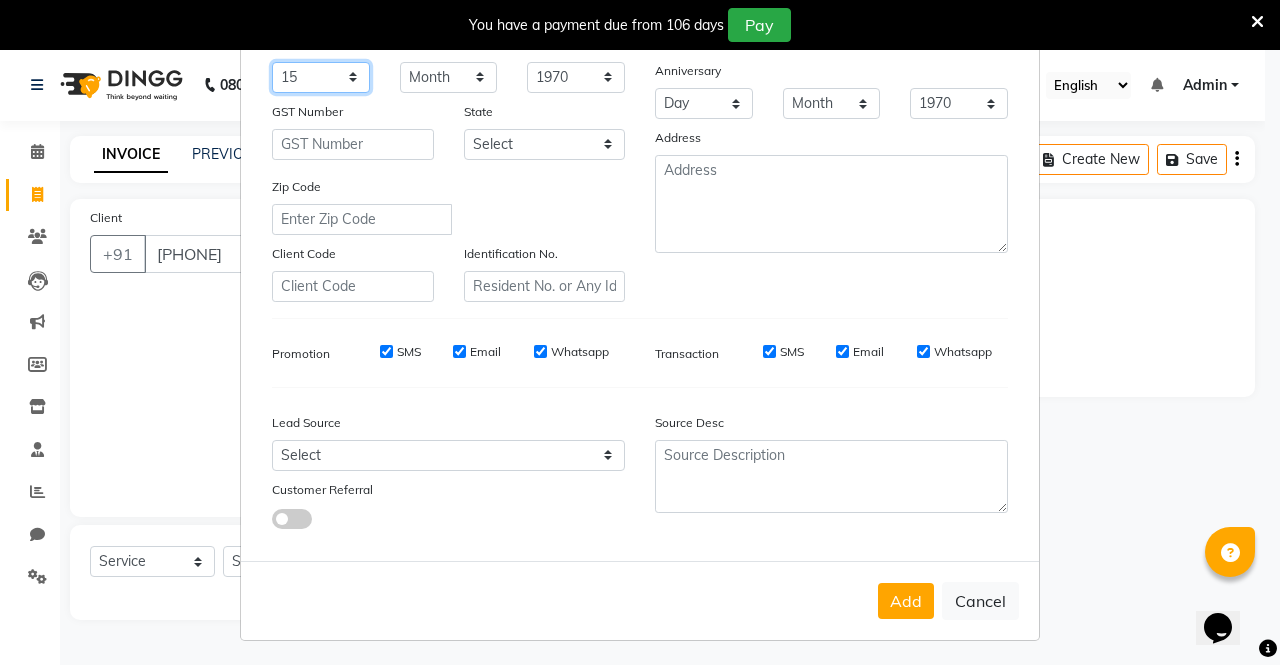 click on "Day 01 02 03 04 05 06 07 08 09 10 11 12 13 14 15 16 17 18 19 20 21 22 23 24 25 26 27 28 29 30 31" at bounding box center [321, 77] 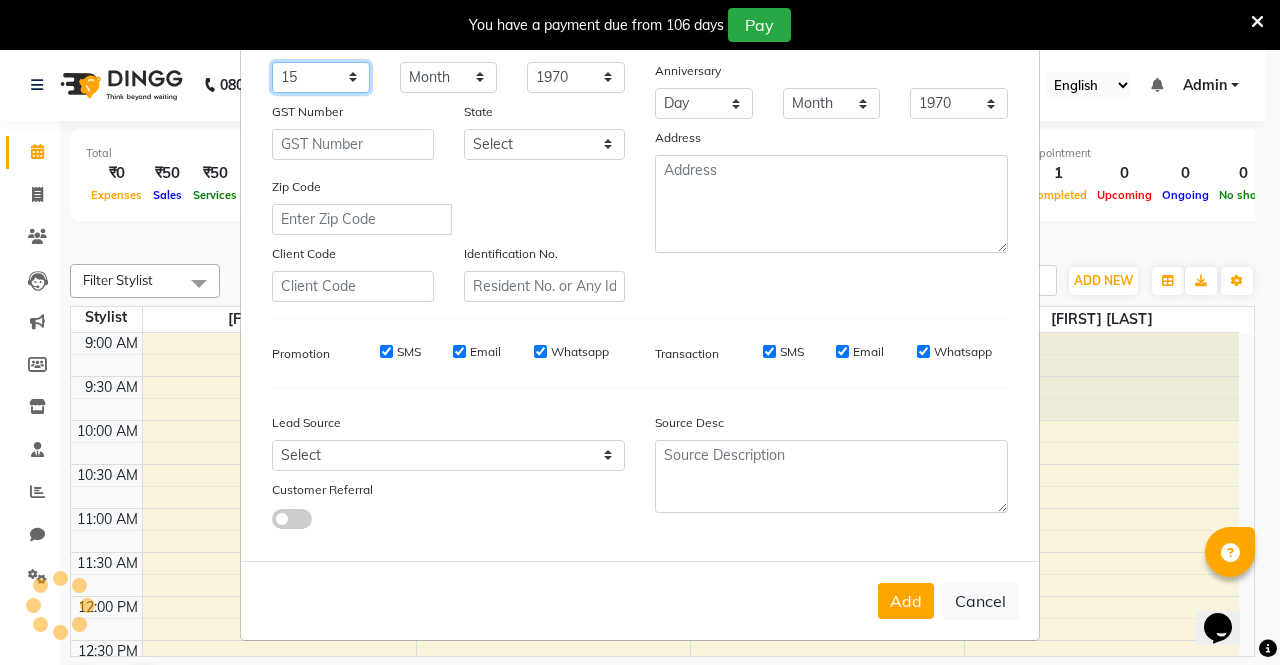 scroll, scrollTop: 0, scrollLeft: 0, axis: both 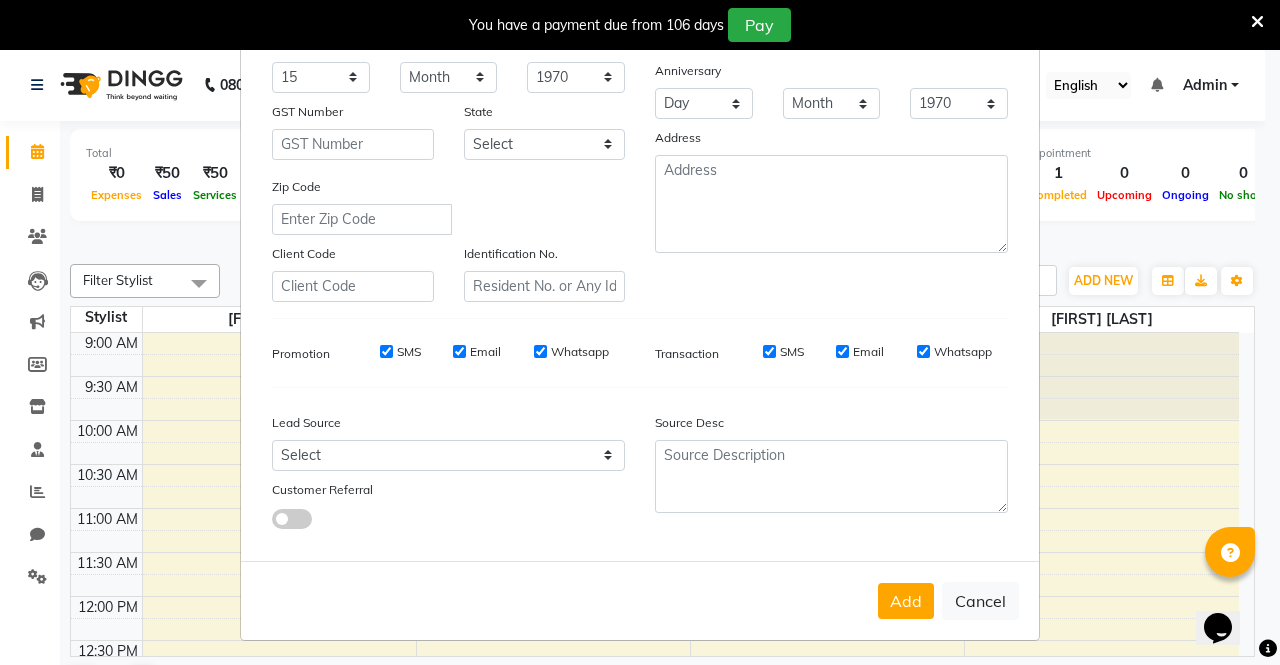 click on "You have a payment due from 106 days   Pay" at bounding box center [640, 25] 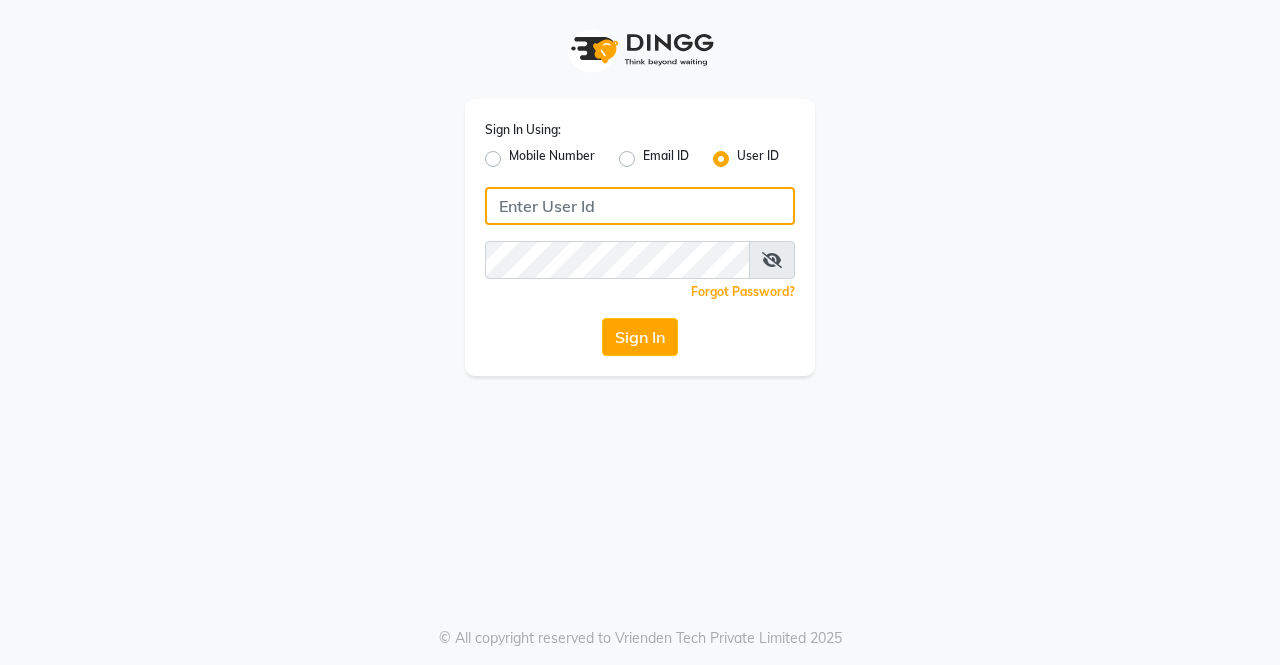 type on "ellegance" 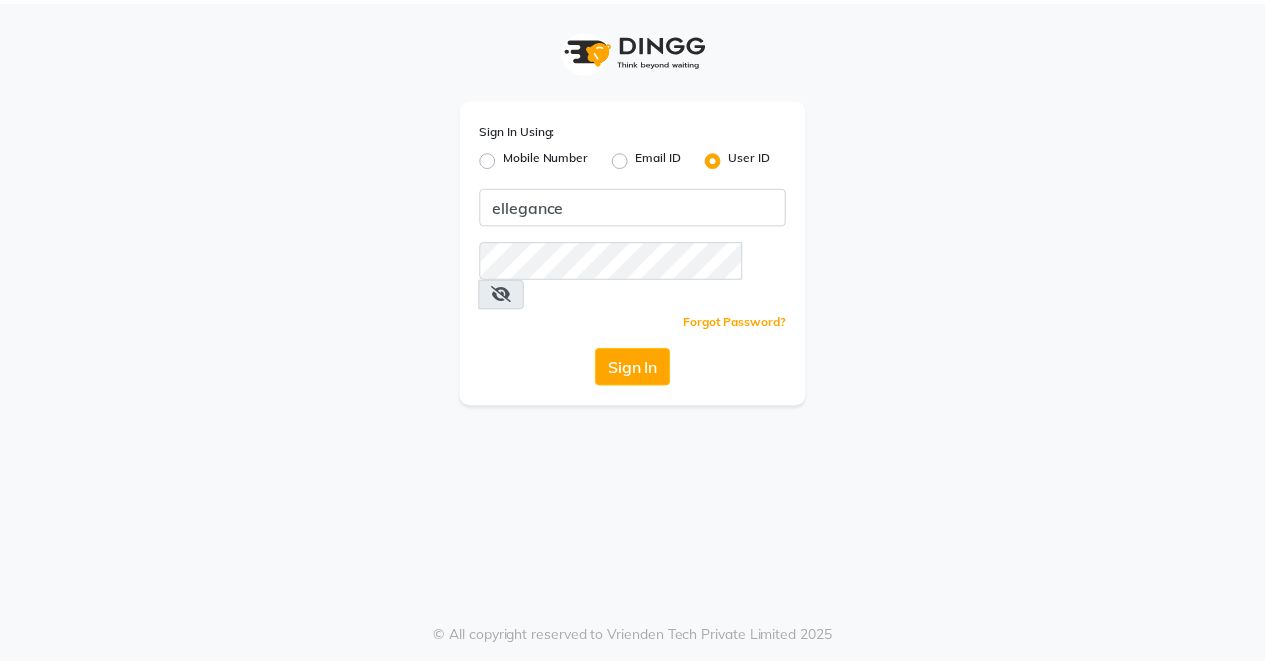 scroll, scrollTop: 0, scrollLeft: 0, axis: both 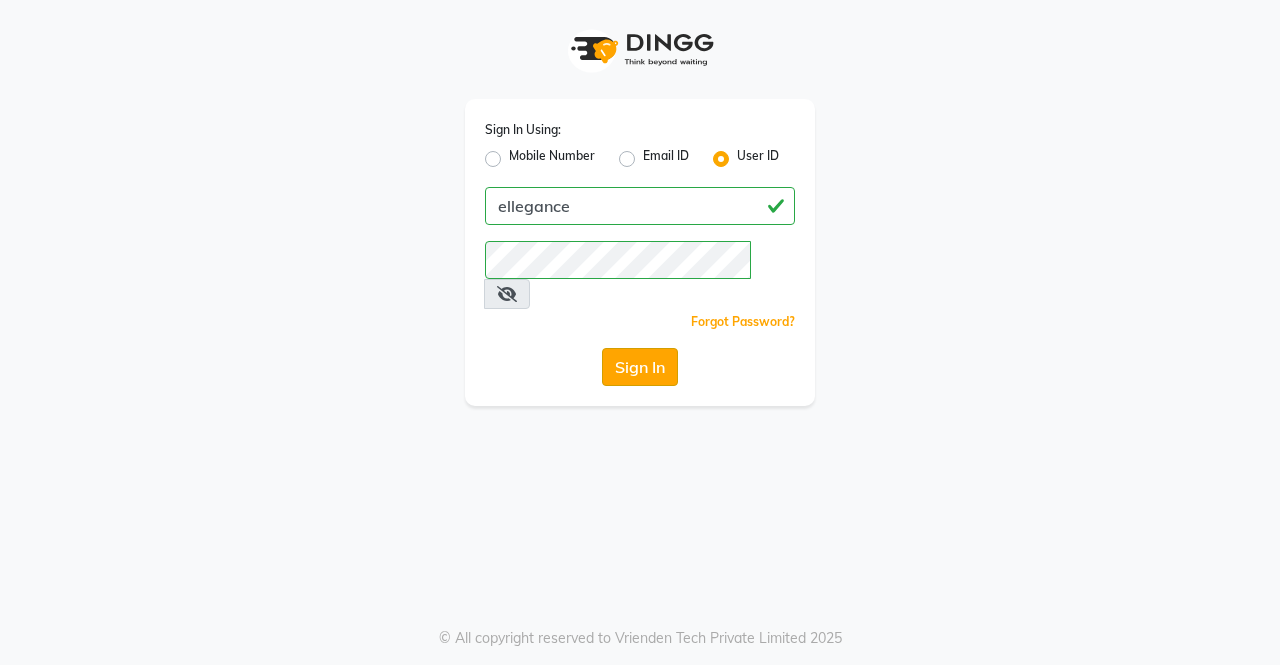 click on "Sign In" 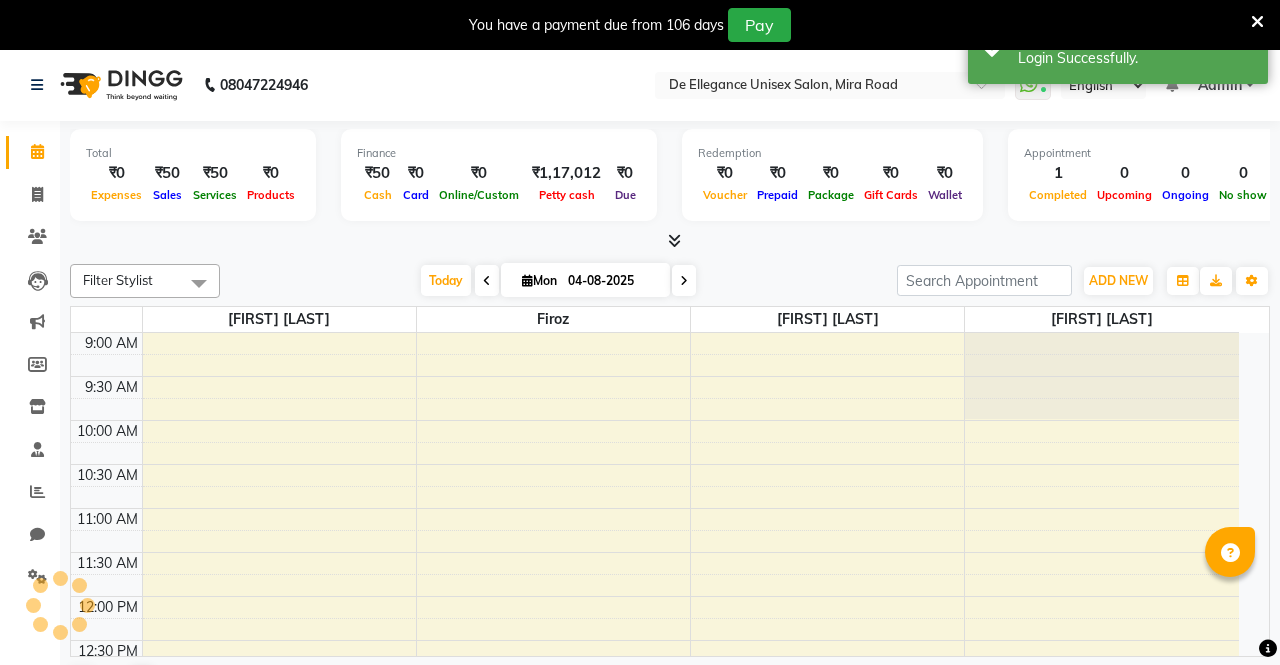 select on "en" 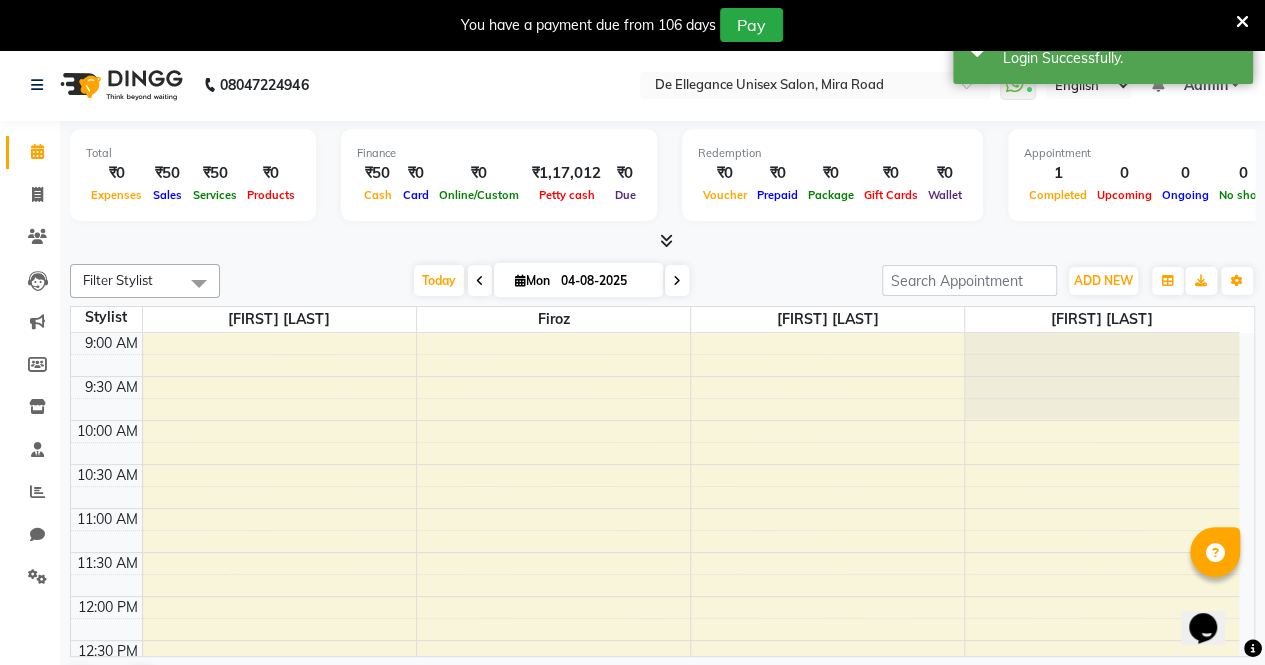 scroll, scrollTop: 0, scrollLeft: 0, axis: both 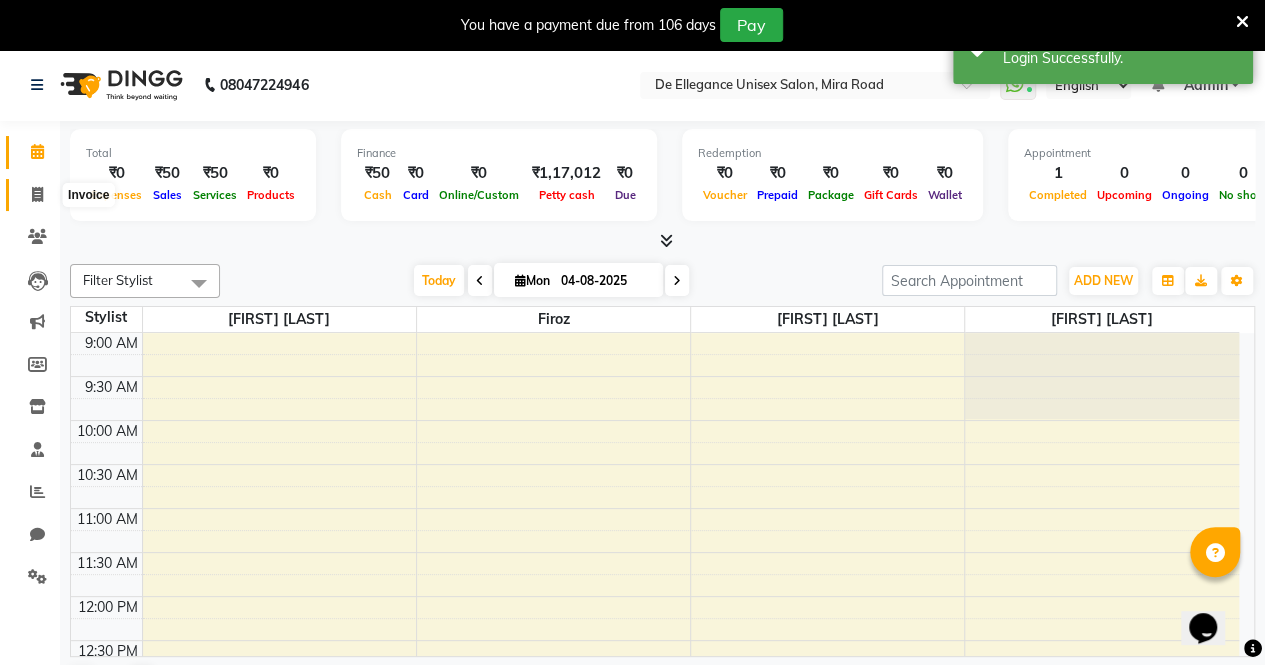 click 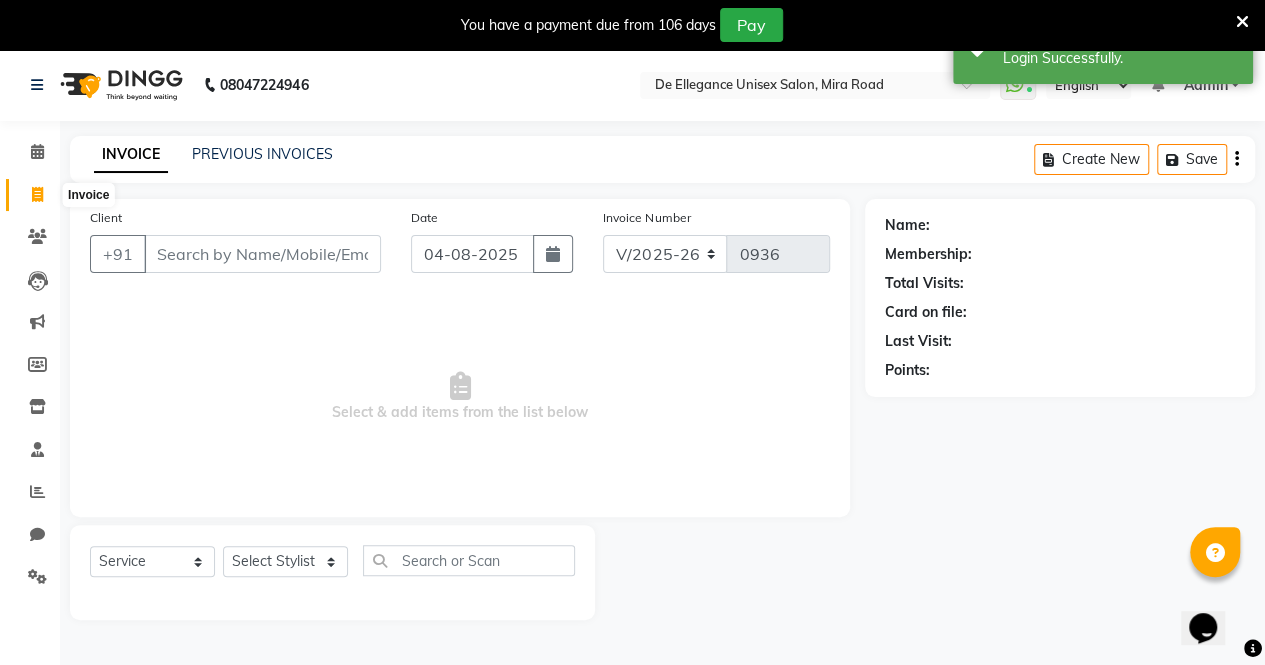 click 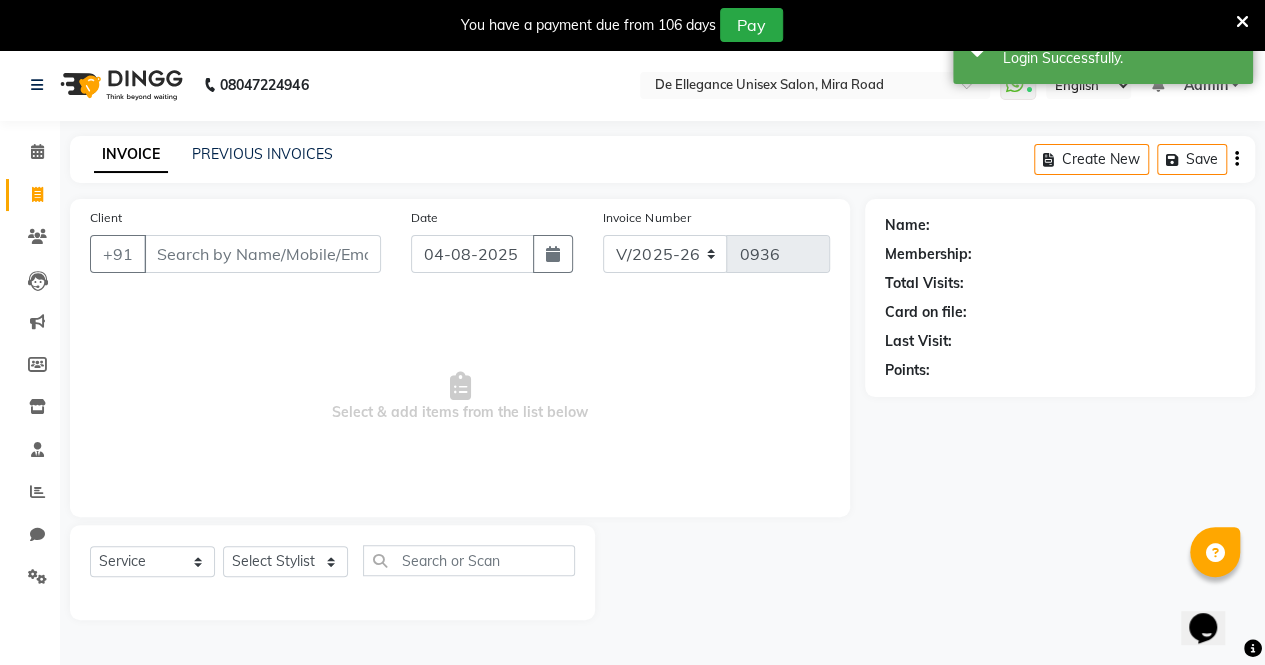 scroll, scrollTop: 49, scrollLeft: 0, axis: vertical 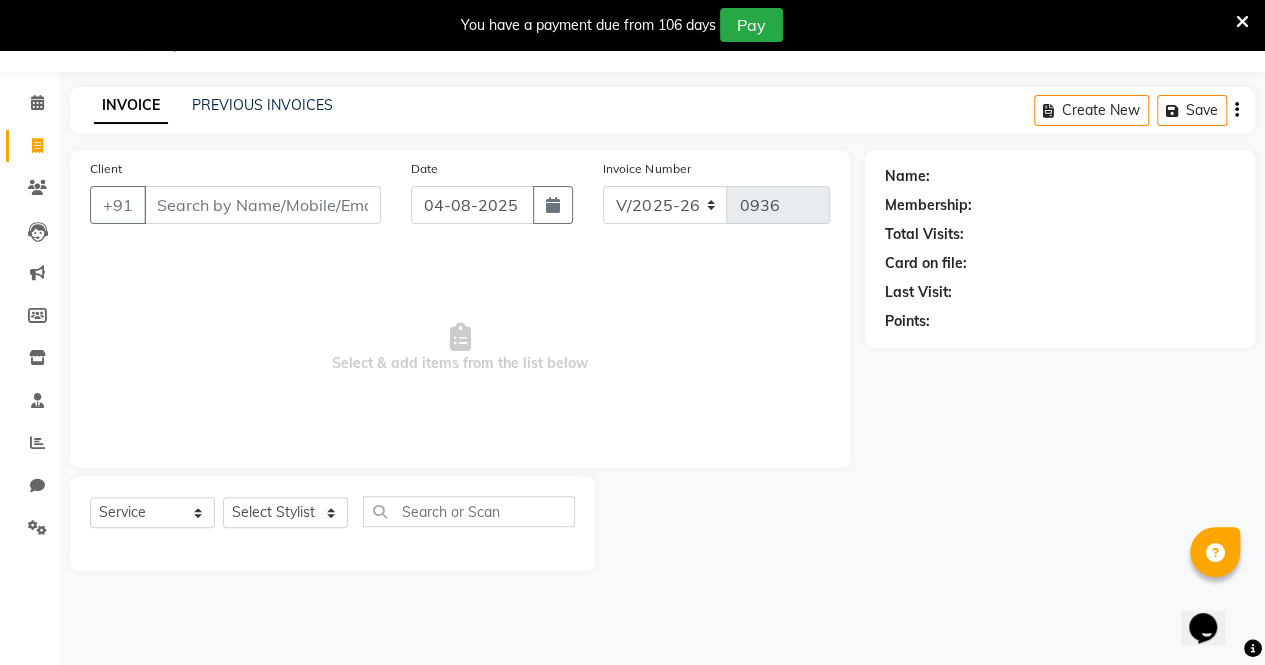 click on "Client" at bounding box center [262, 205] 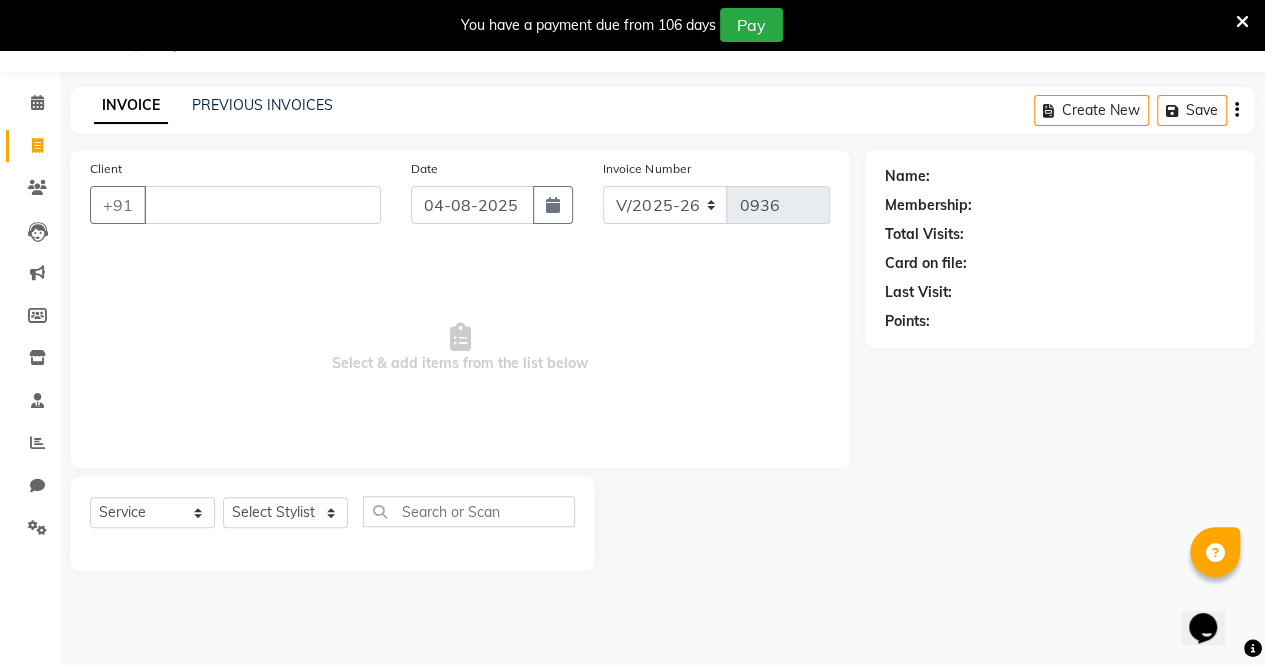 click on "Client +91" 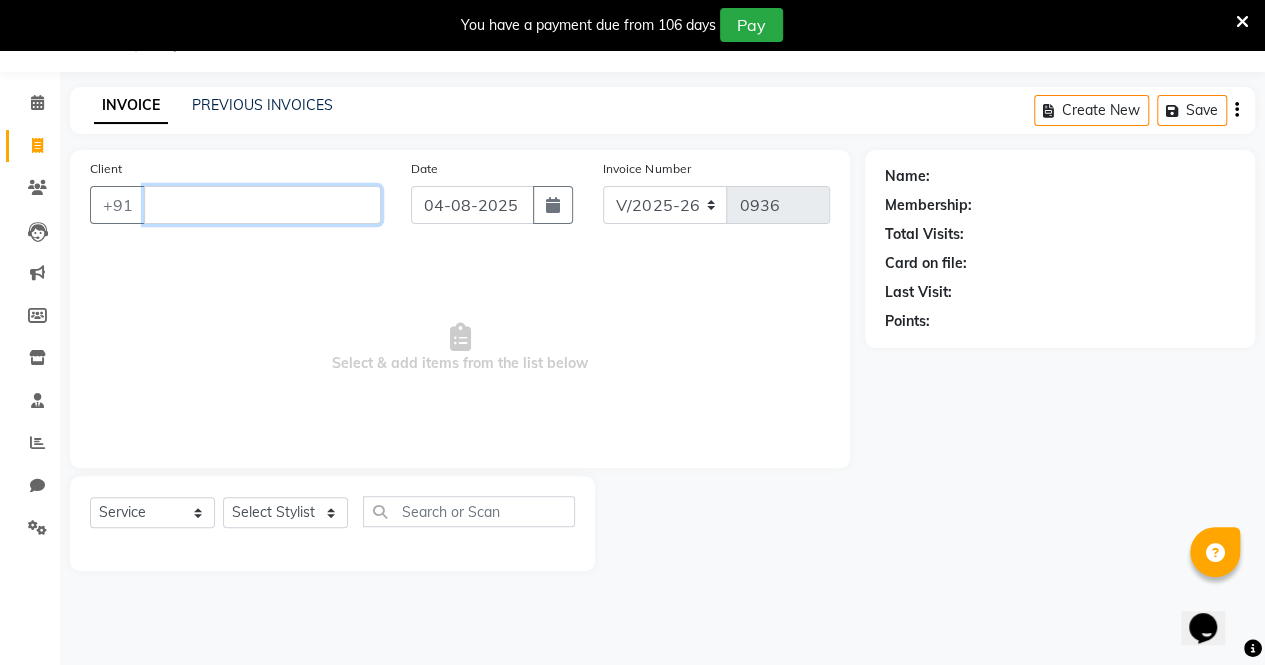 click on "Client" at bounding box center [262, 205] 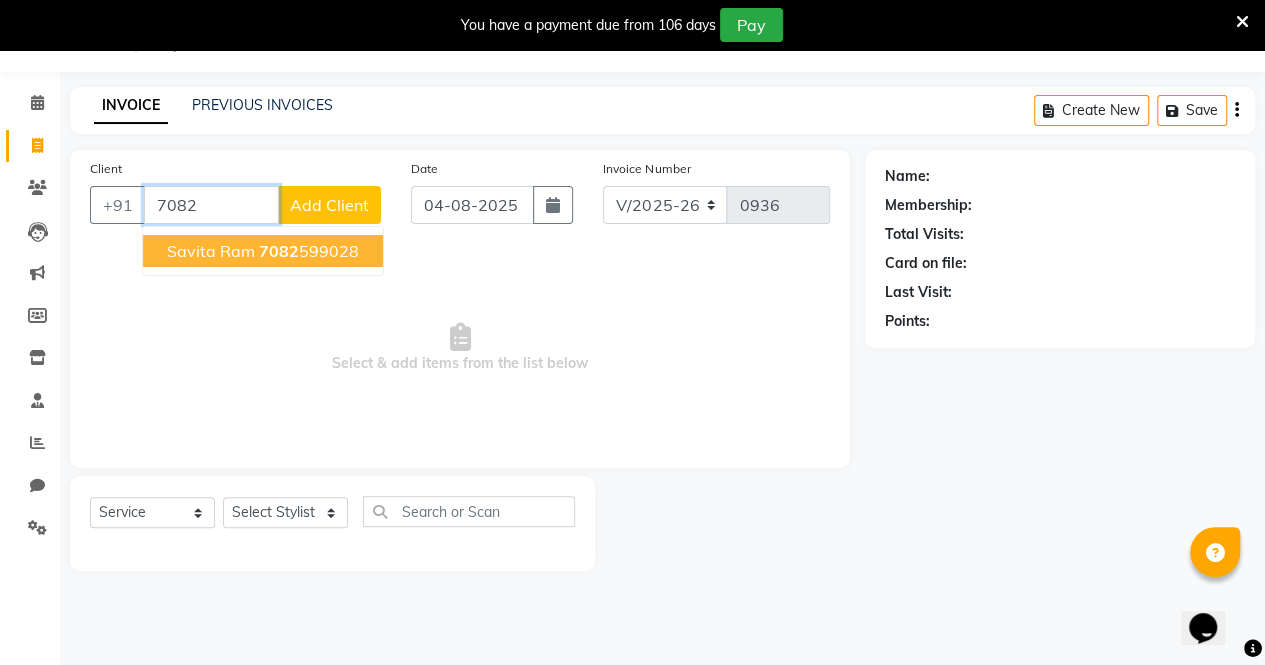 click on "7082" 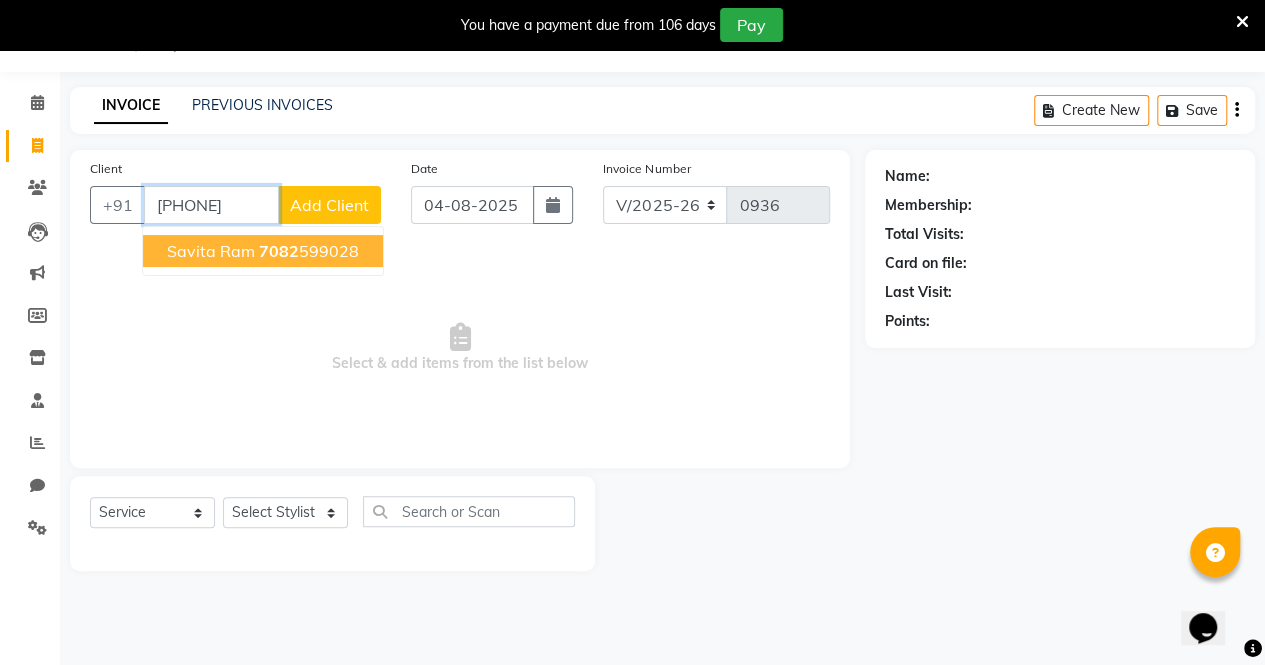 type on "7082599028" 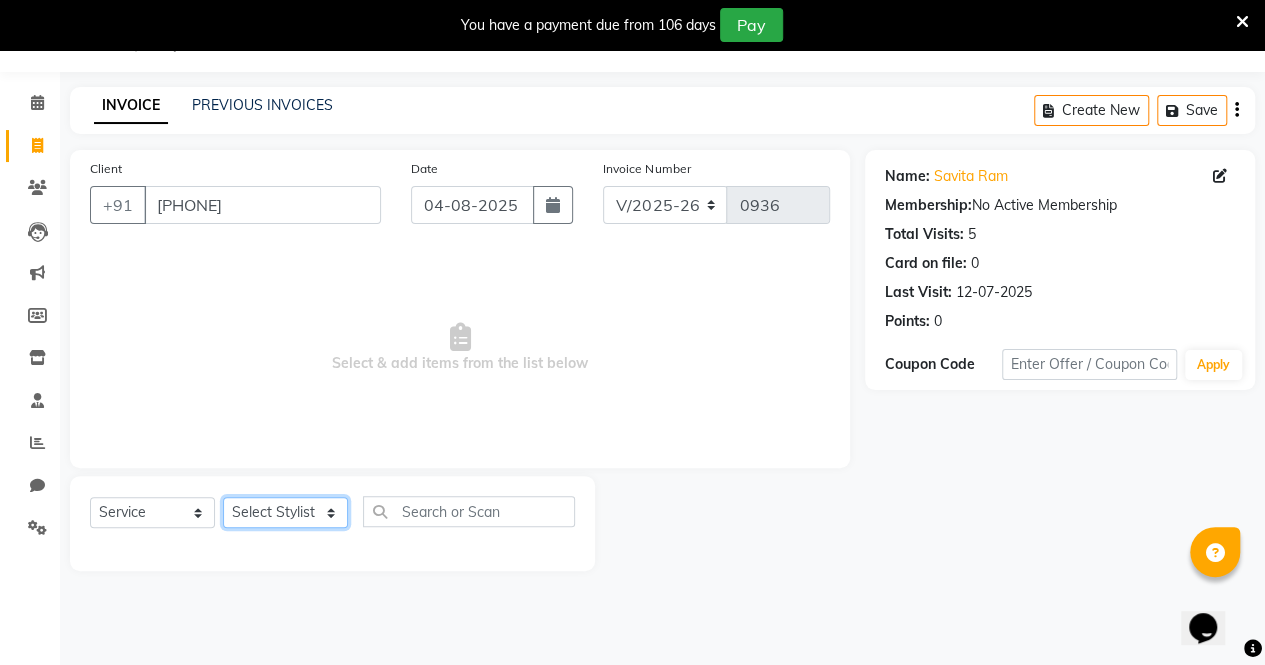 click on "Select Stylist azar khan Firoz Pallavi Singh Sadhana Choudhary salman ansari" 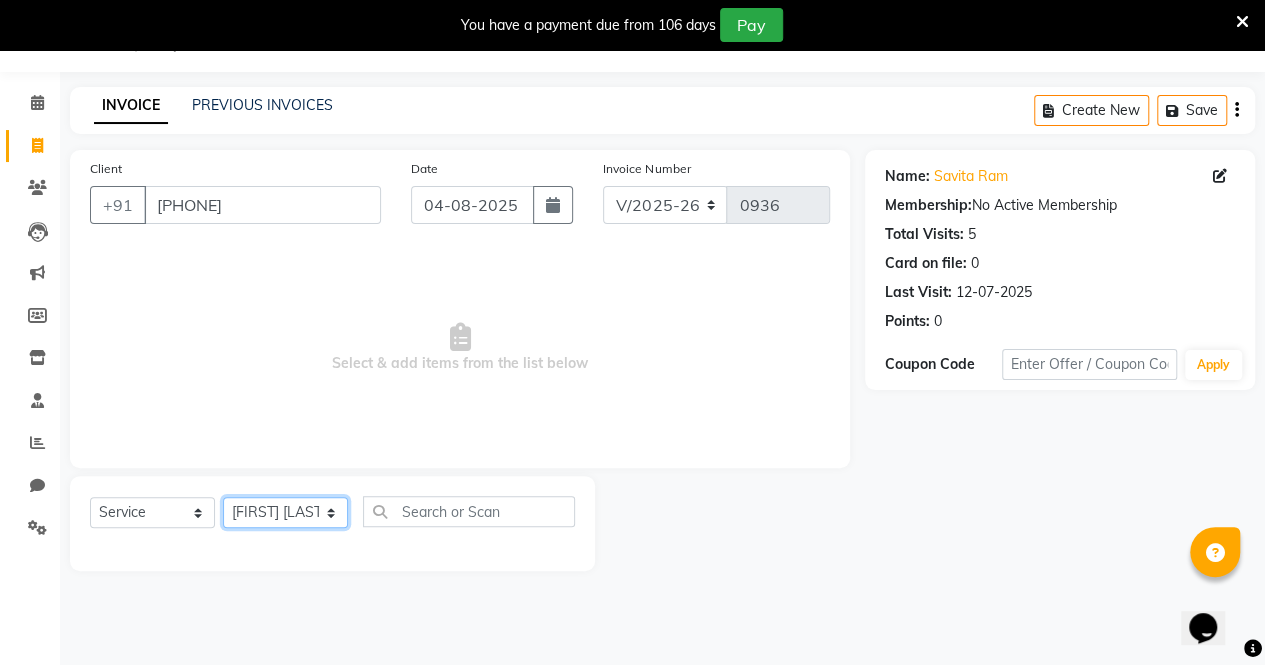 click on "Select Stylist azar khan Firoz Pallavi Singh Sadhana Choudhary salman ansari" 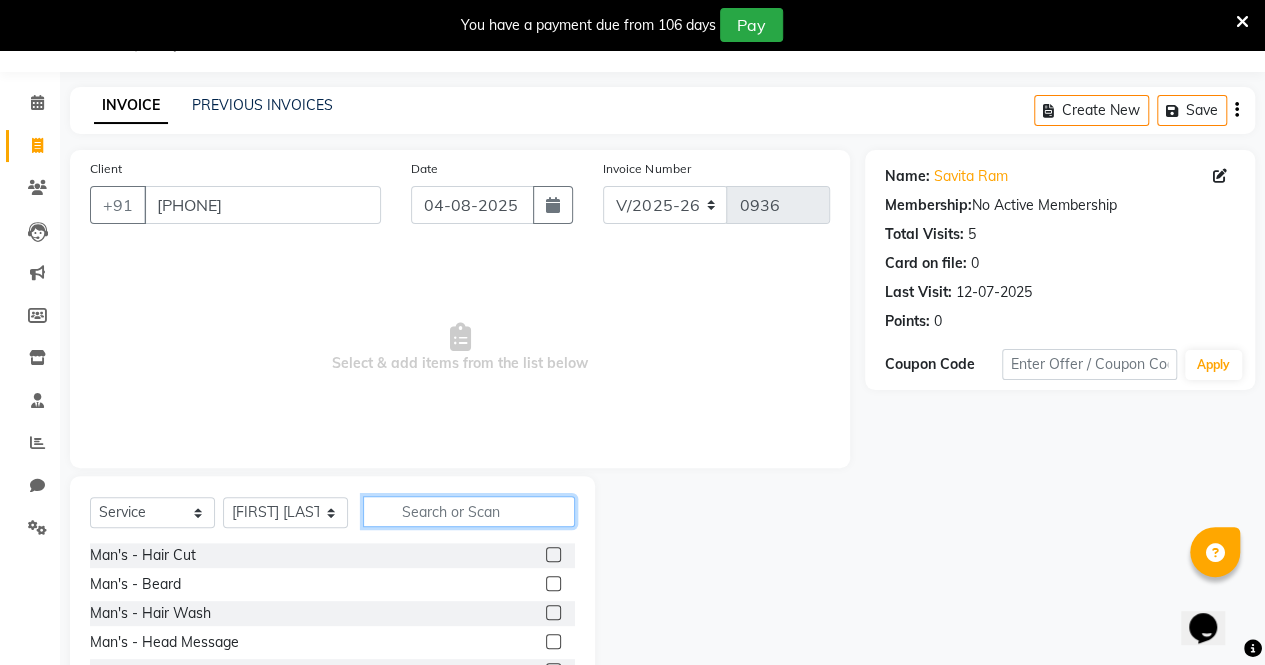 click 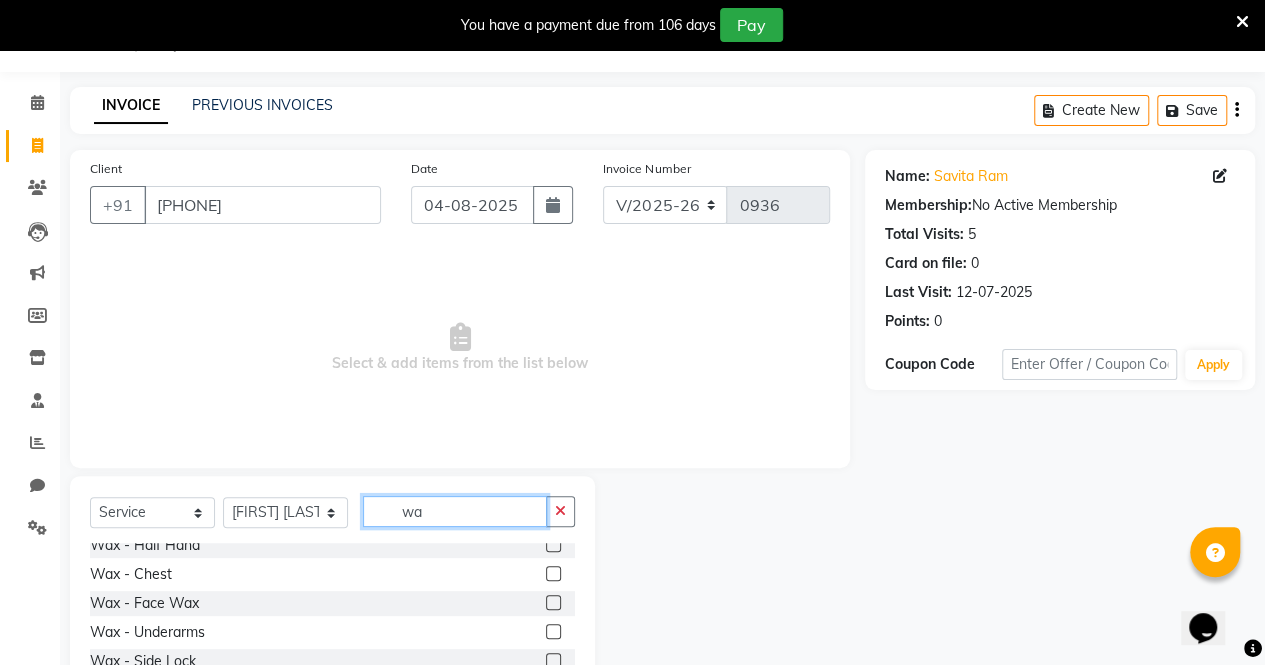 scroll, scrollTop: 126, scrollLeft: 0, axis: vertical 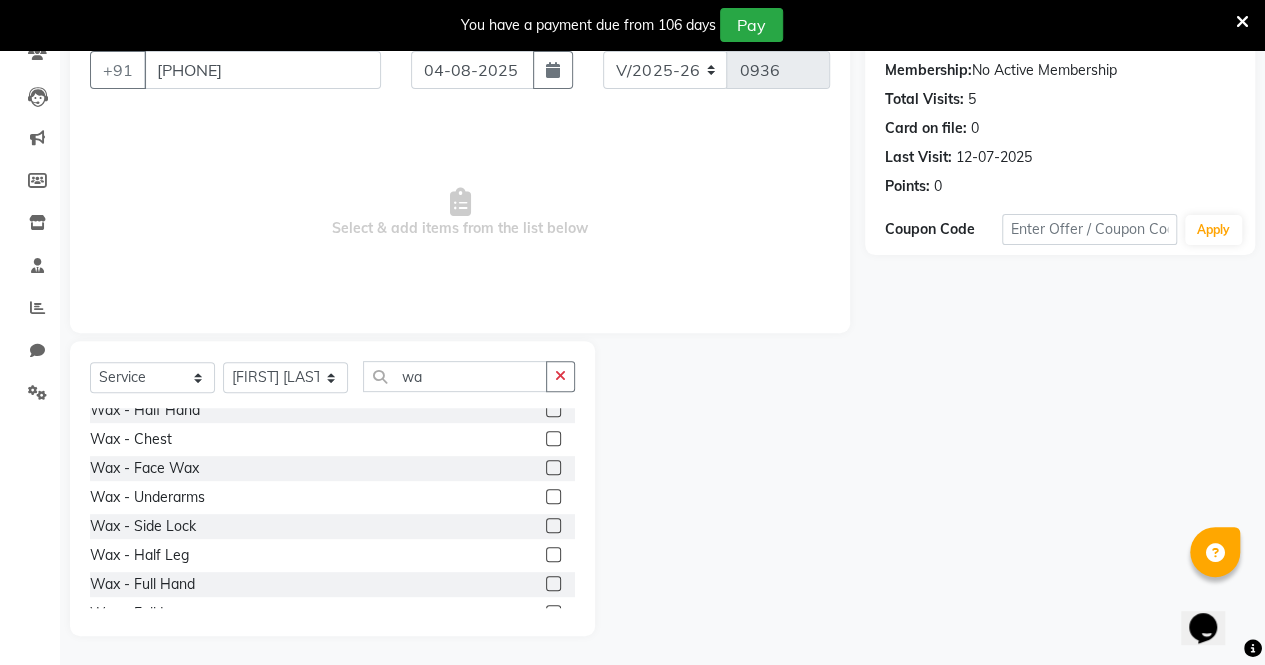 click 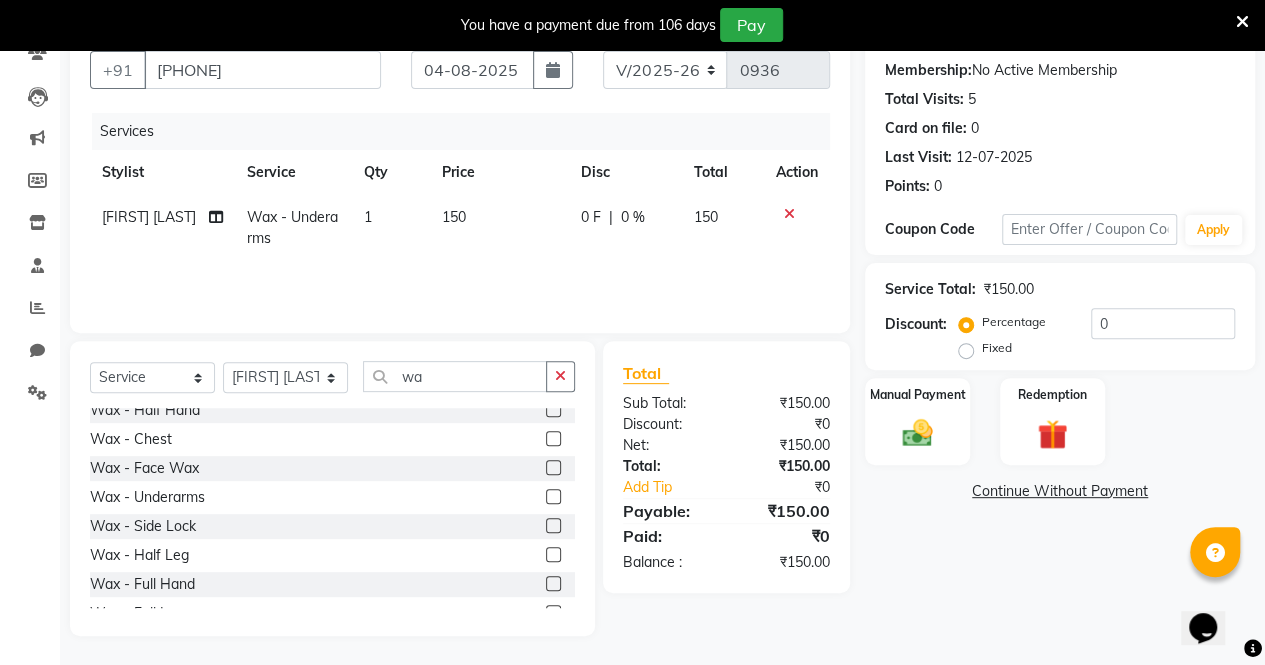 click 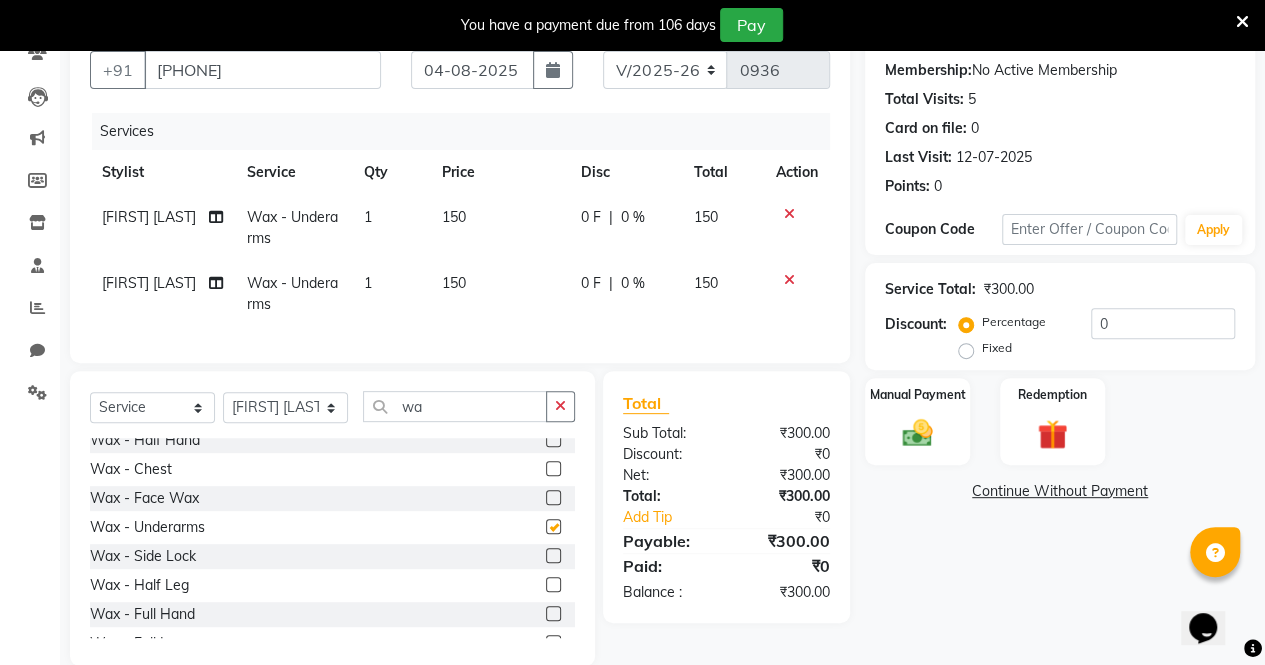 checkbox on "false" 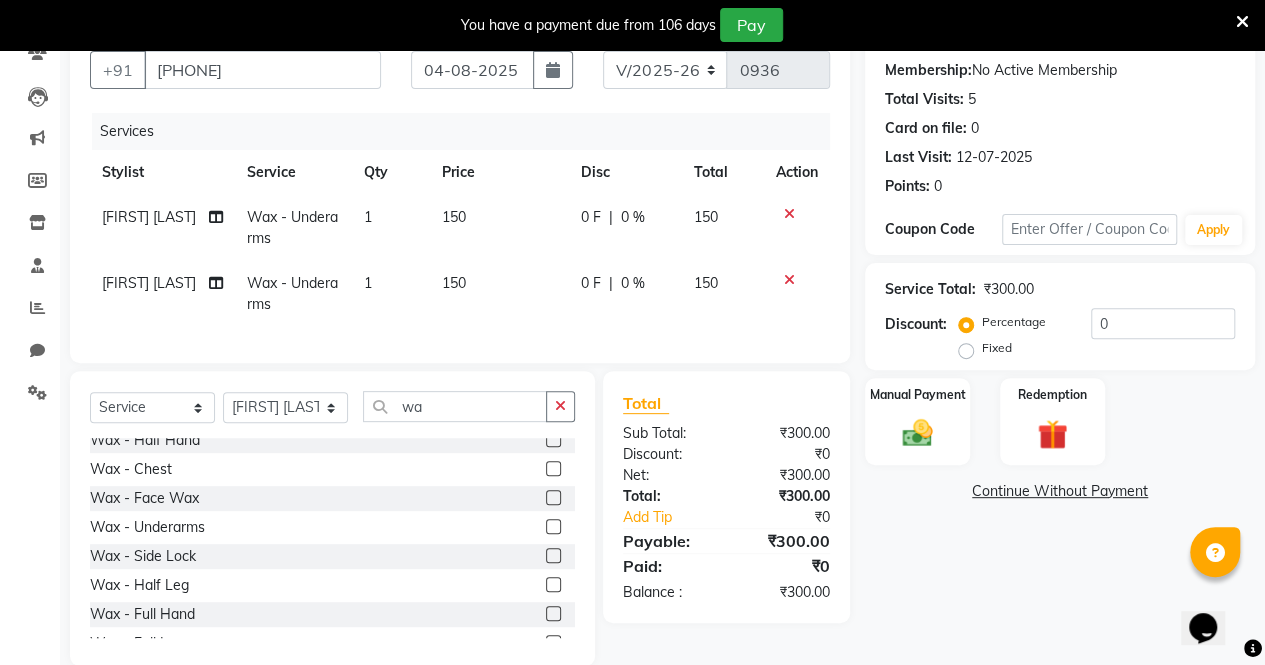 click 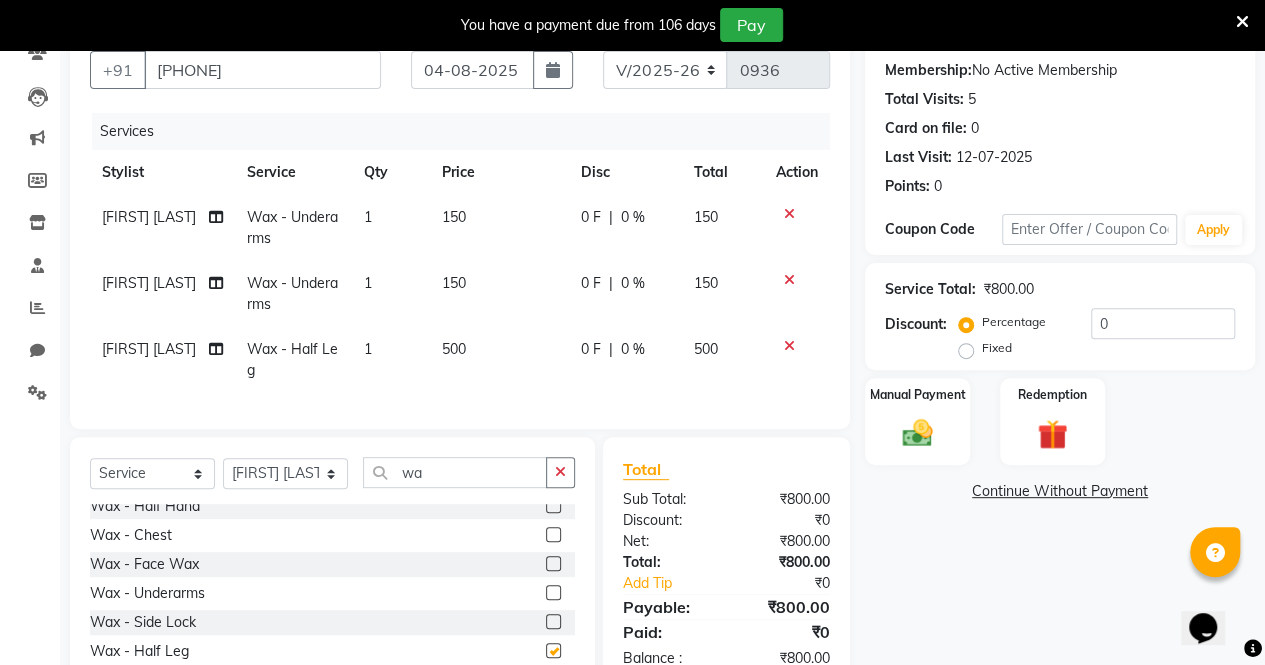 checkbox on "false" 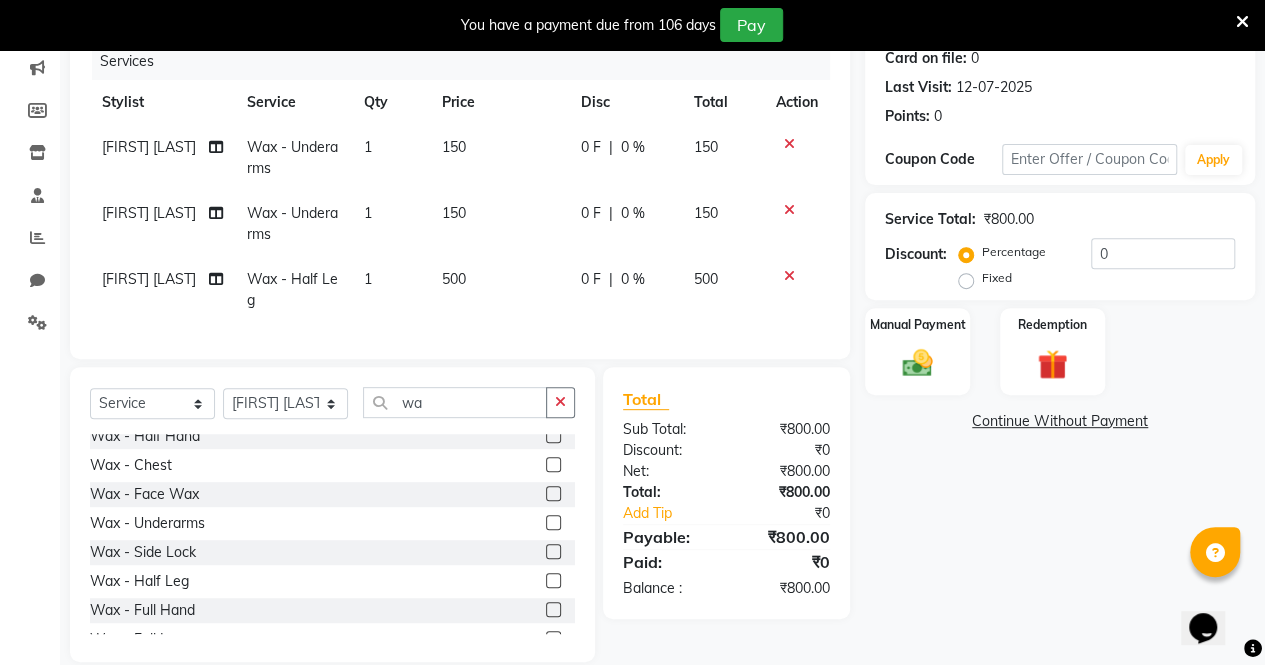 scroll, scrollTop: 295, scrollLeft: 0, axis: vertical 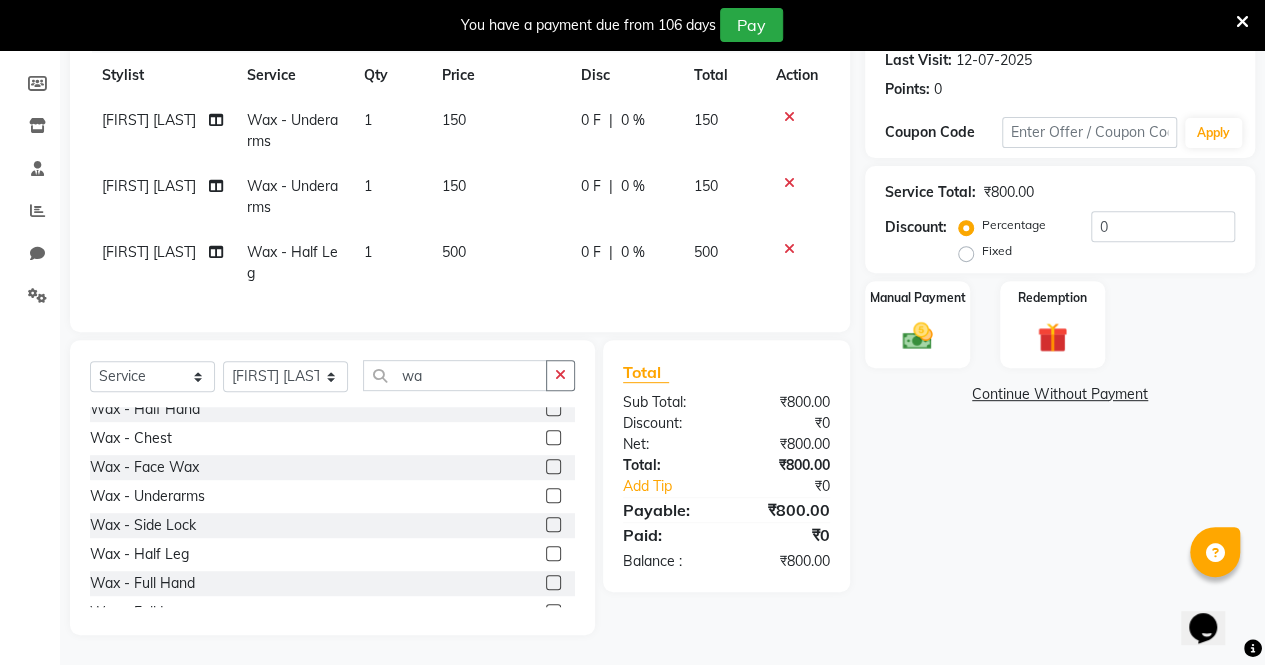 click 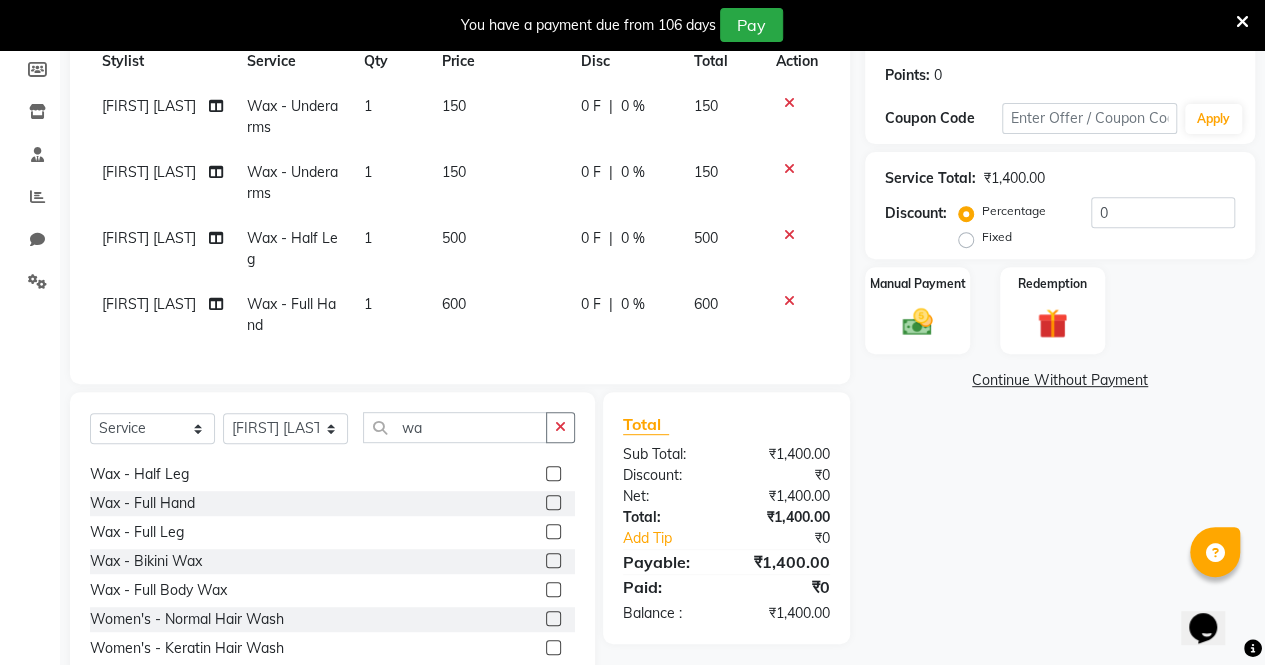 scroll, scrollTop: 258, scrollLeft: 0, axis: vertical 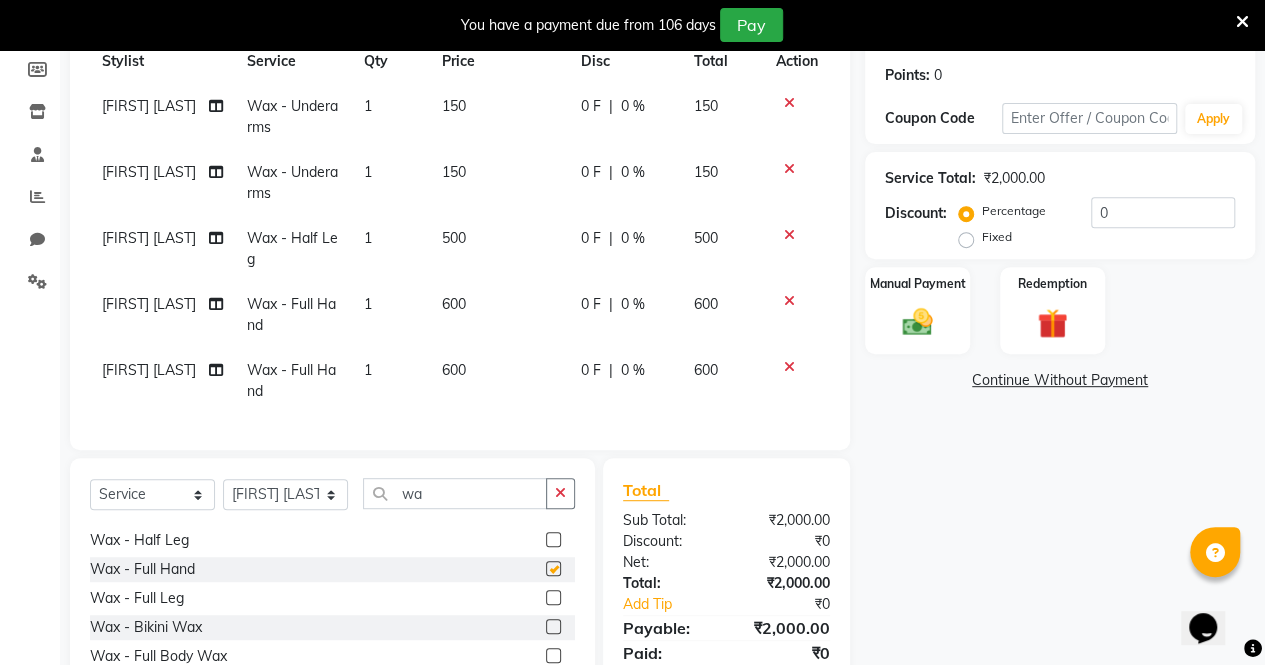 checkbox on "false" 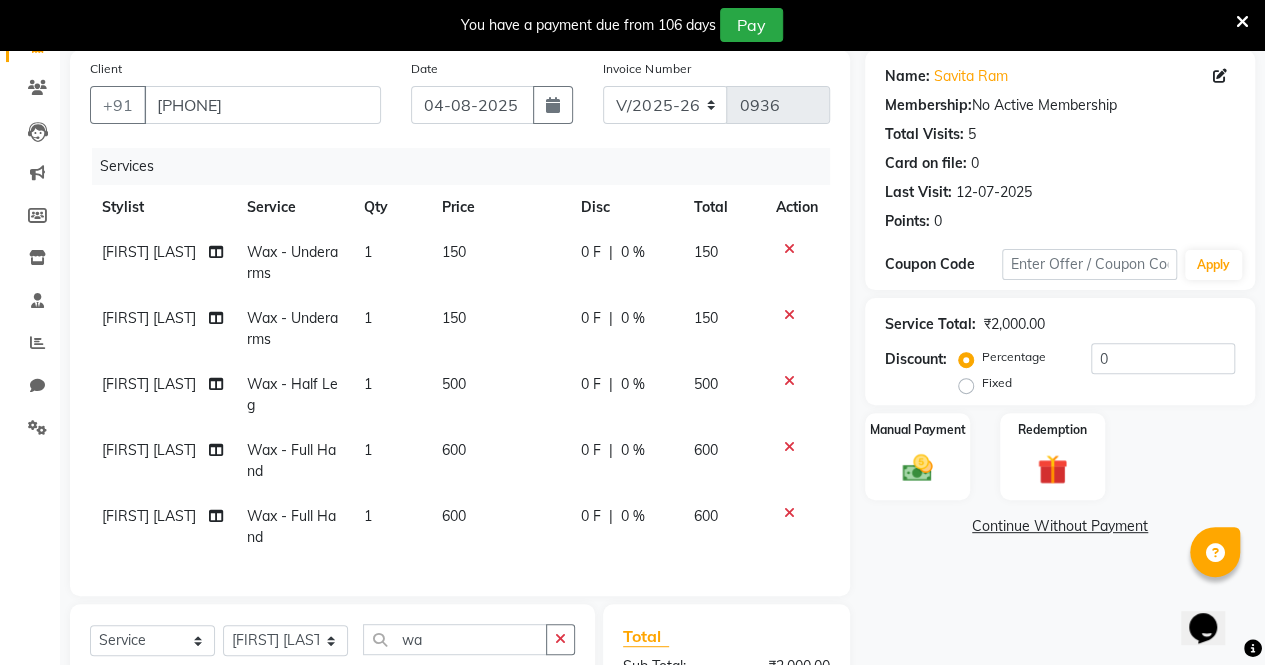 scroll, scrollTop: 148, scrollLeft: 0, axis: vertical 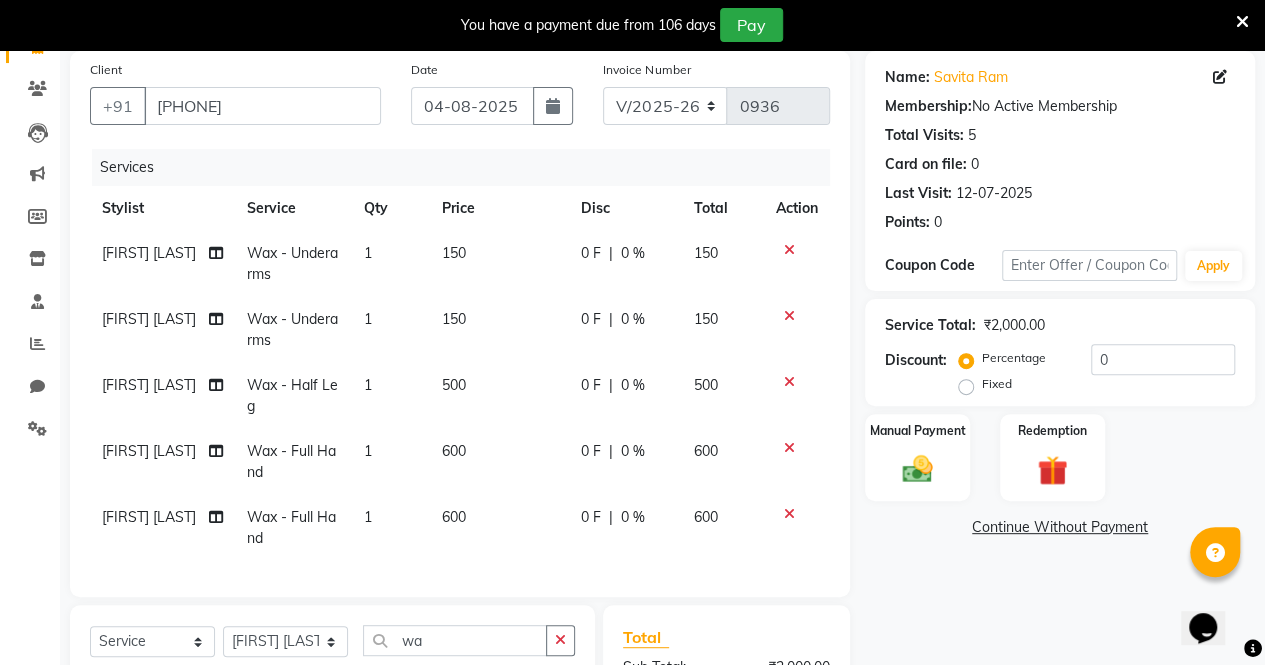 click 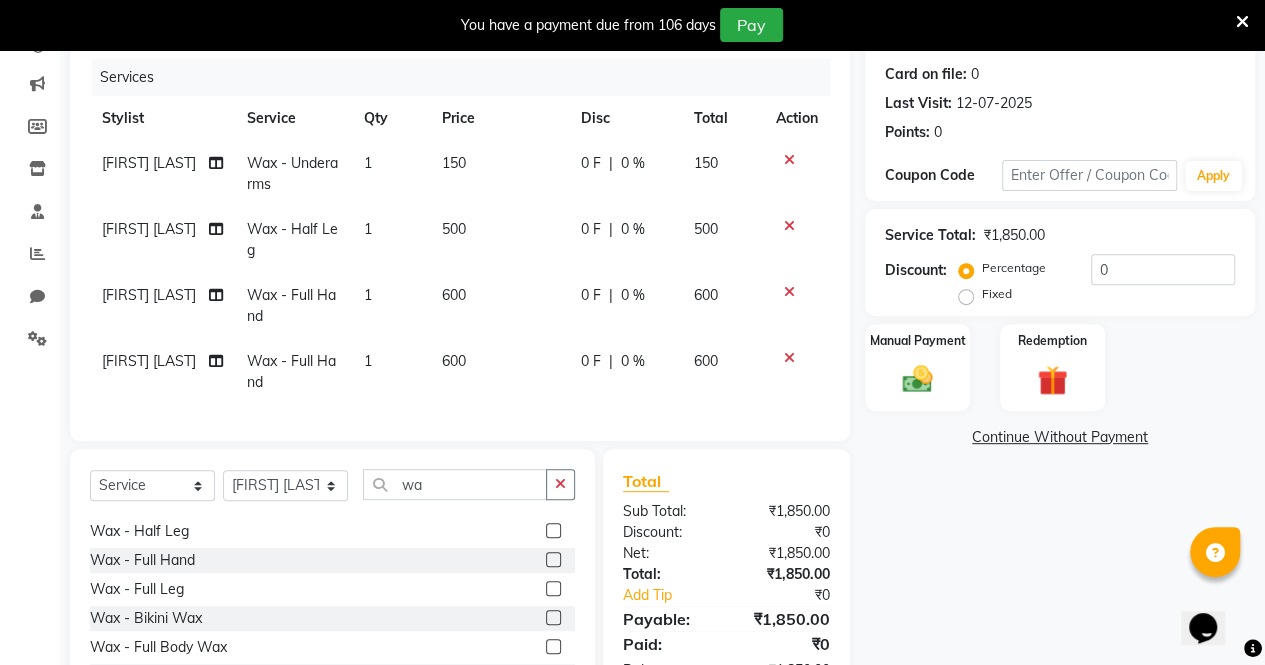 scroll, scrollTop: 273, scrollLeft: 0, axis: vertical 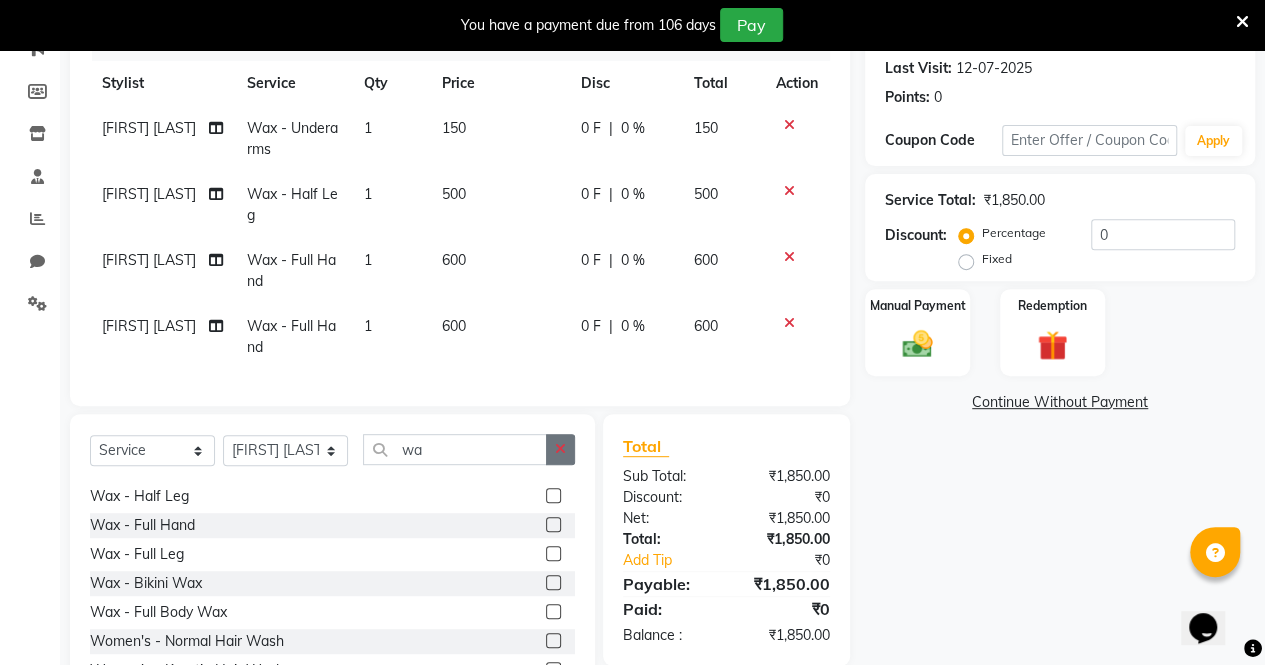 click 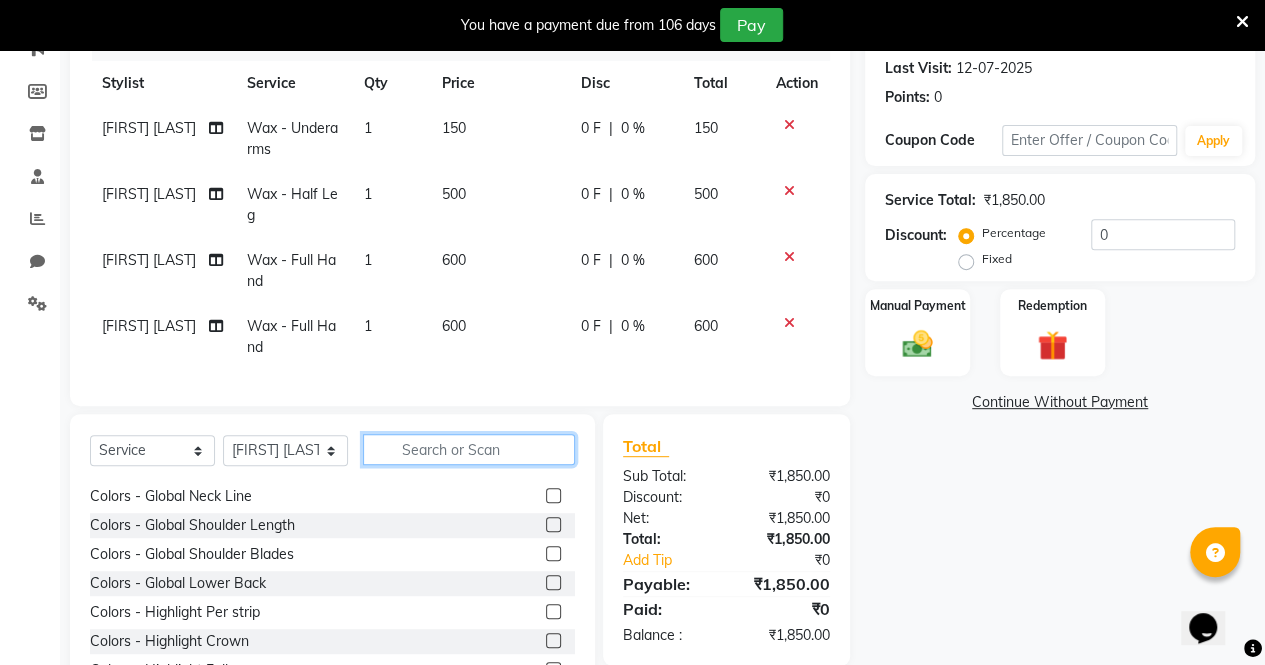 click 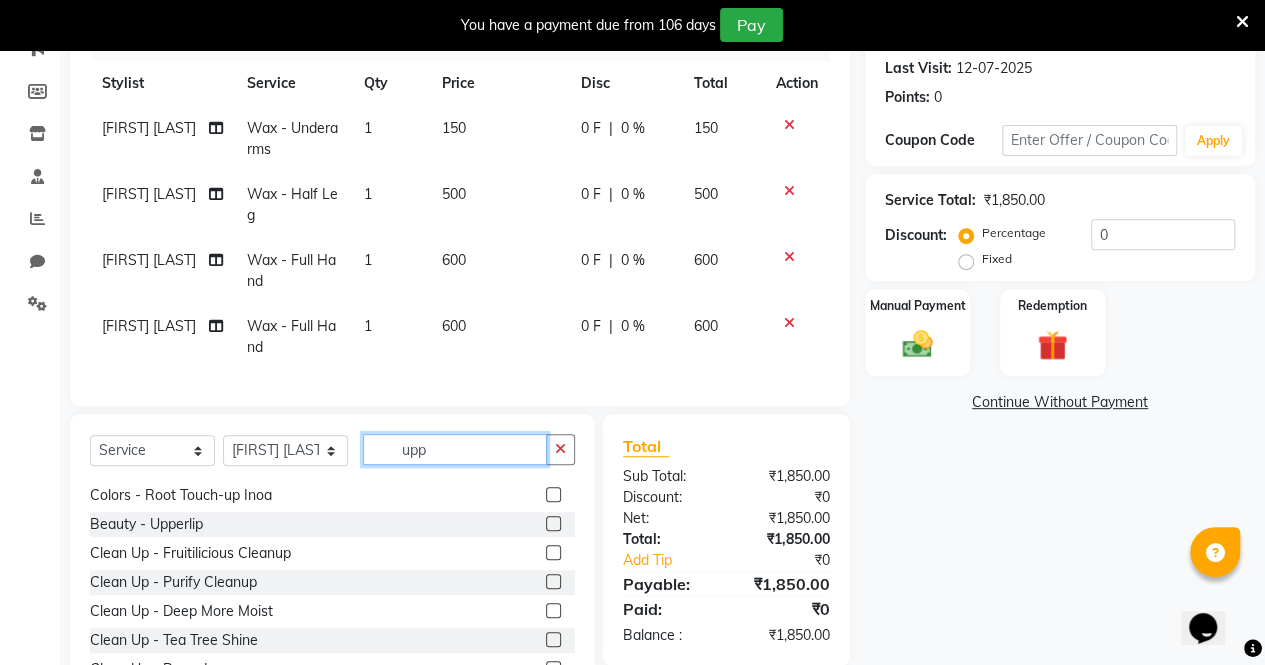 scroll, scrollTop: 0, scrollLeft: 0, axis: both 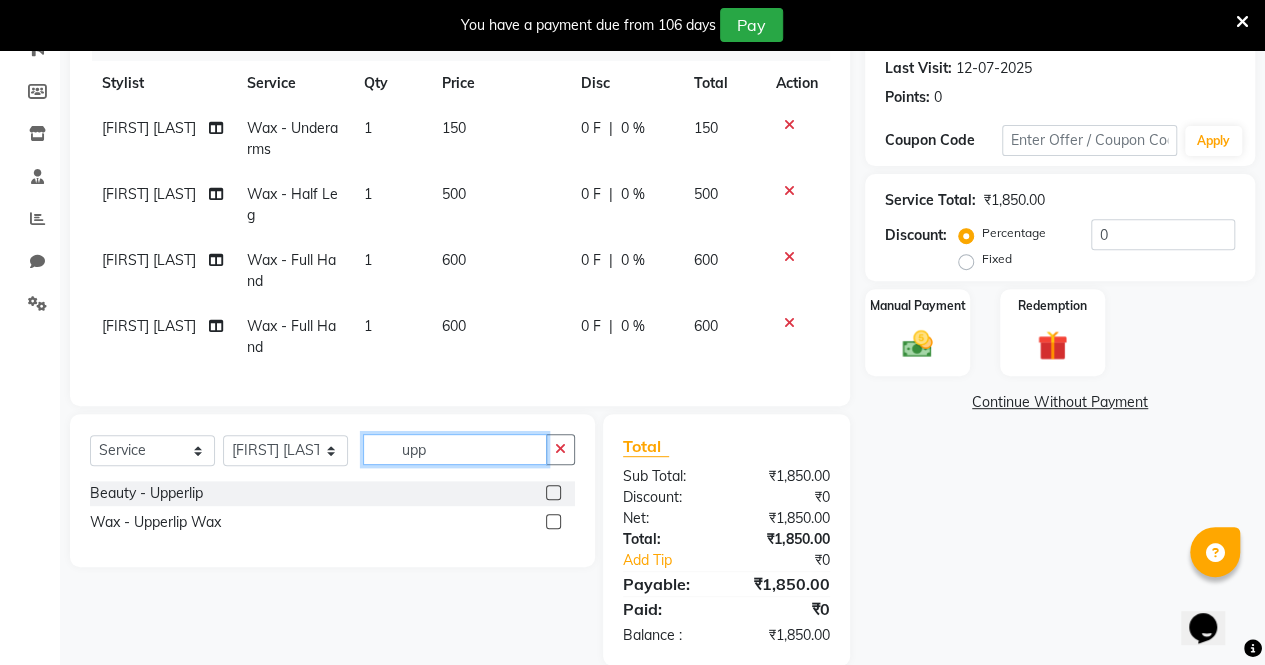 type on "upp" 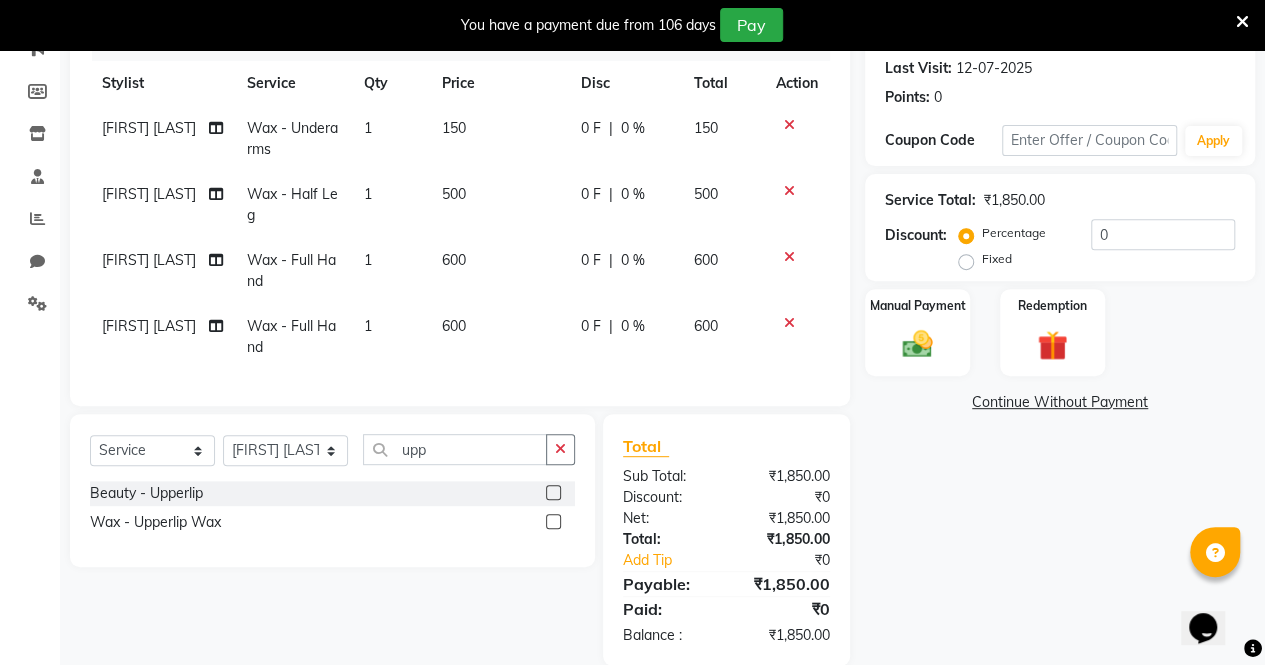 click 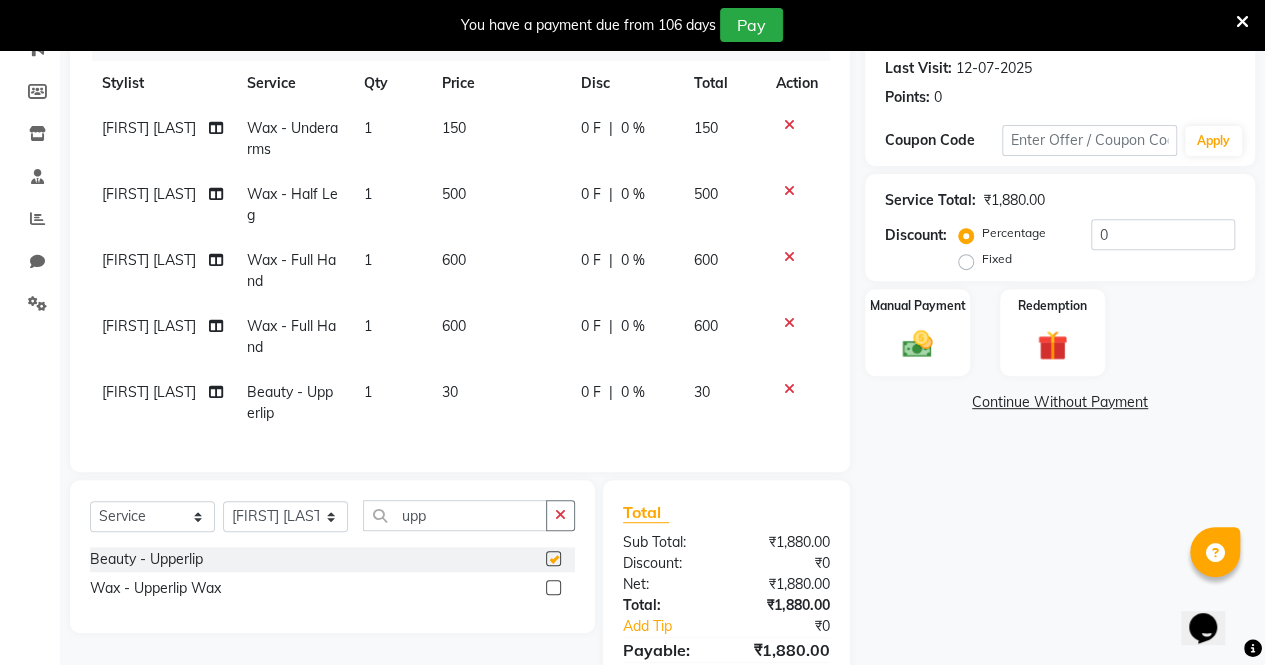 checkbox on "false" 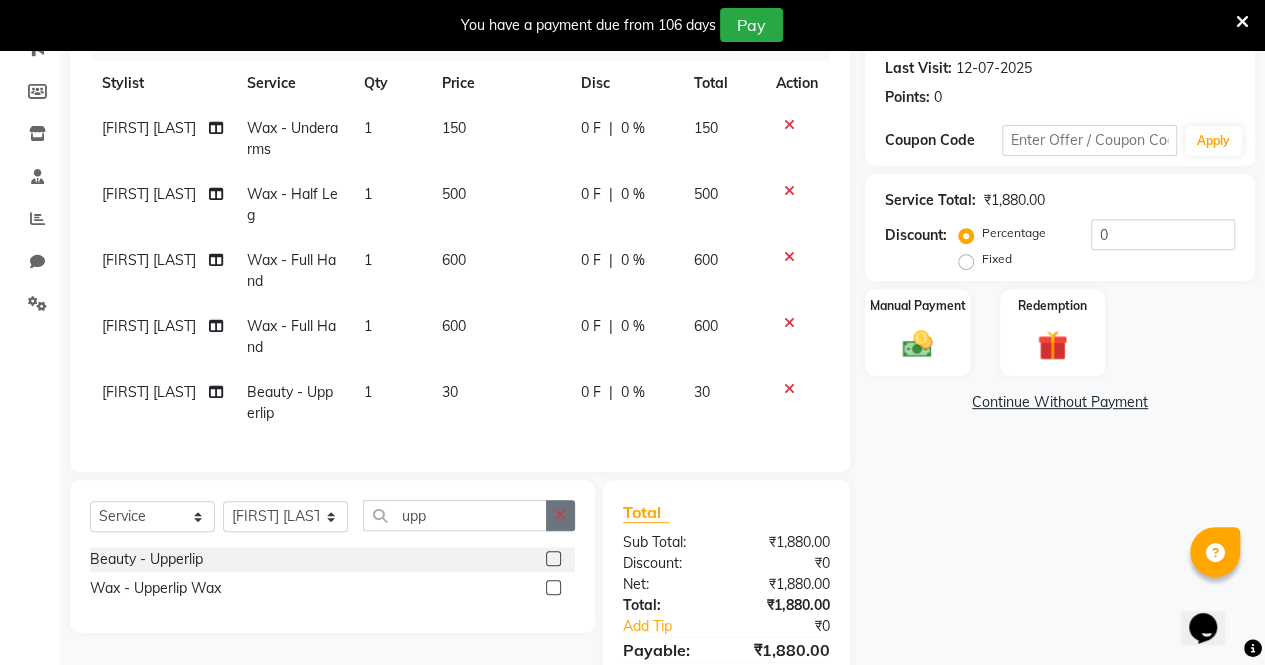 click 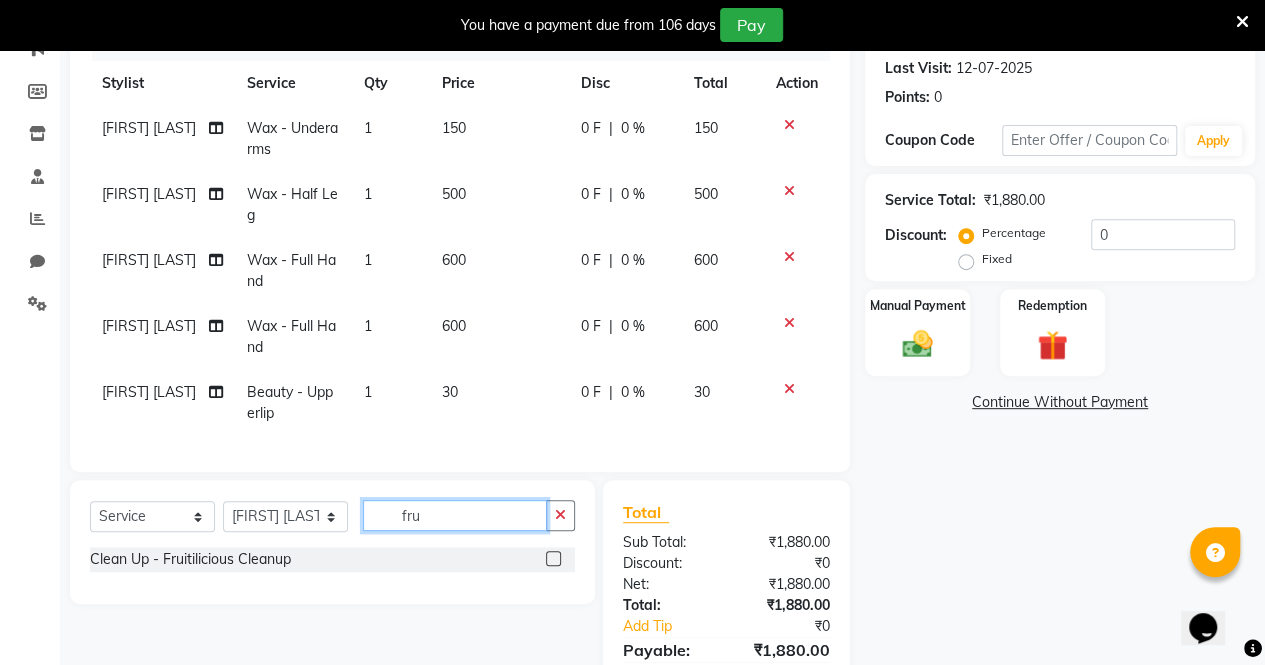 type on "fru" 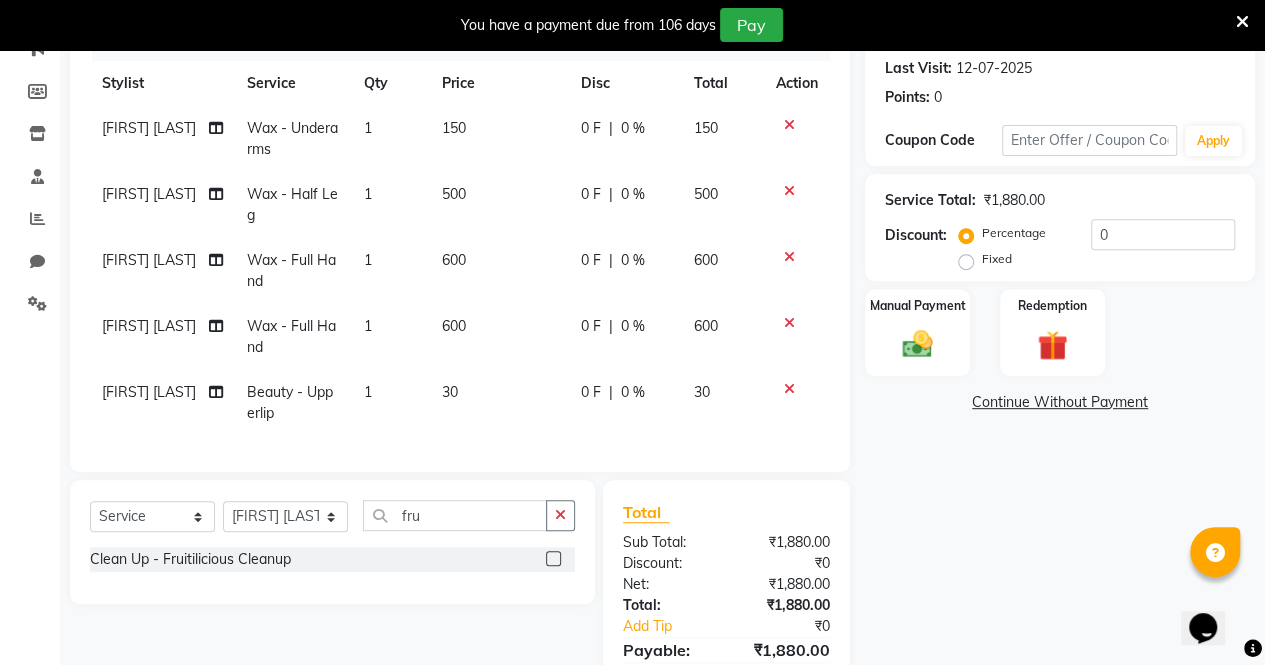 click 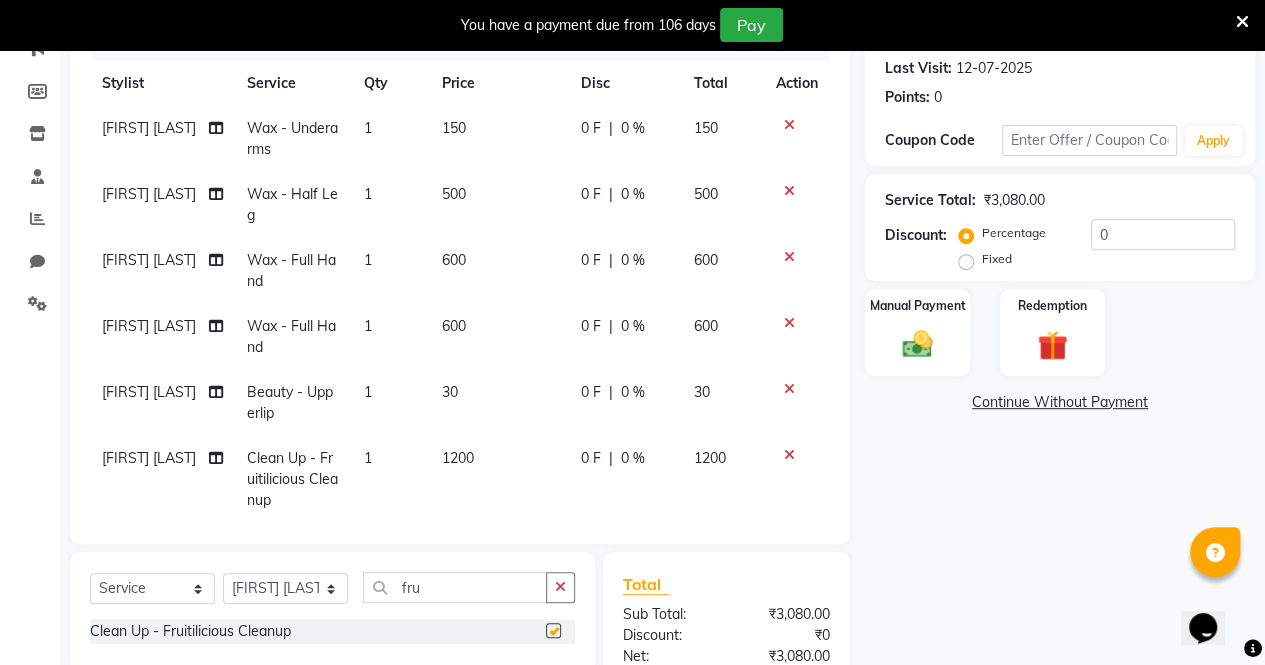 checkbox on "false" 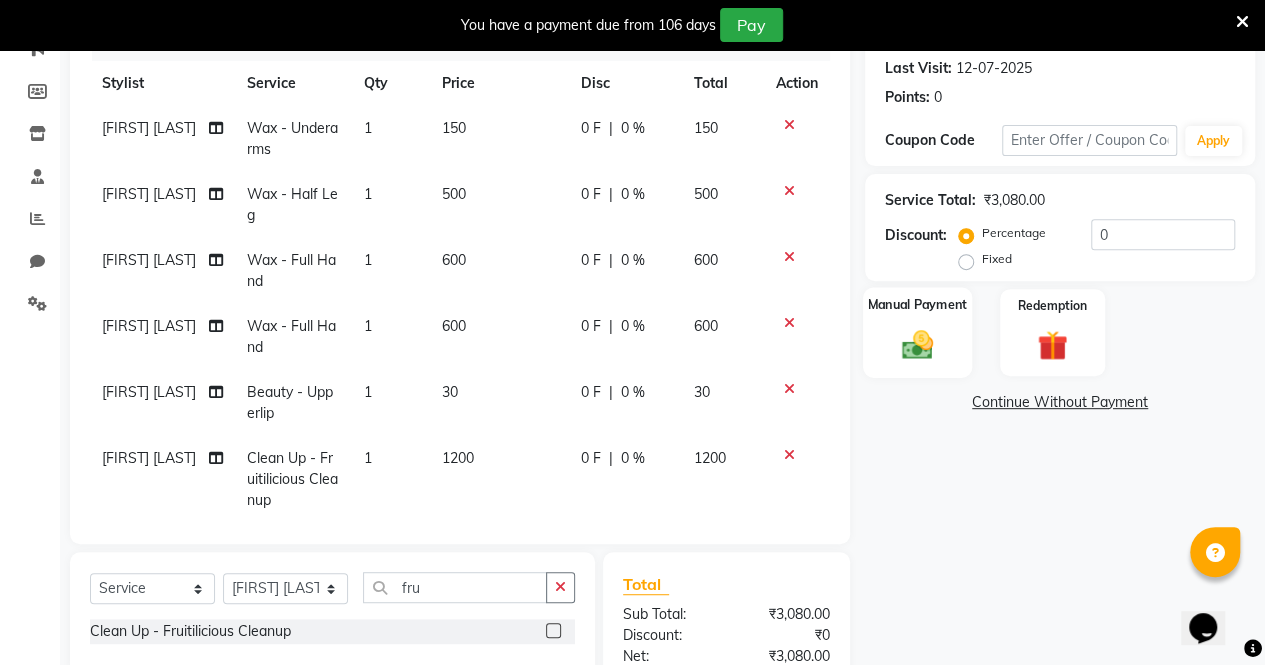click 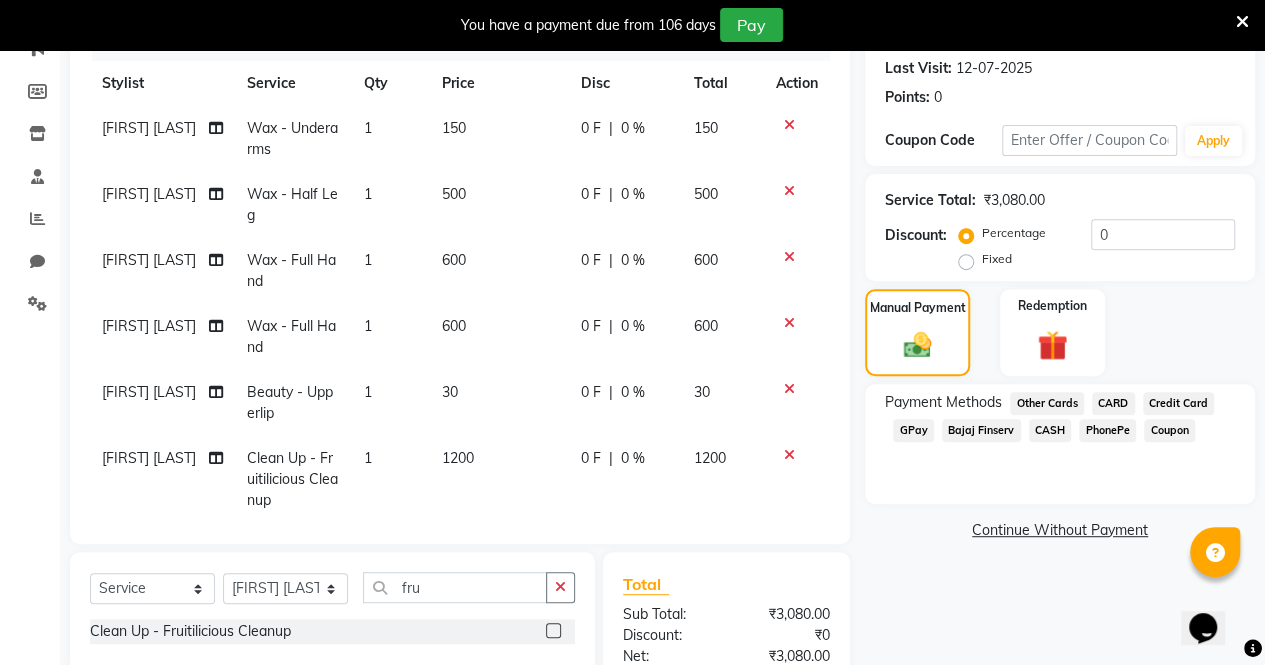 click on "Name: Savita Ram Membership:  No Active Membership  Total Visits:  5 Card on file:  0 Last Visit:   12-07-2025 Points:   0  Coupon Code Apply Service Total:  ₹3,080.00  Discount:  Percentage   Fixed  0 Manual Payment Redemption Payment Methods  Other Cards   CARD   Credit Card   GPay   Bajaj Finserv   CASH   PhonePe   Coupon   Continue Without Payment" 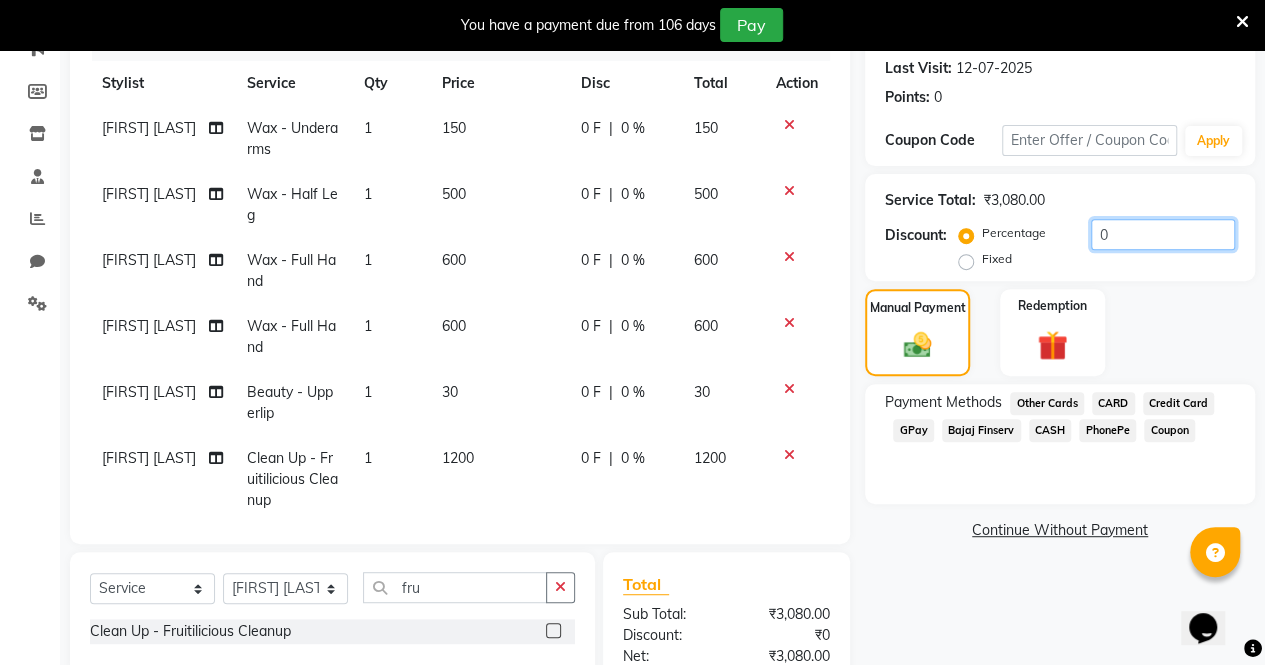 click on "0" 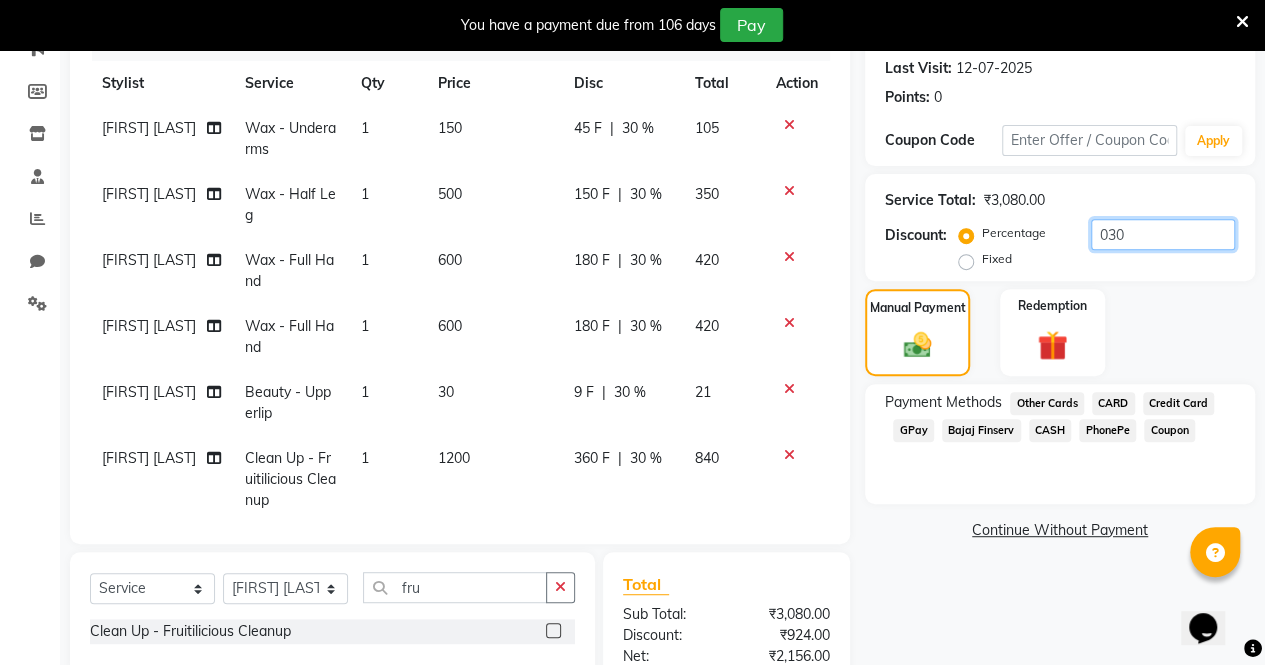 click on "030" 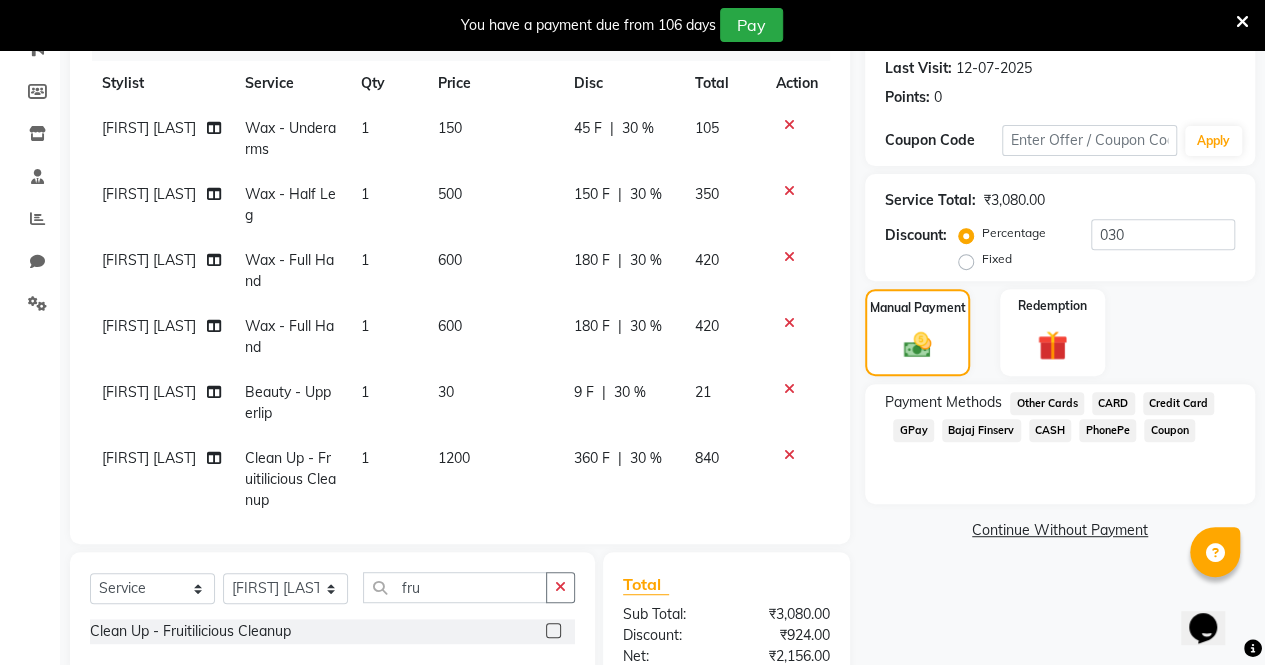 click on "Percentage   Fixed  030" 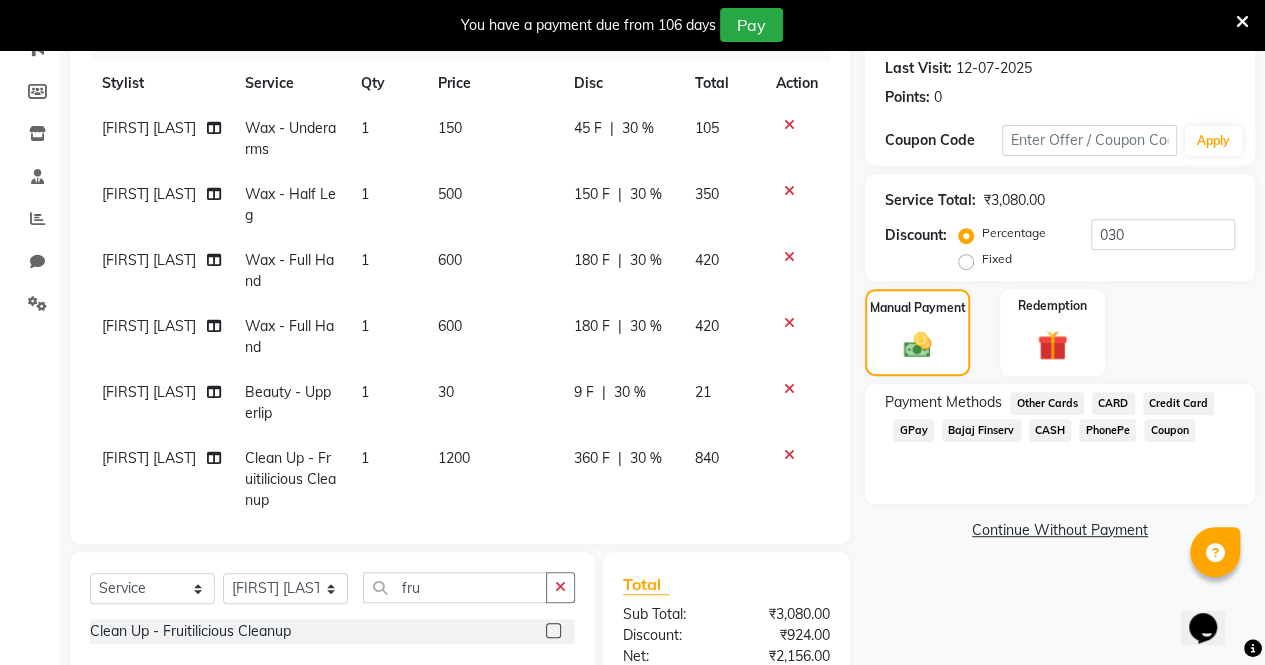 click on "Percentage   Fixed  030" 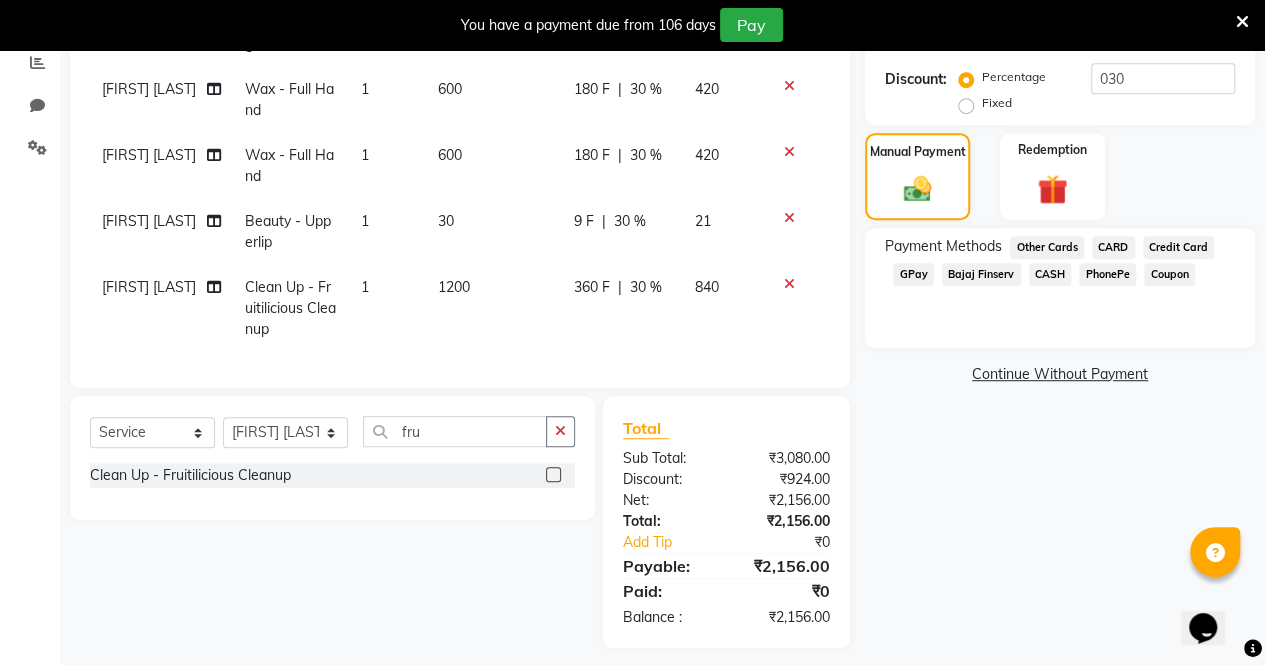 scroll, scrollTop: 440, scrollLeft: 0, axis: vertical 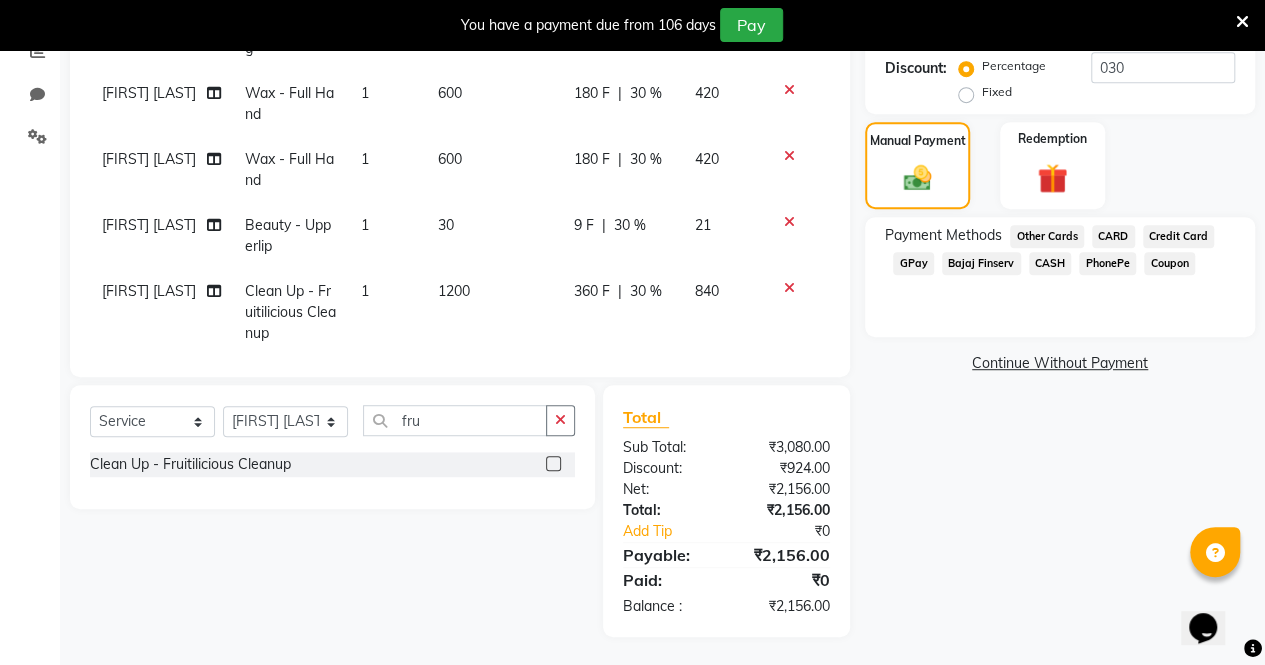 click on "180 F" 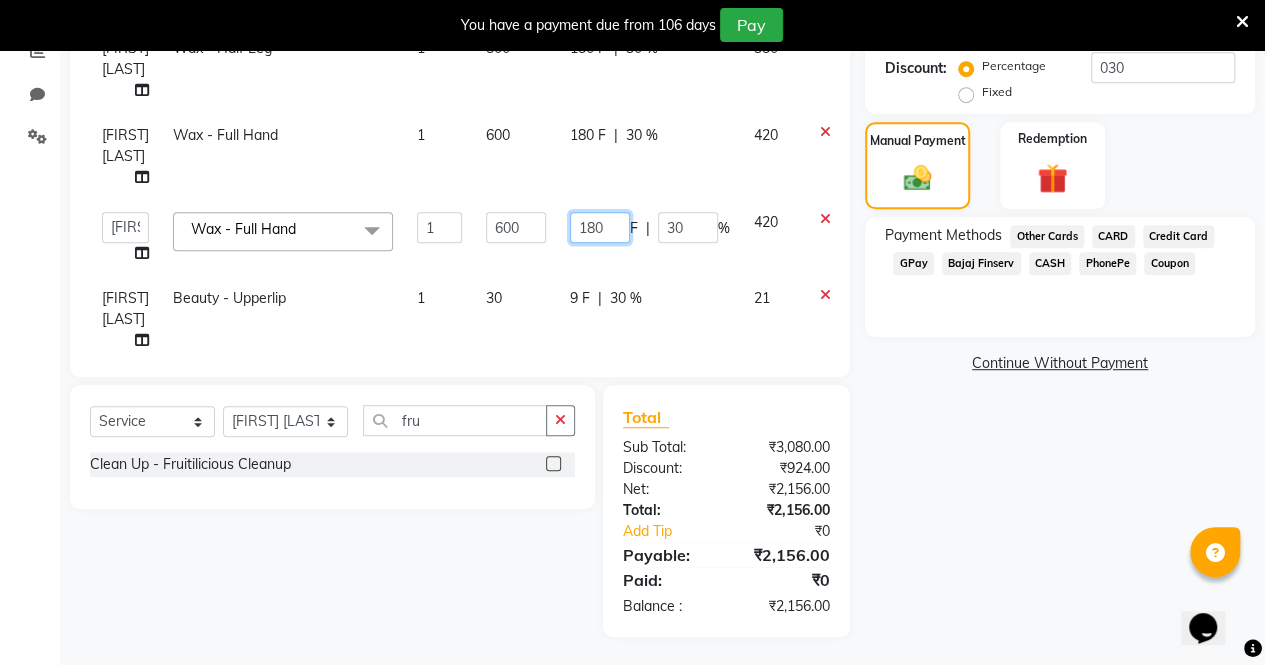 click on "180" 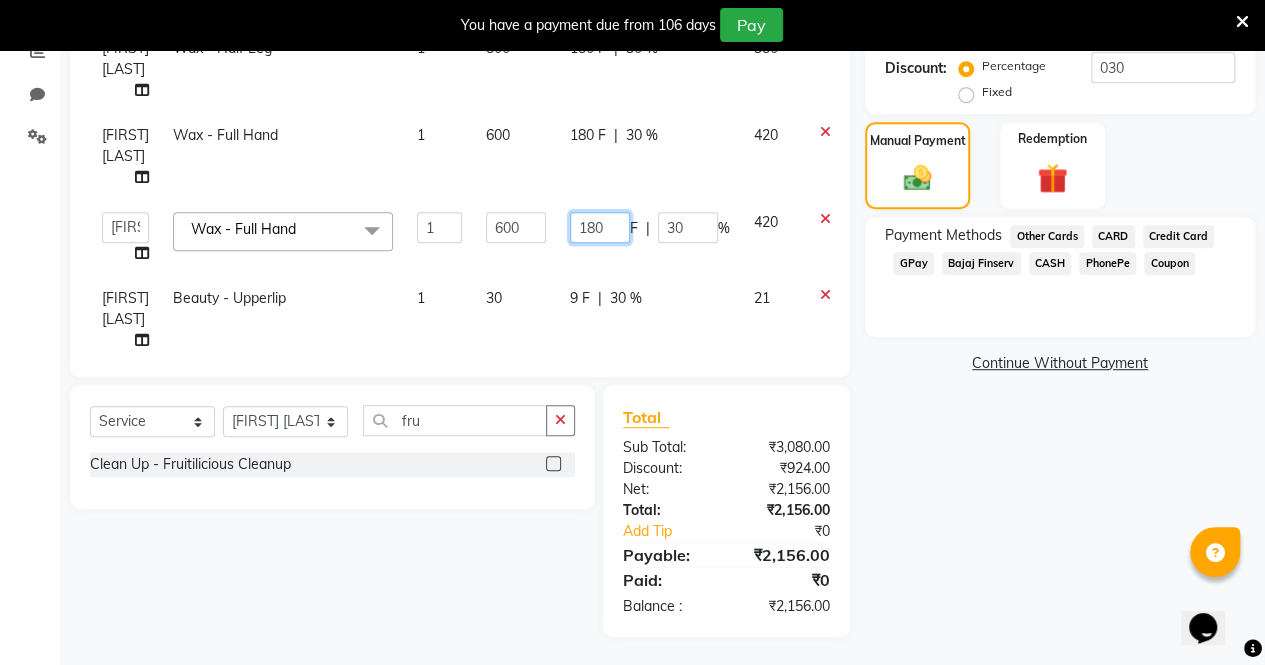 click on "180" 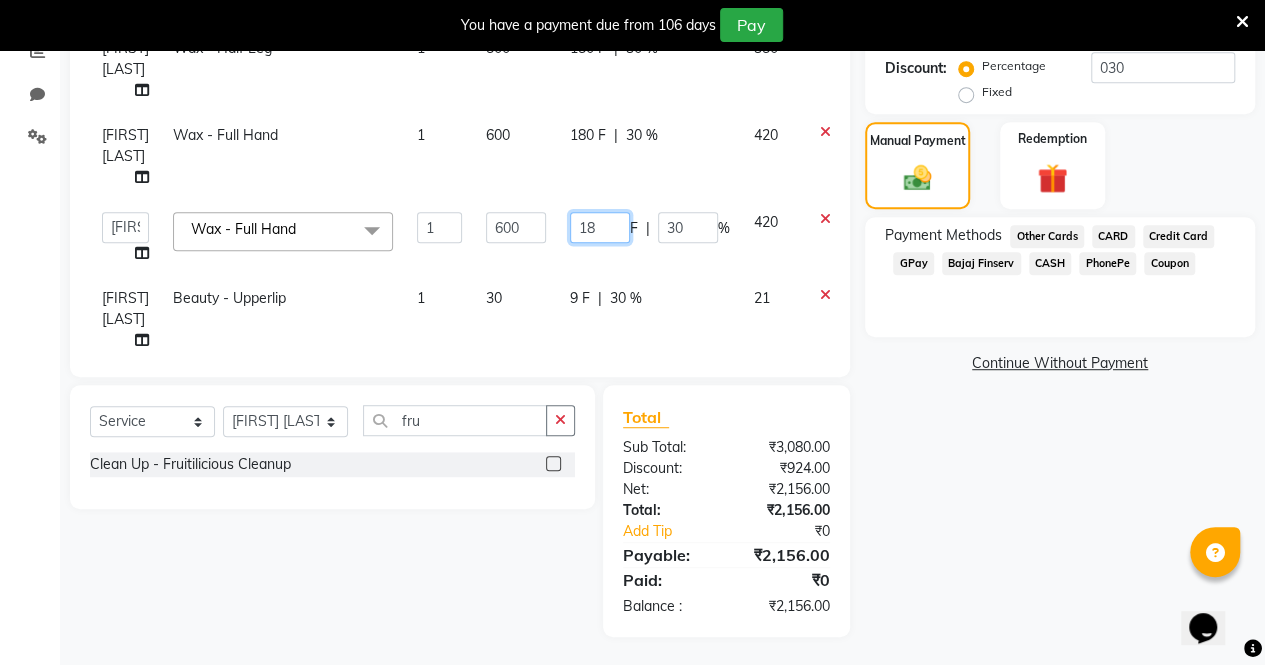 type on "1" 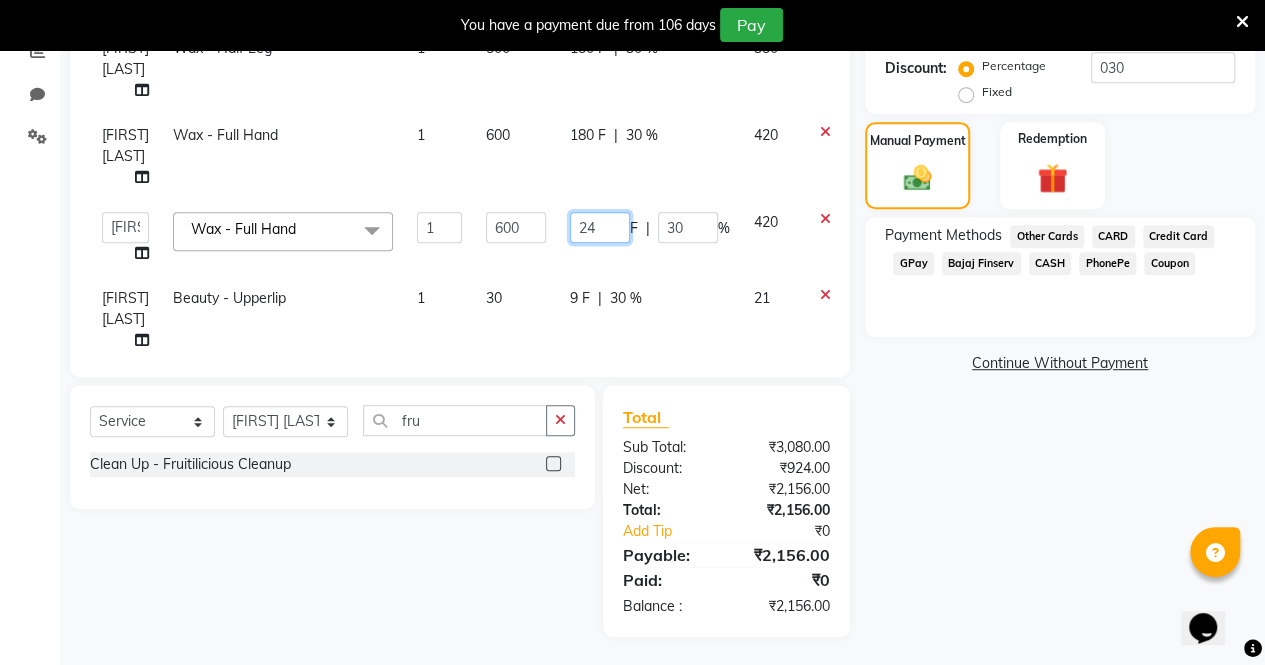 type on "246" 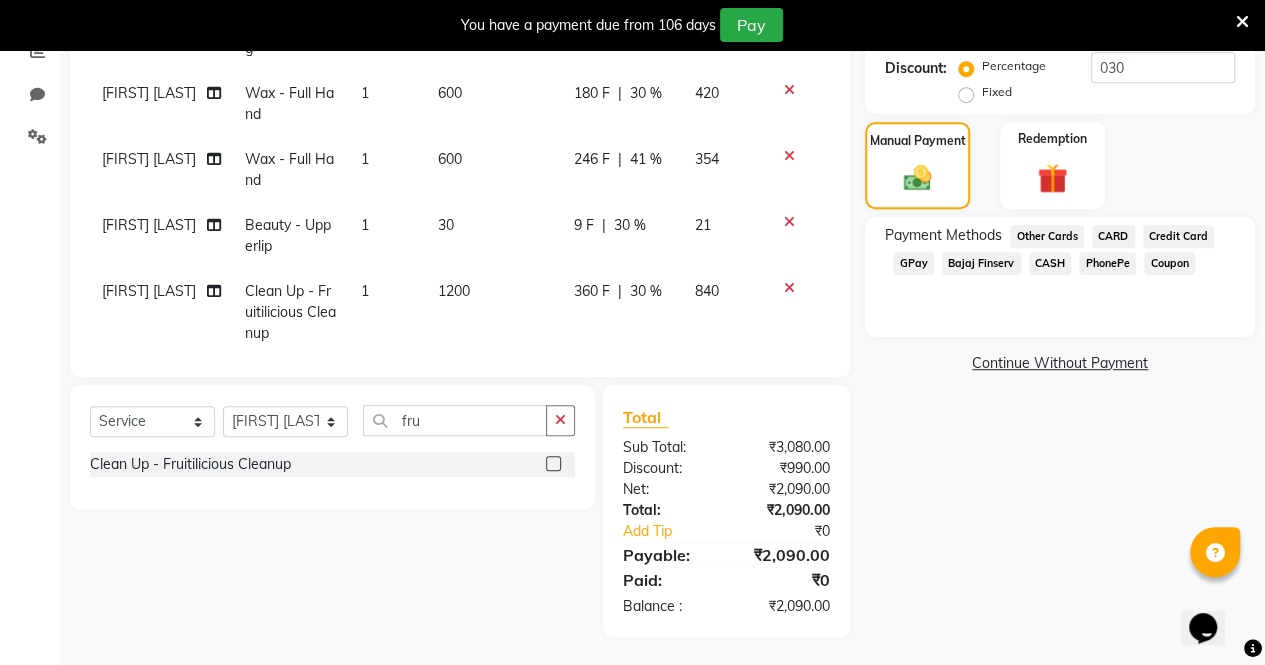 click on "Sadhana Choudhary Wax - Underarms 1 150 45 F | 30 % 105 Sadhana Choudhary Wax - Half Leg 1 500 150 F | 30 % 350 Sadhana Choudhary Wax - Full Hand 1 600 180 F | 30 % 420 Sadhana Choudhary Wax - Full Hand 1 600 246 F | 41 % 354 Sadhana Choudhary Beauty - Upperlip 1 30 9 F | 30 % 21 Sadhana Choudhary Clean Up - Fruitilicious Cleanup 1 1200 360 F | 30 % 840" 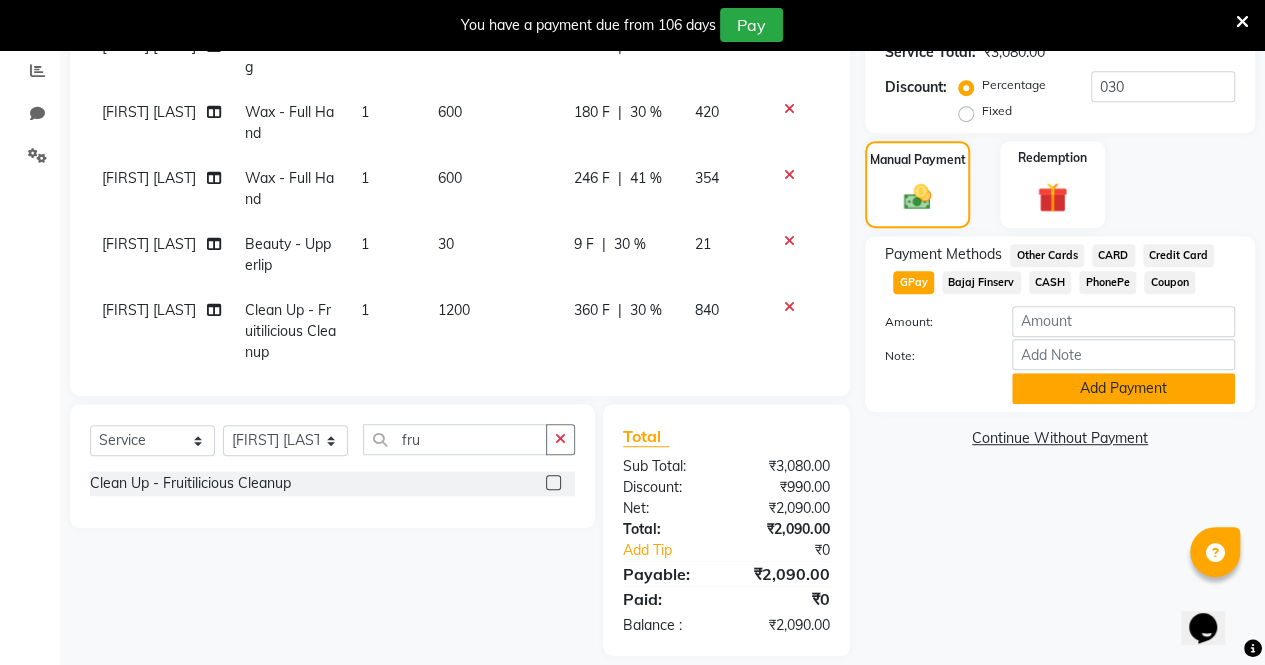 scroll, scrollTop: 415, scrollLeft: 0, axis: vertical 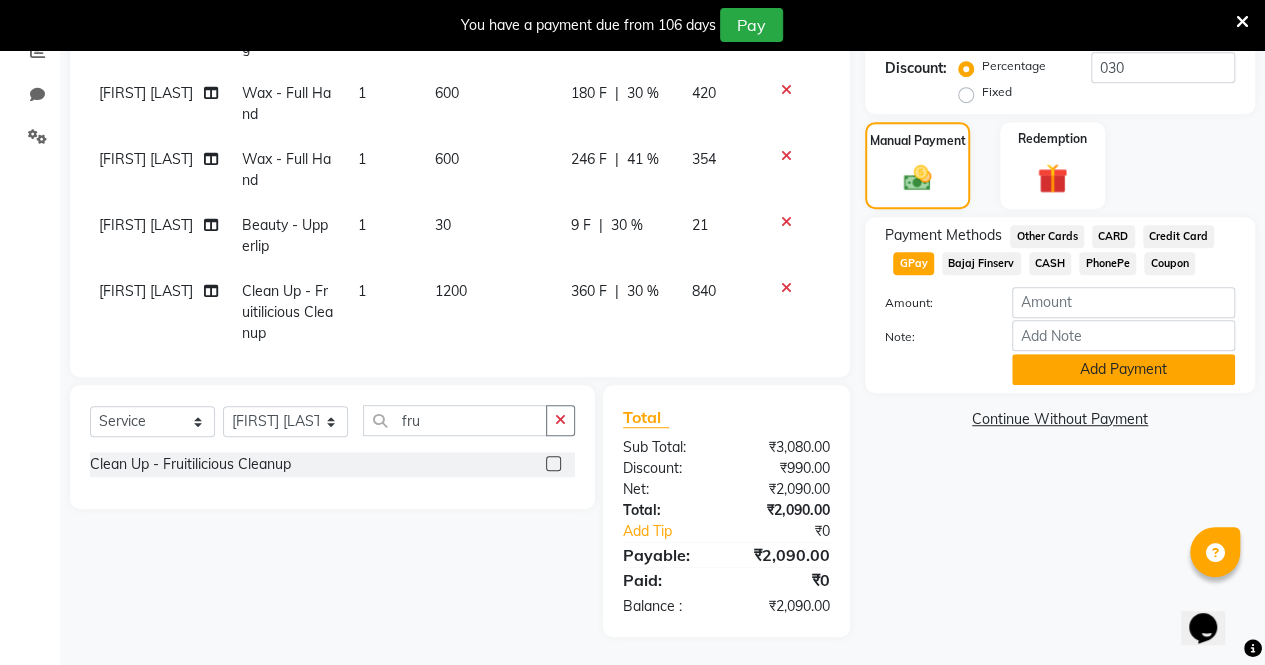 click on "Add Payment" 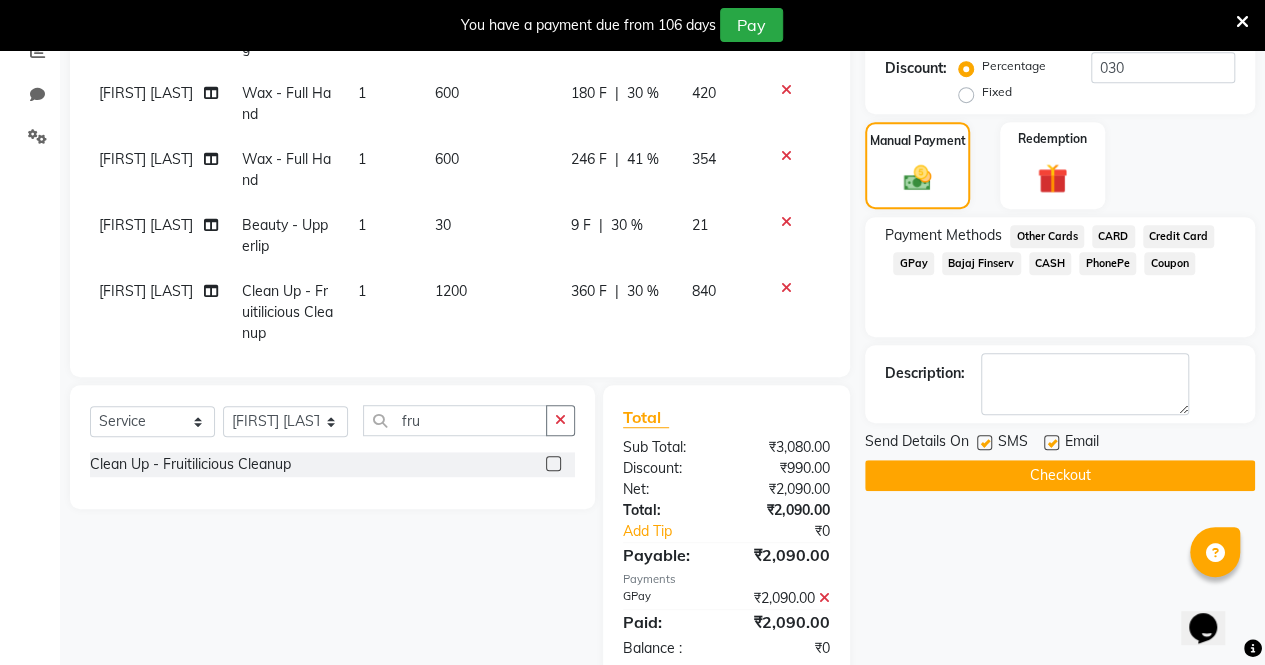 click 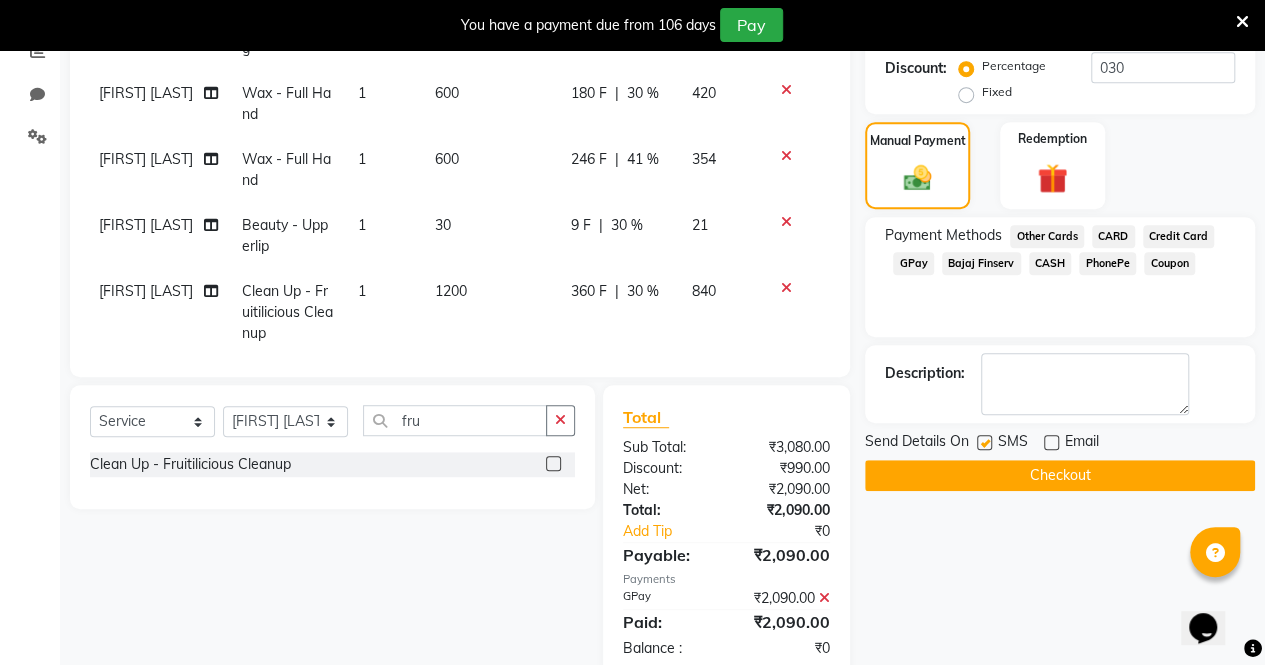 click 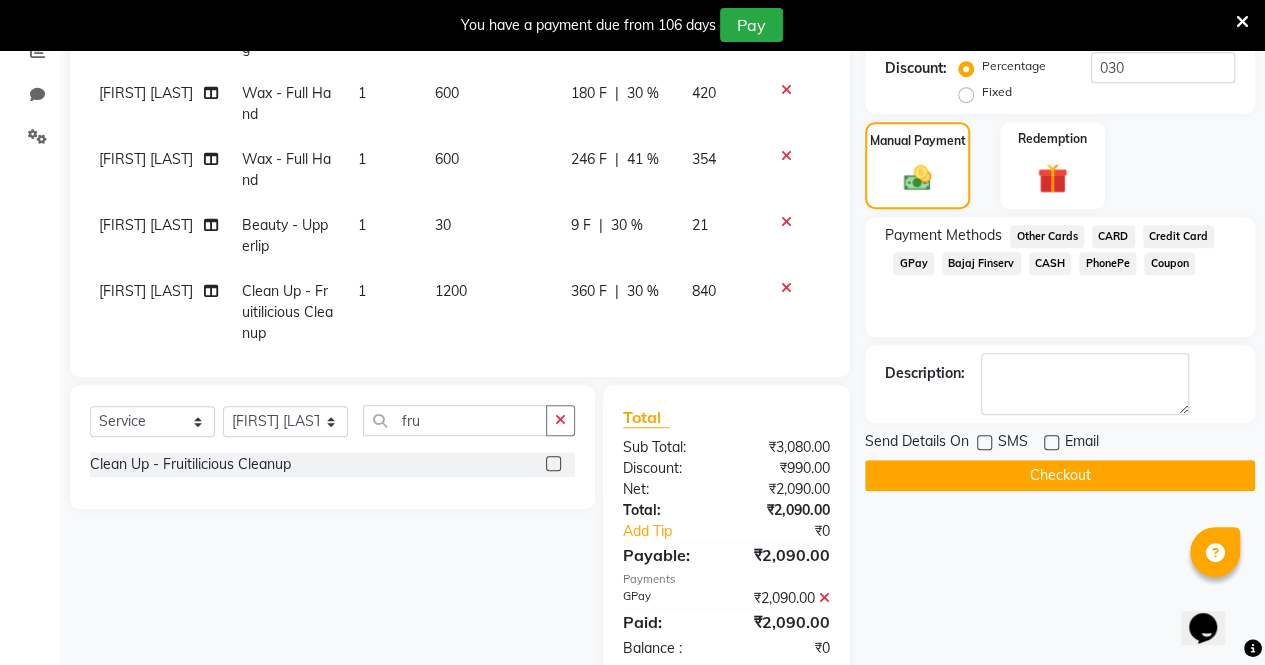 click on "Checkout" 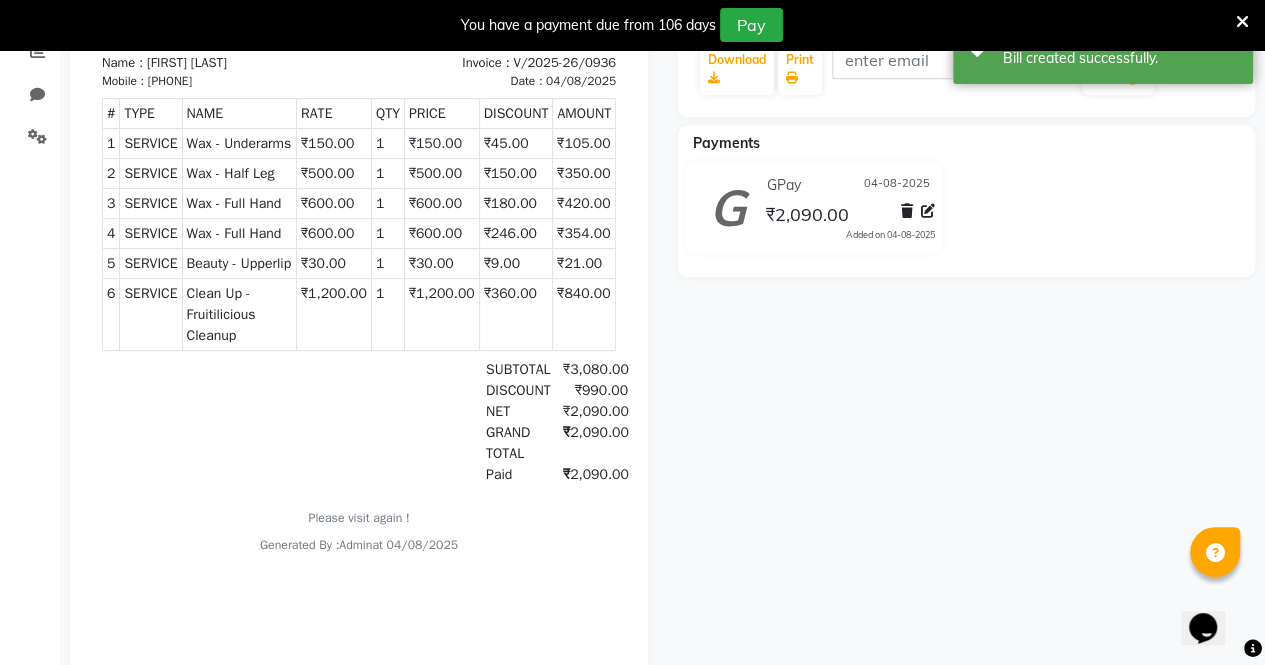 scroll, scrollTop: 0, scrollLeft: 0, axis: both 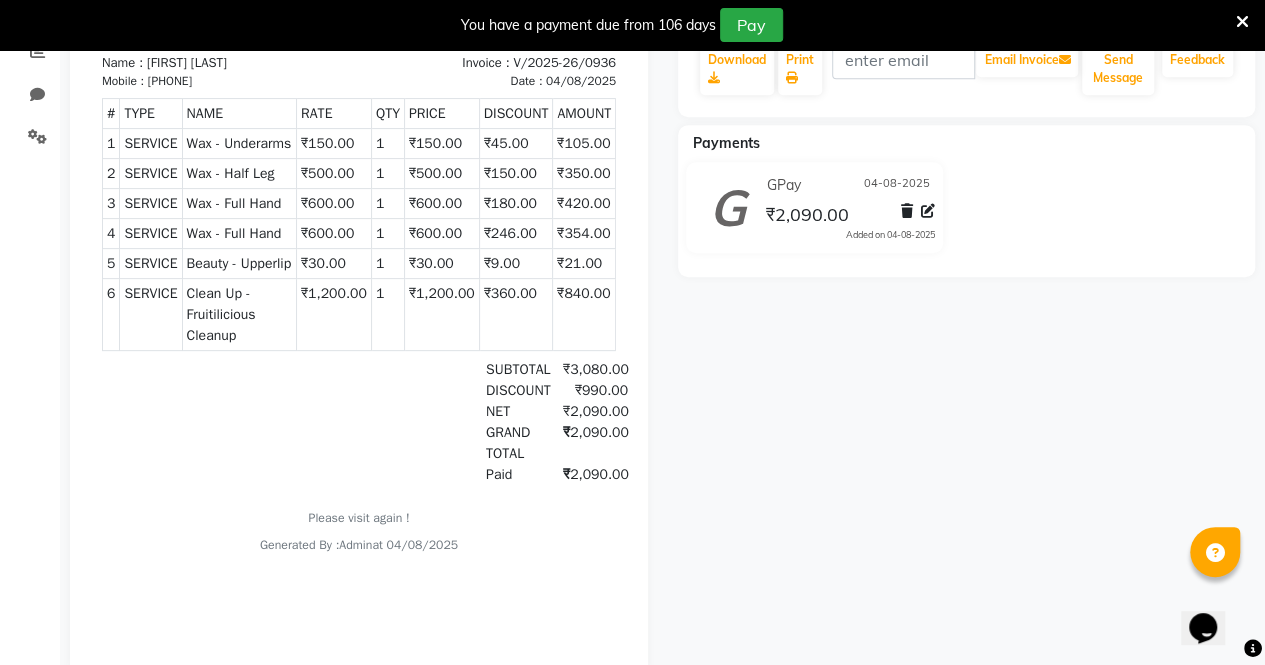 select on "7945" 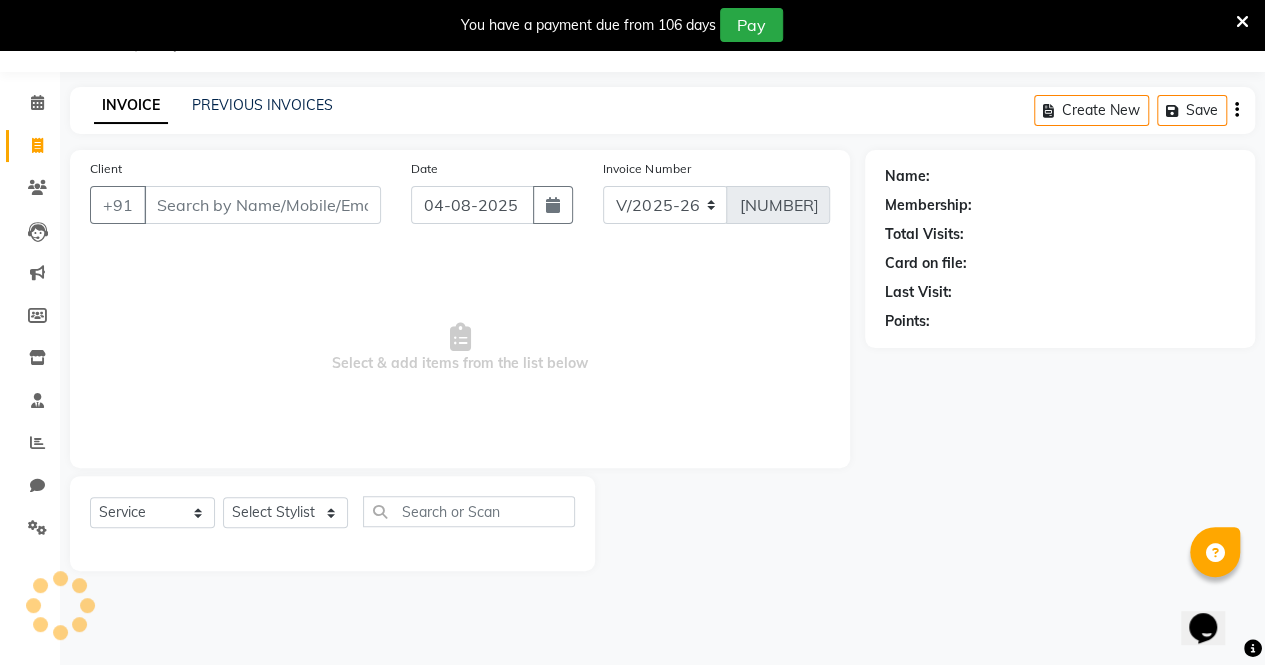 scroll, scrollTop: 49, scrollLeft: 0, axis: vertical 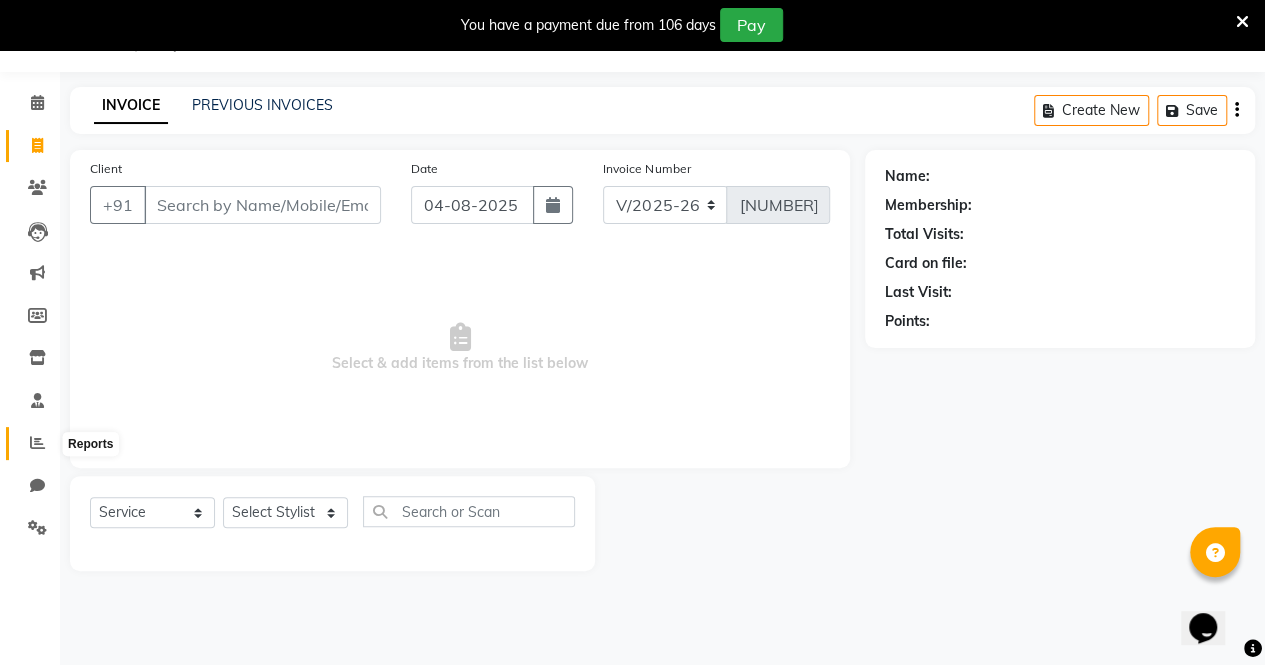 click 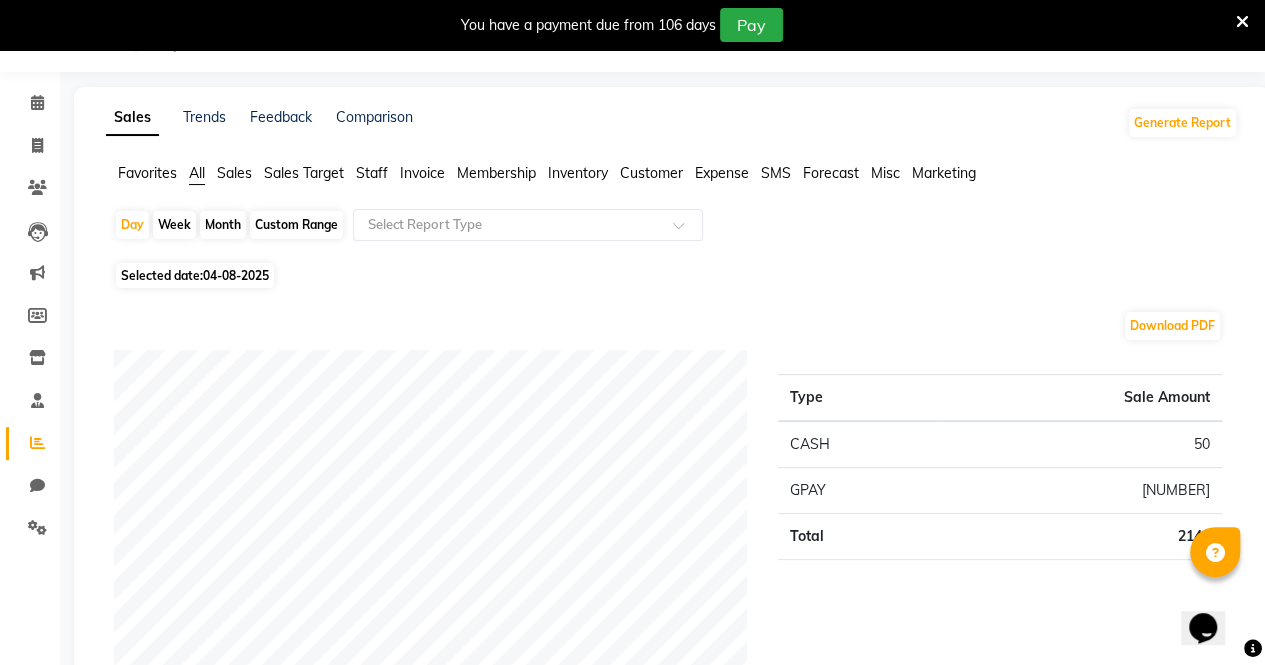 click on "Month" 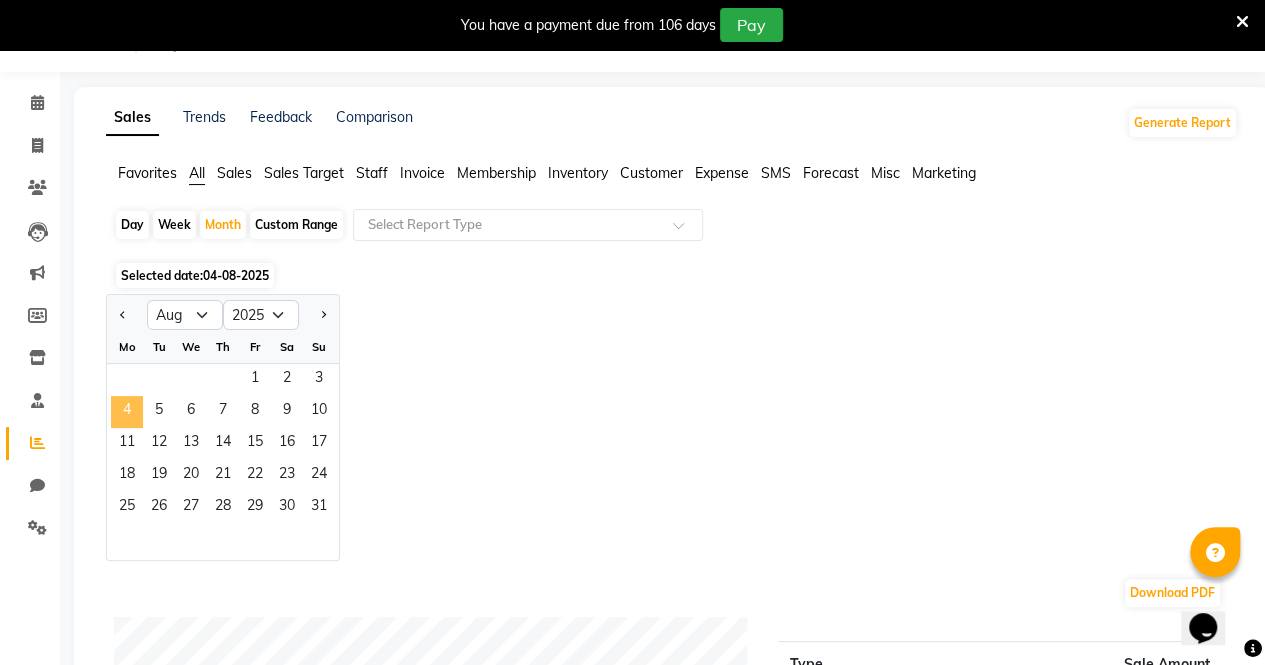 click on "4" 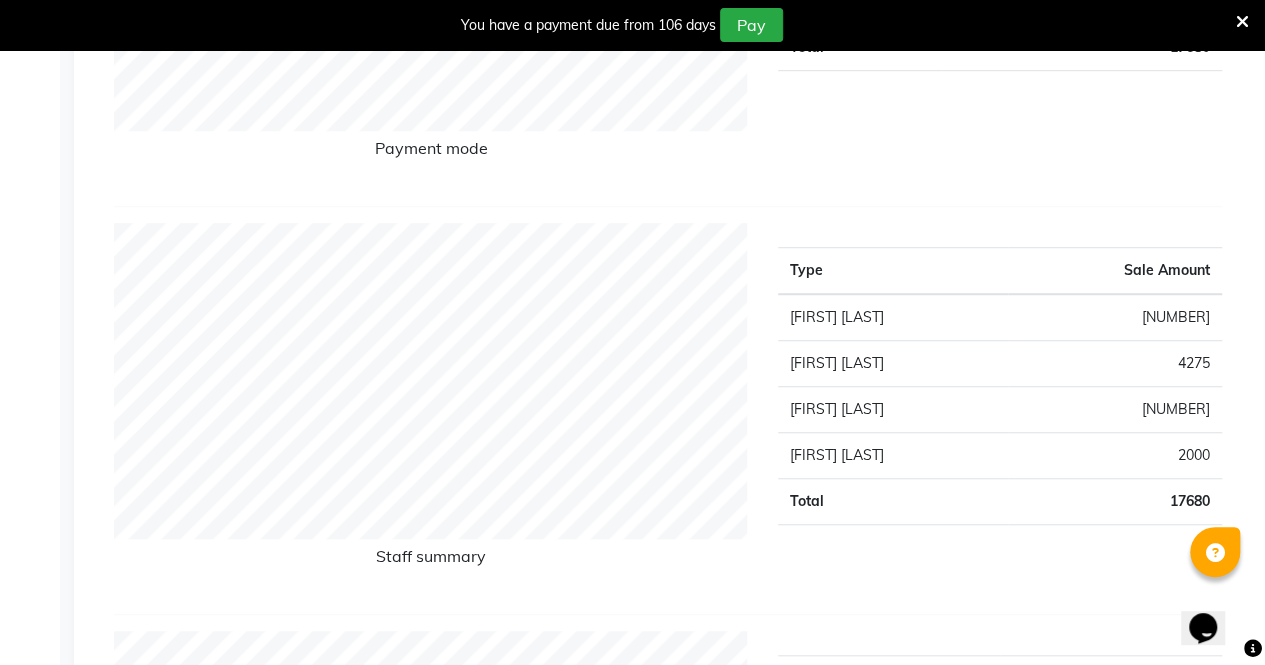 scroll, scrollTop: 588, scrollLeft: 0, axis: vertical 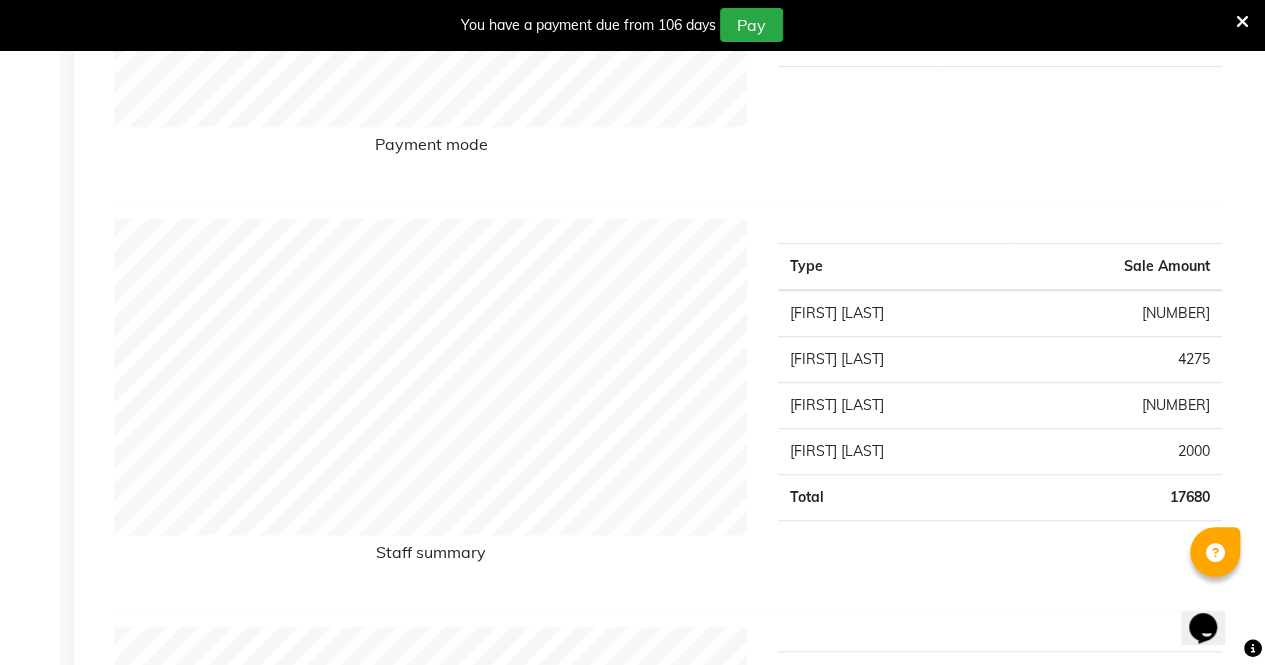 select on "7945" 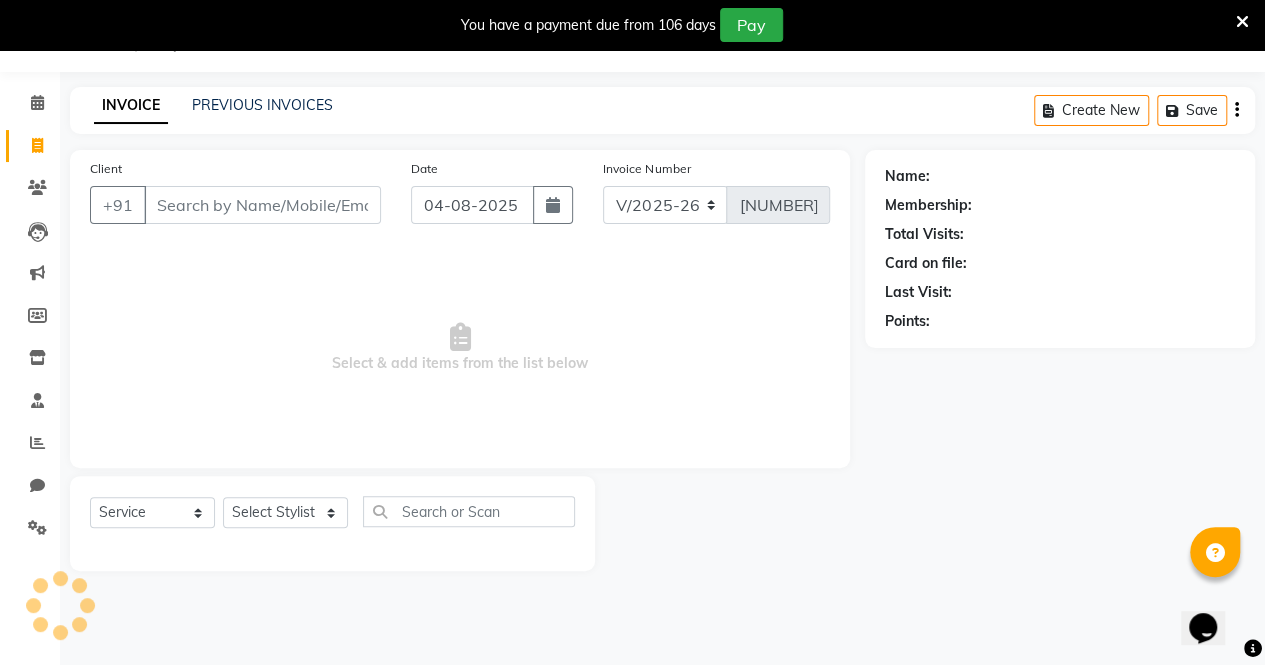 scroll, scrollTop: 49, scrollLeft: 0, axis: vertical 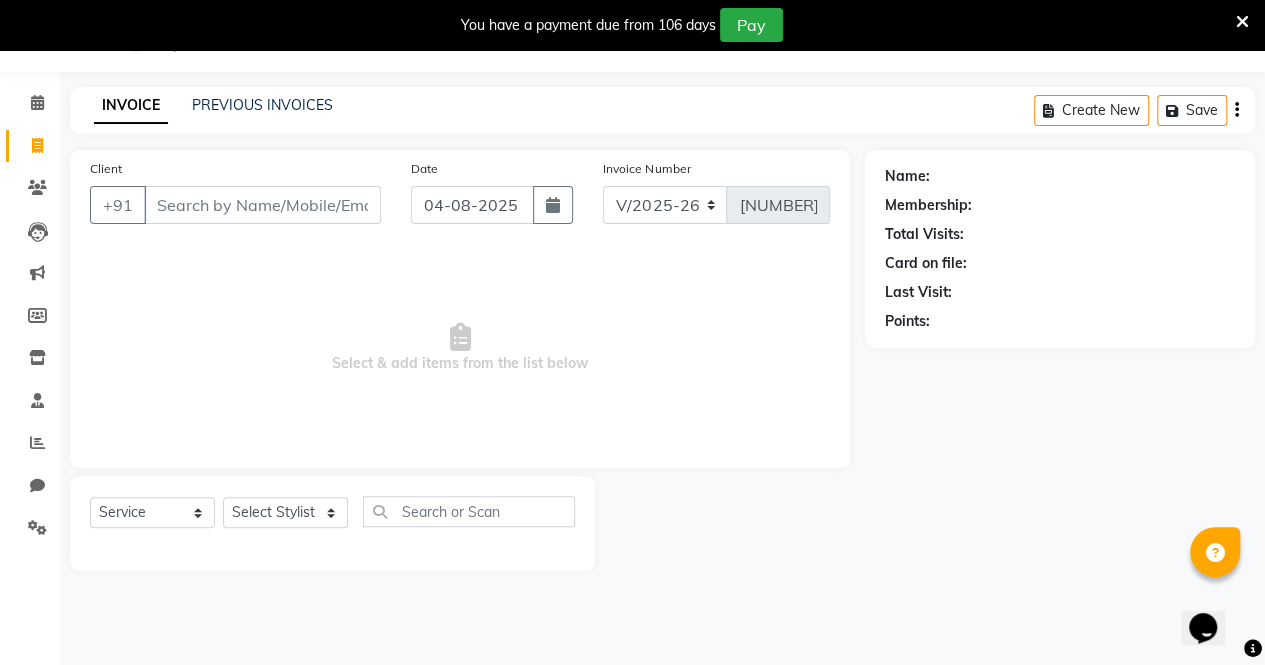 type 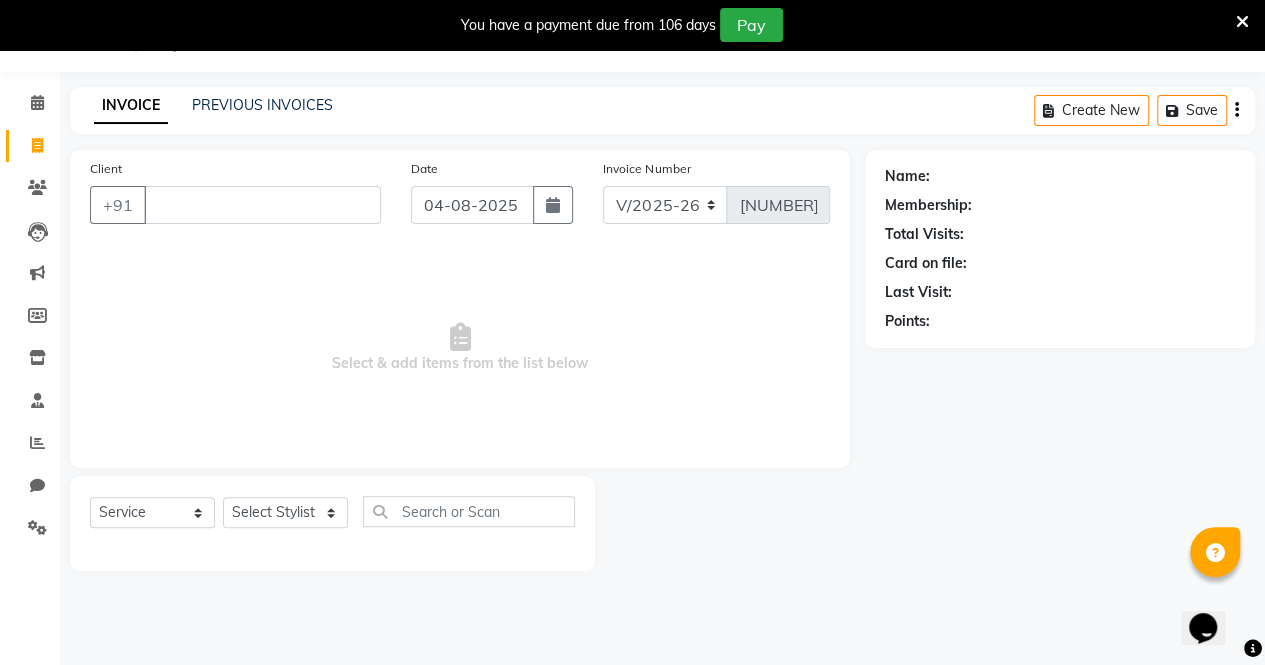 click on "Client" at bounding box center [262, 205] 